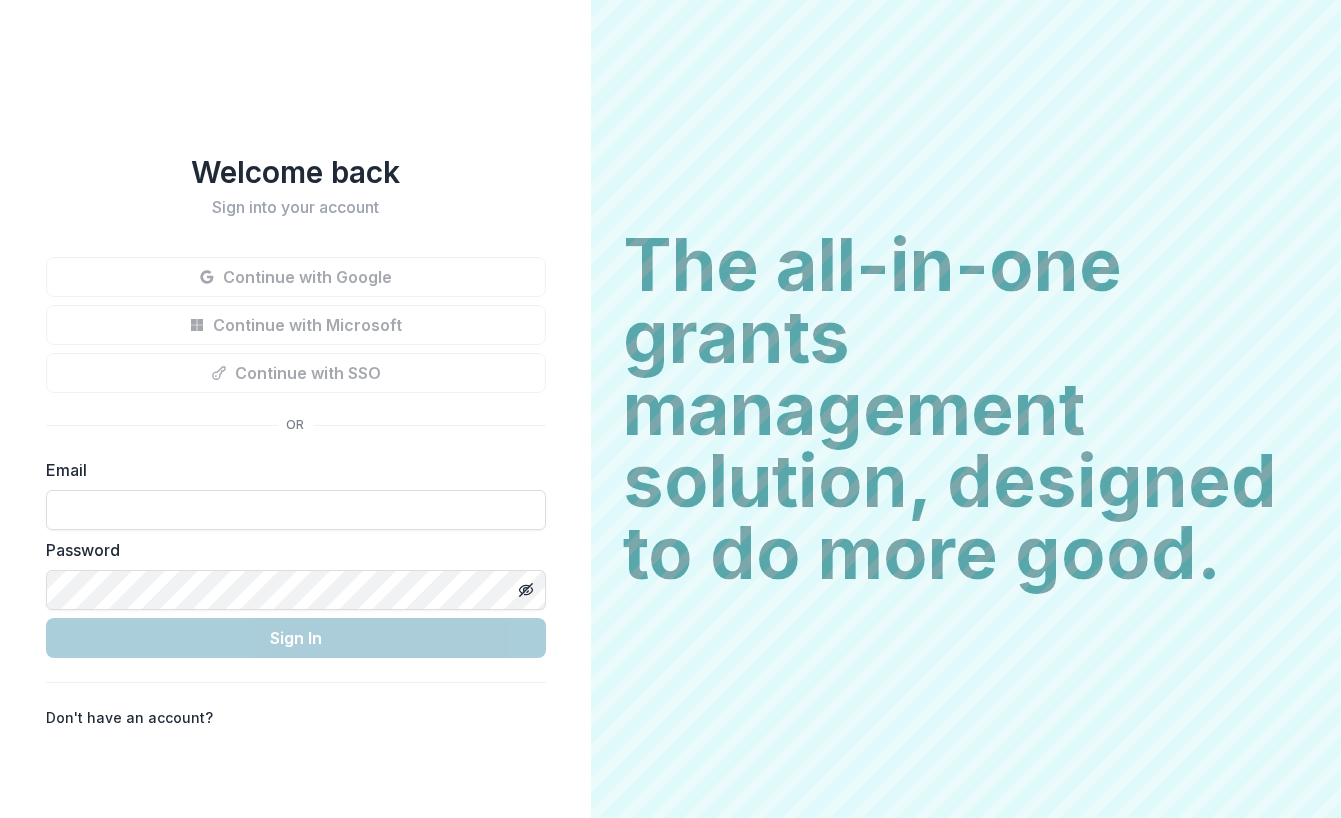 scroll, scrollTop: 0, scrollLeft: 0, axis: both 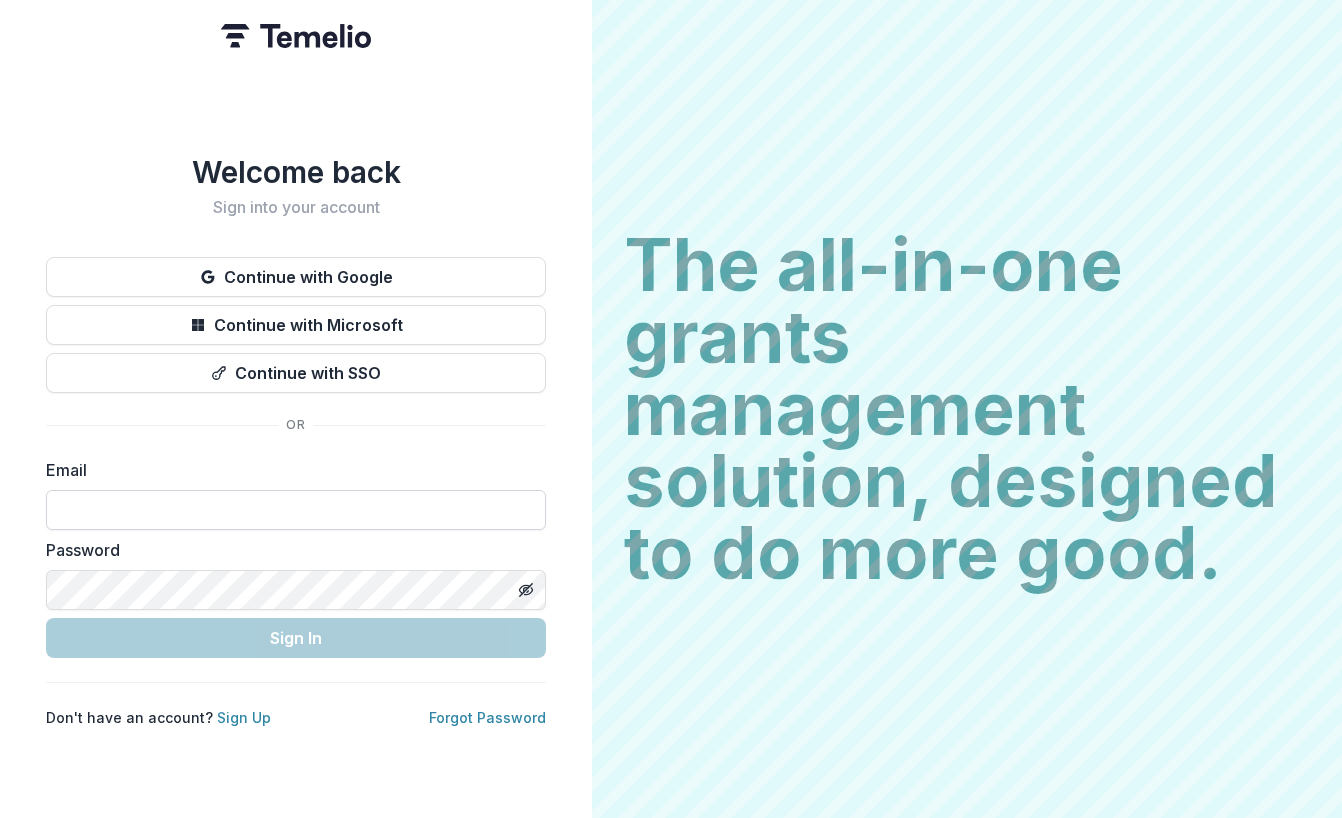 click at bounding box center (296, 510) 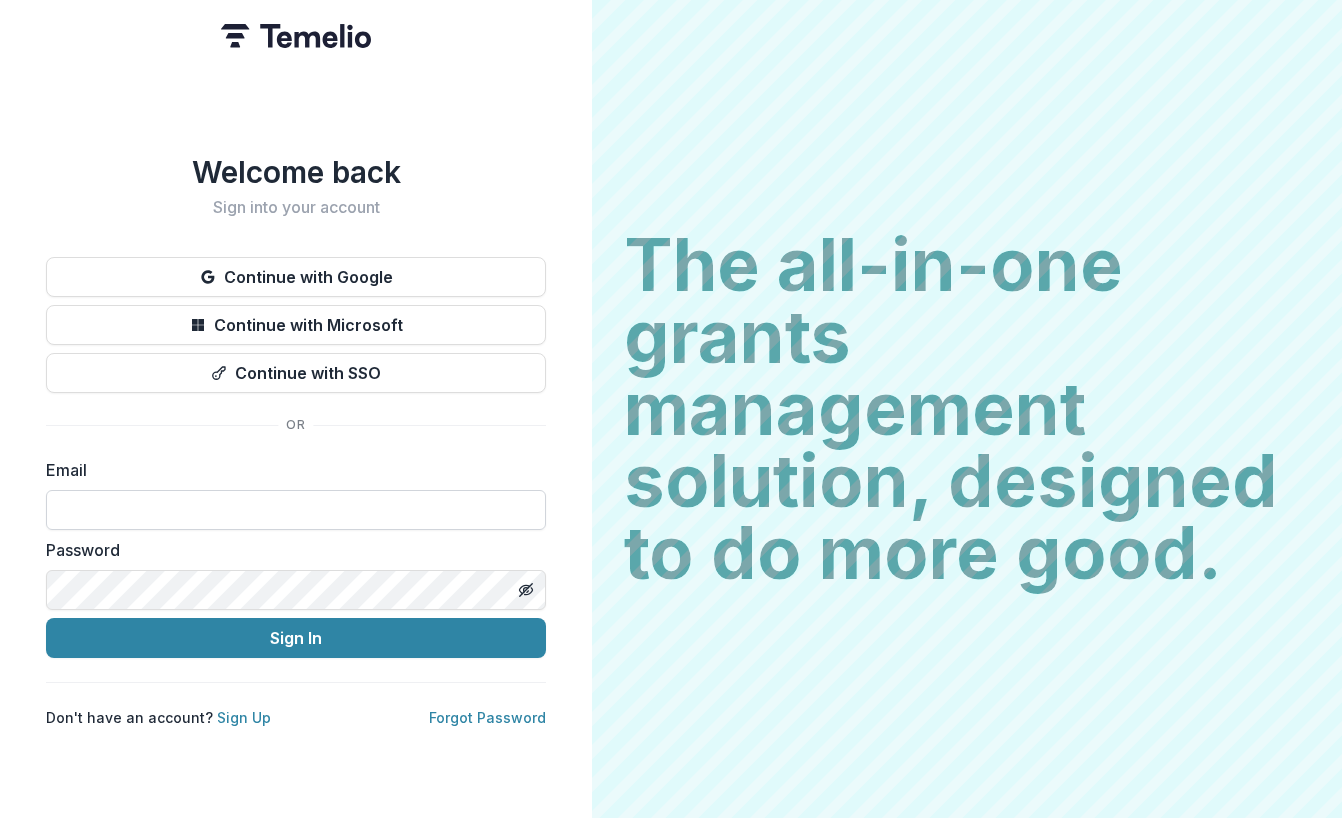 type on "**********" 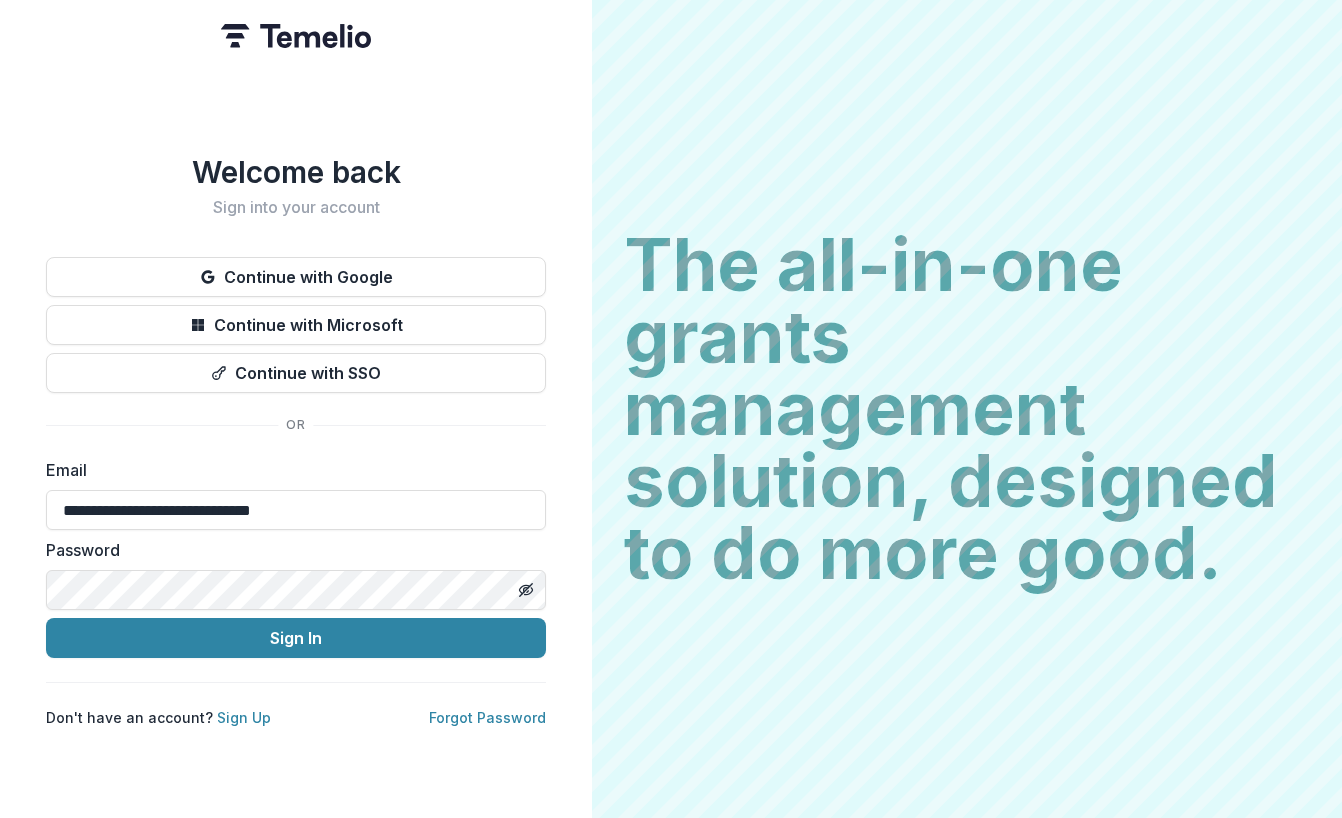 click on "Sign In" at bounding box center (296, 638) 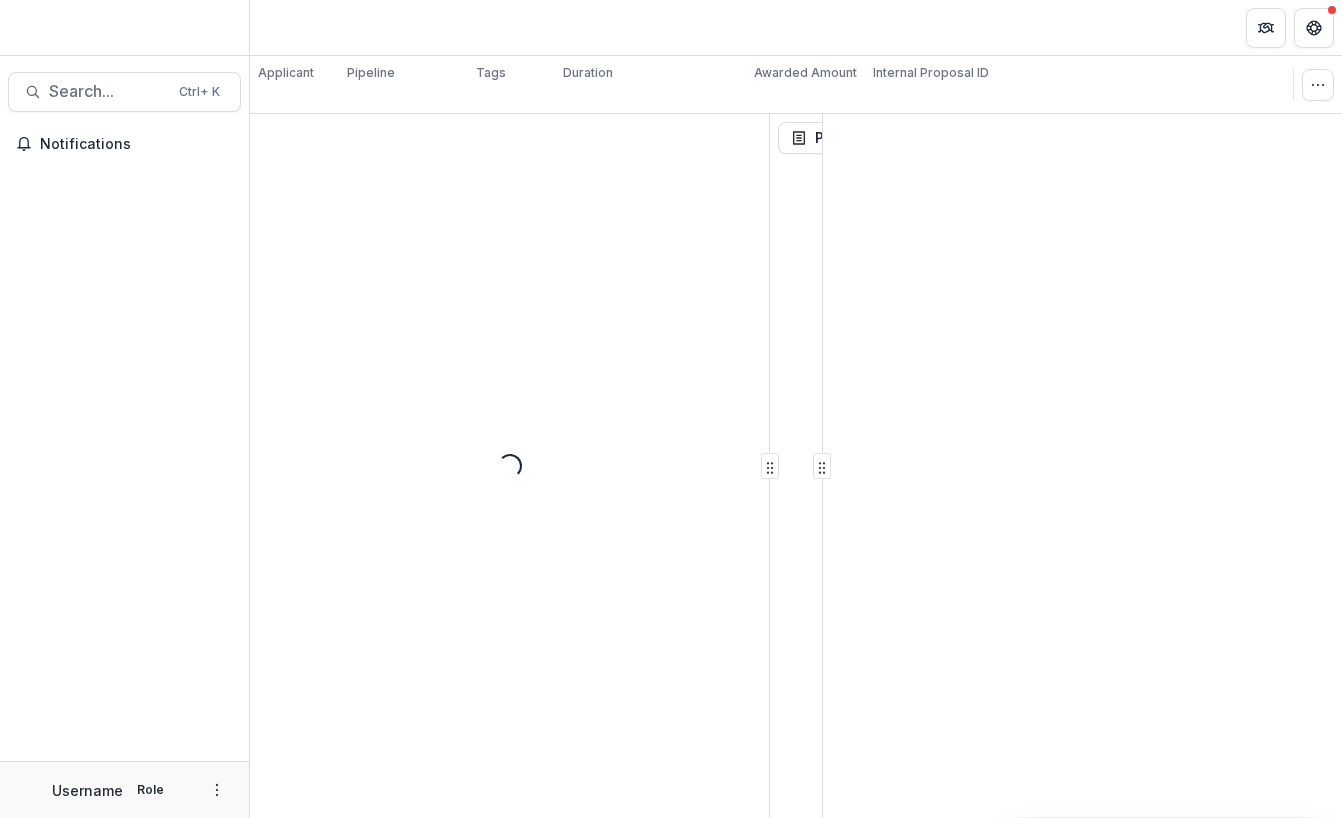 scroll, scrollTop: 0, scrollLeft: 0, axis: both 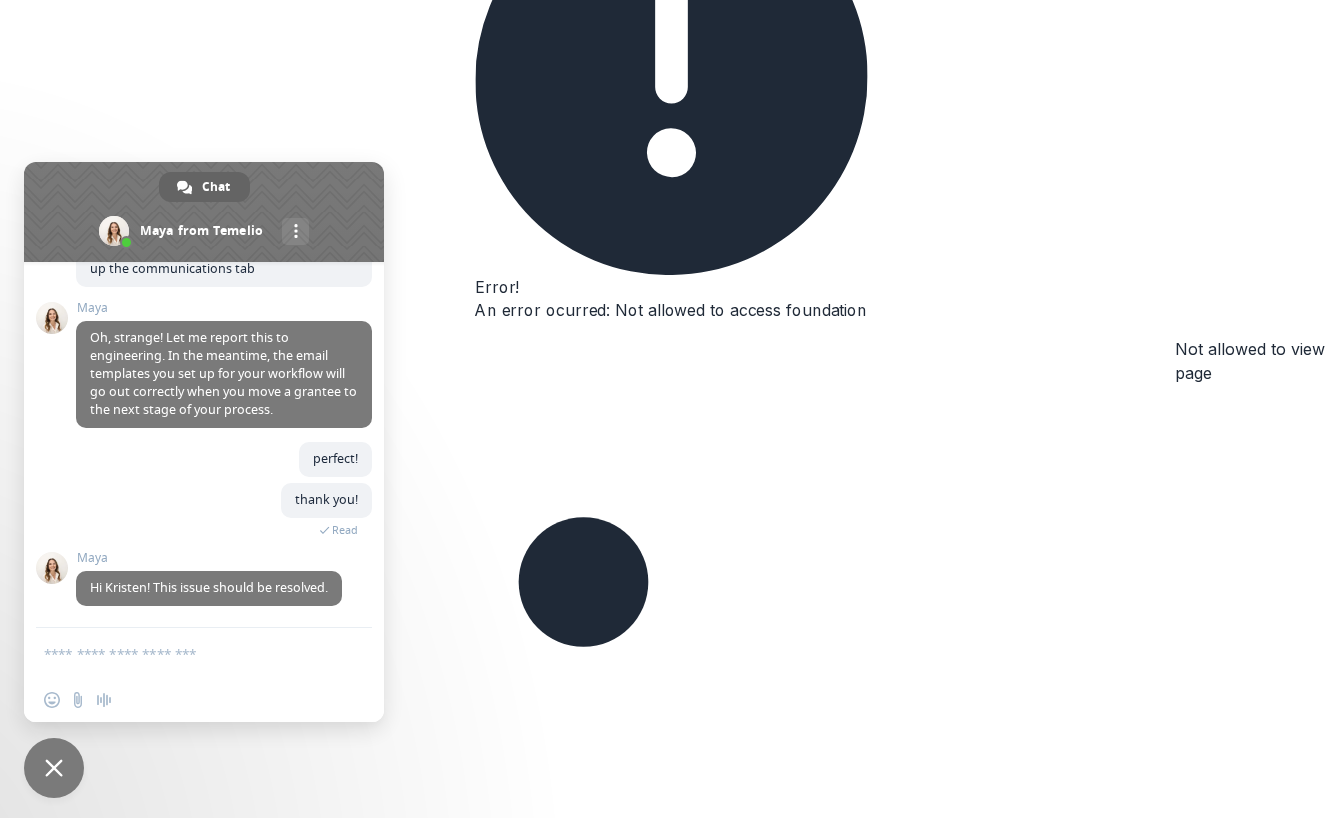 click 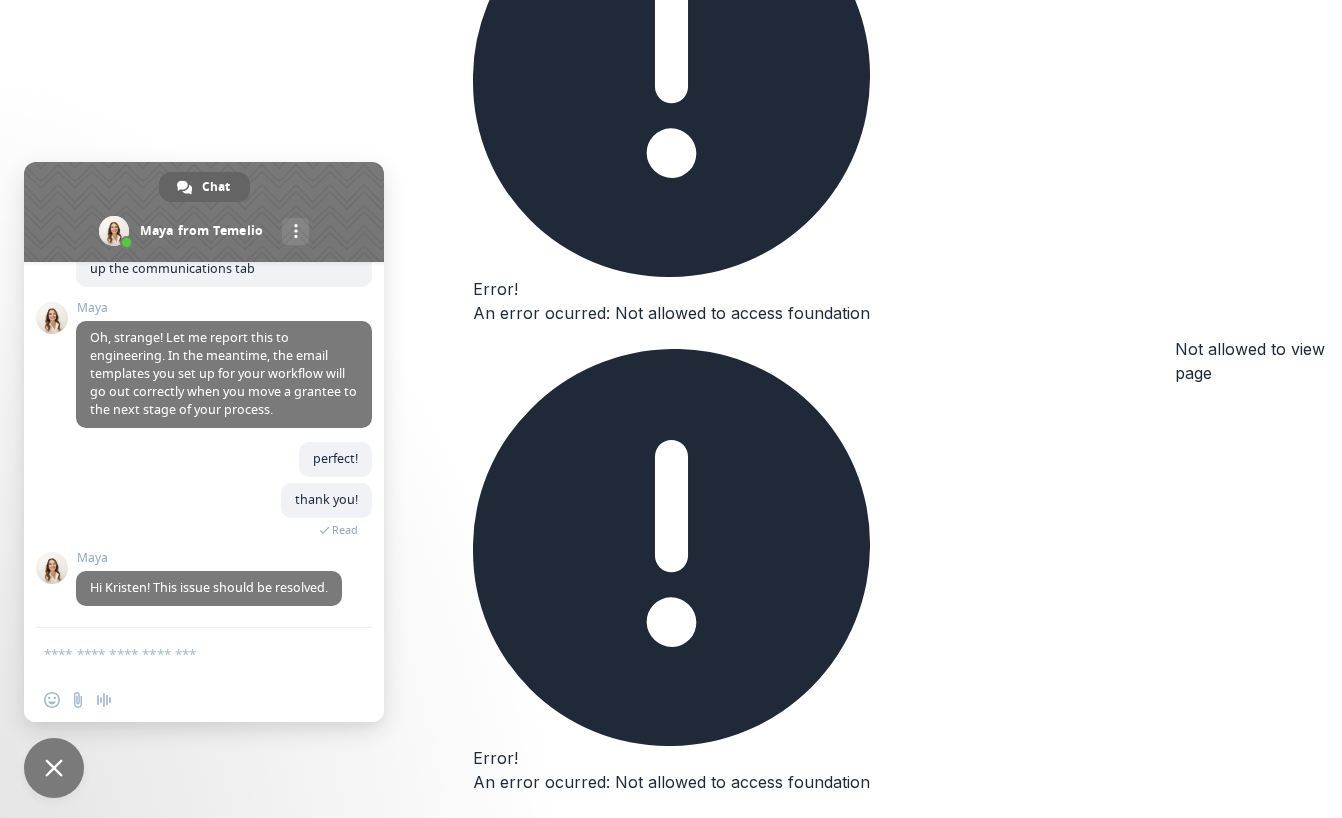 click 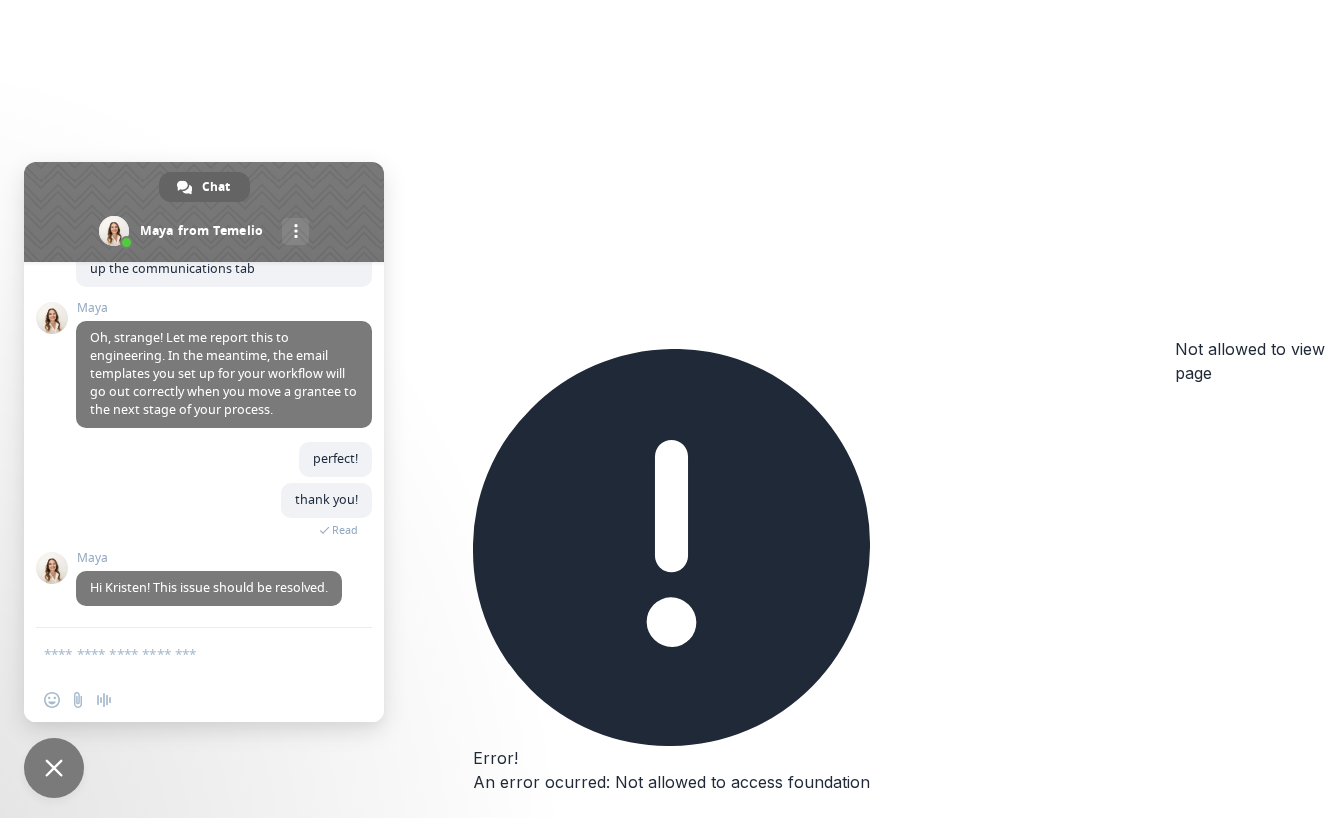 click 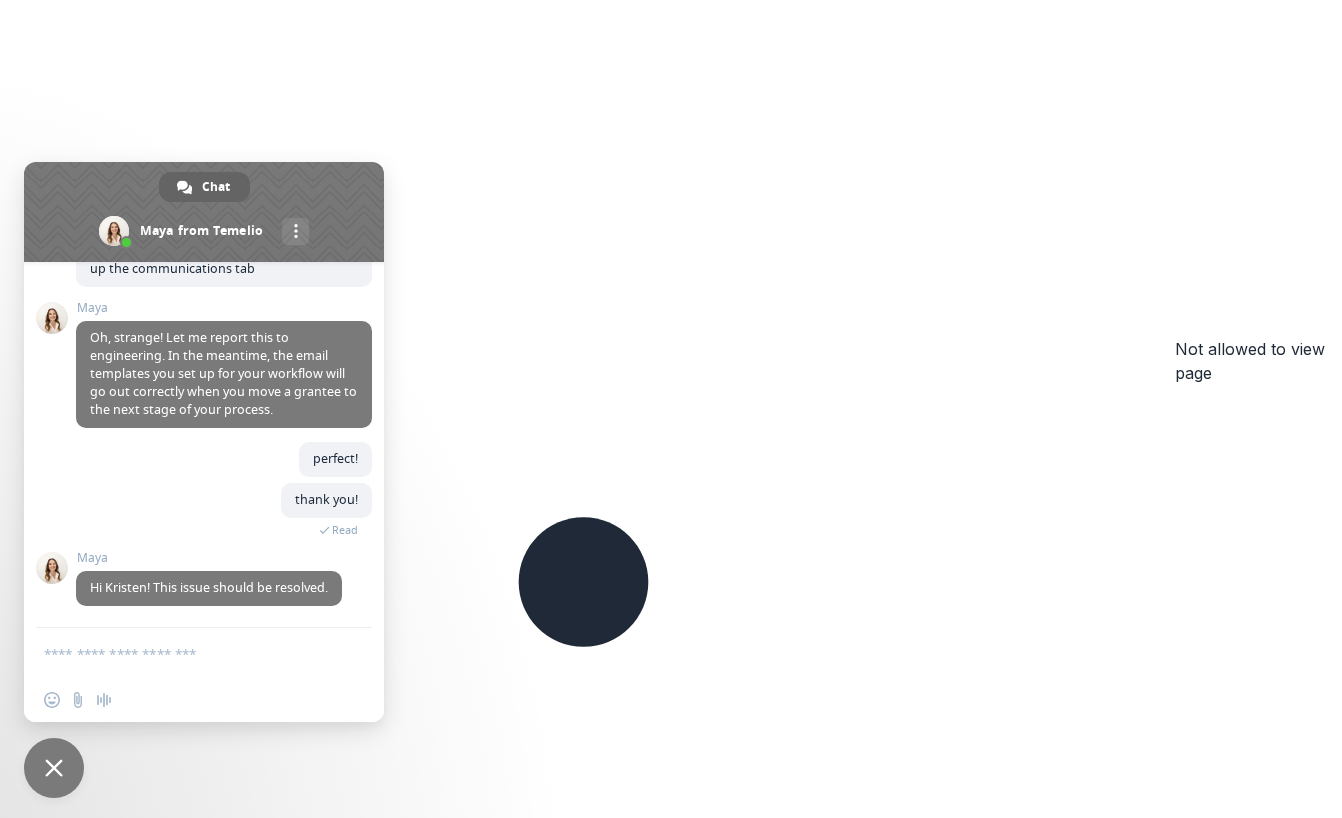 click on "Logout" at bounding box center (38, 1029) 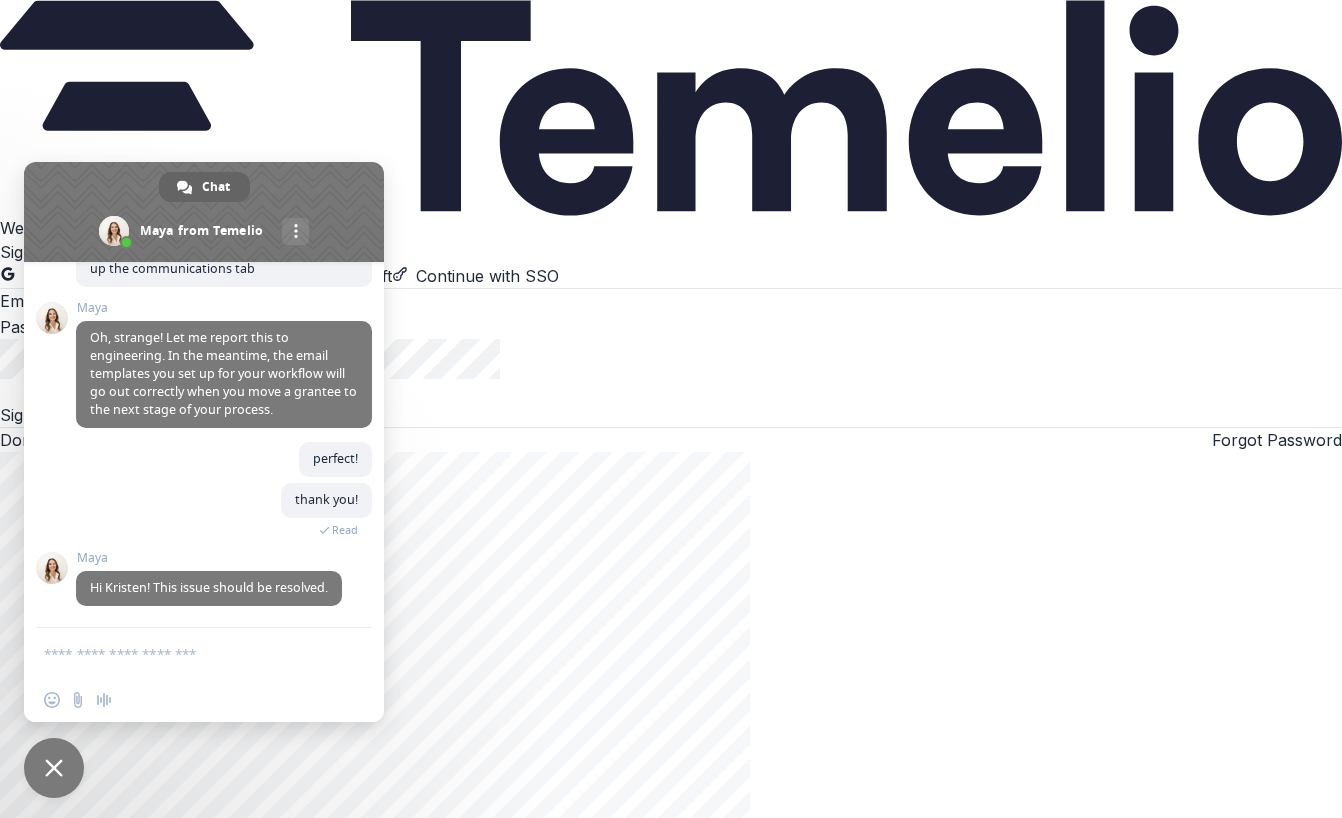 click at bounding box center [204, 212] 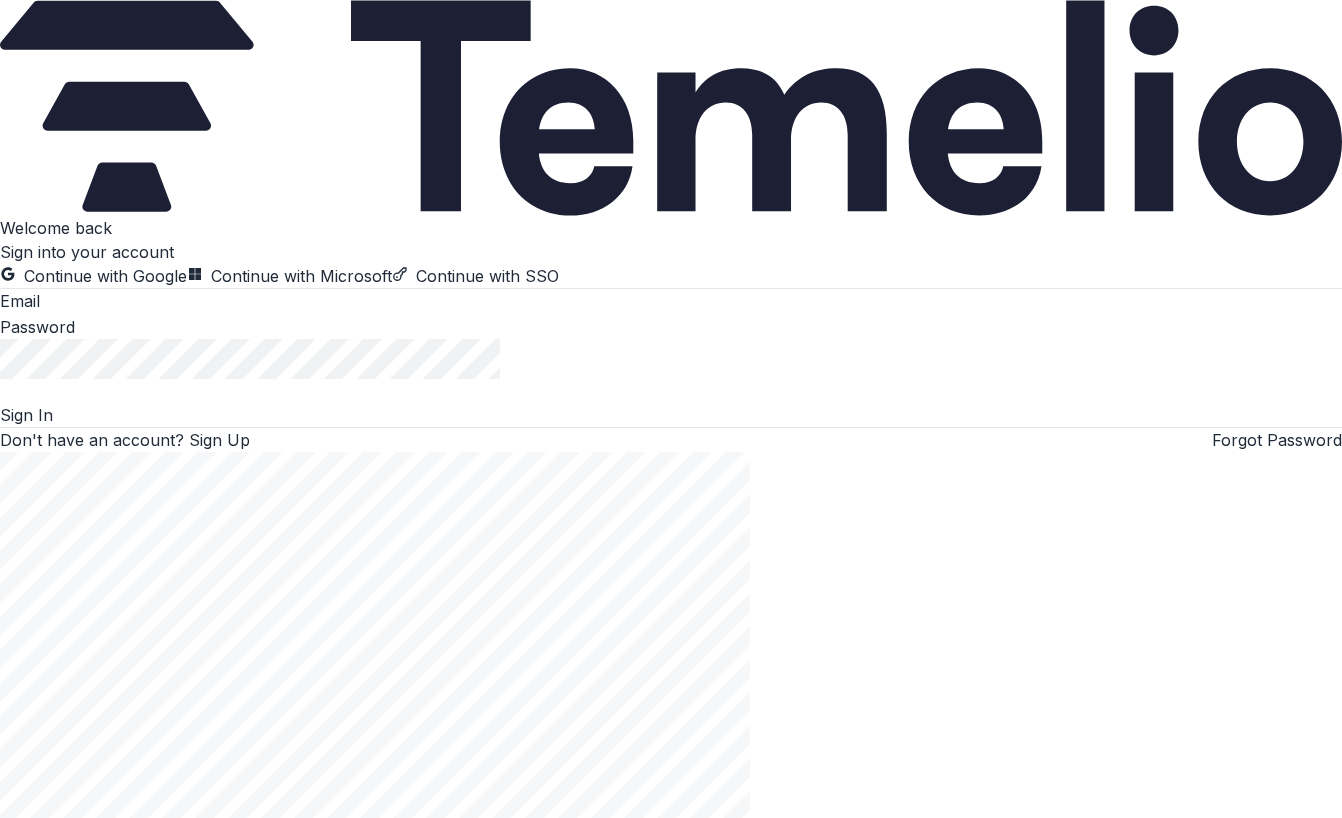 click at bounding box center (120, 303) 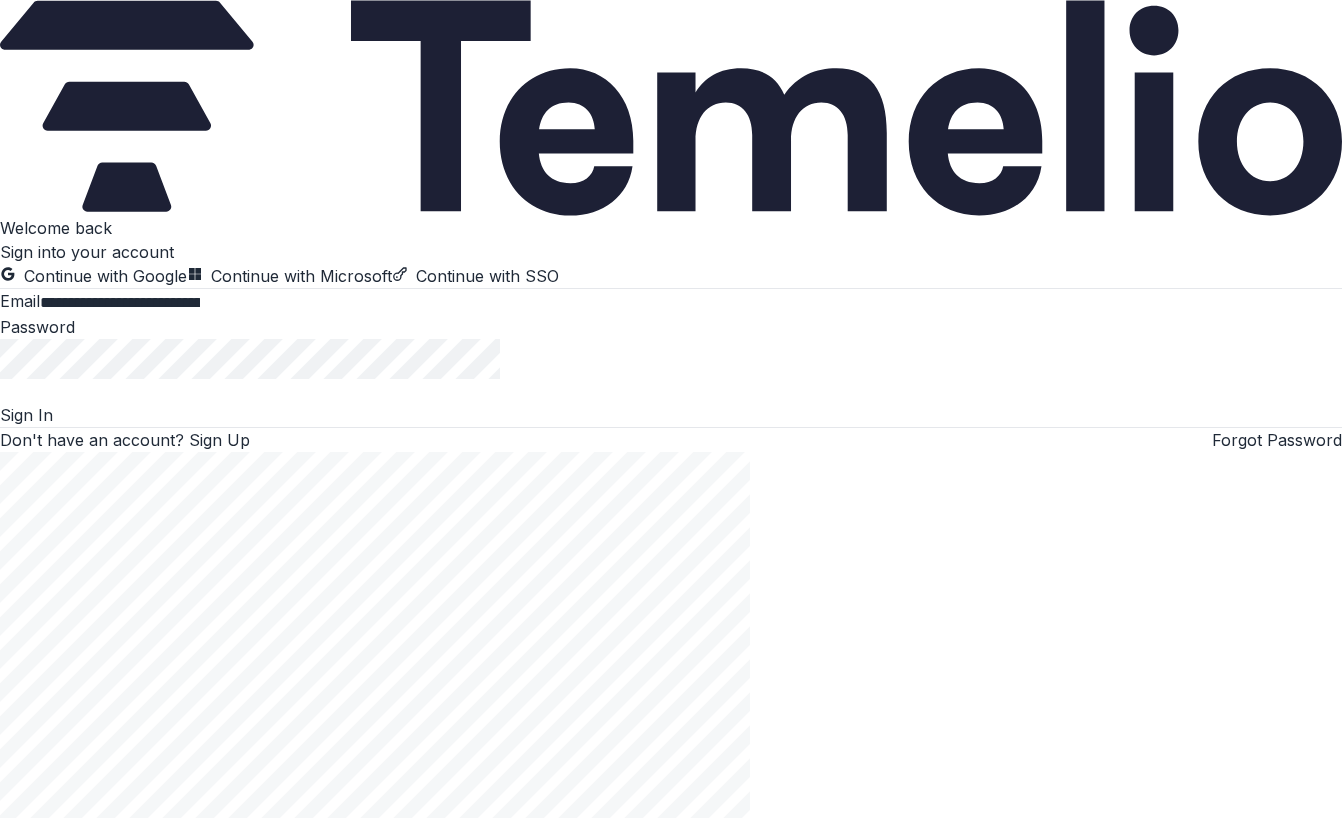 click on "Sign In" at bounding box center (26, 415) 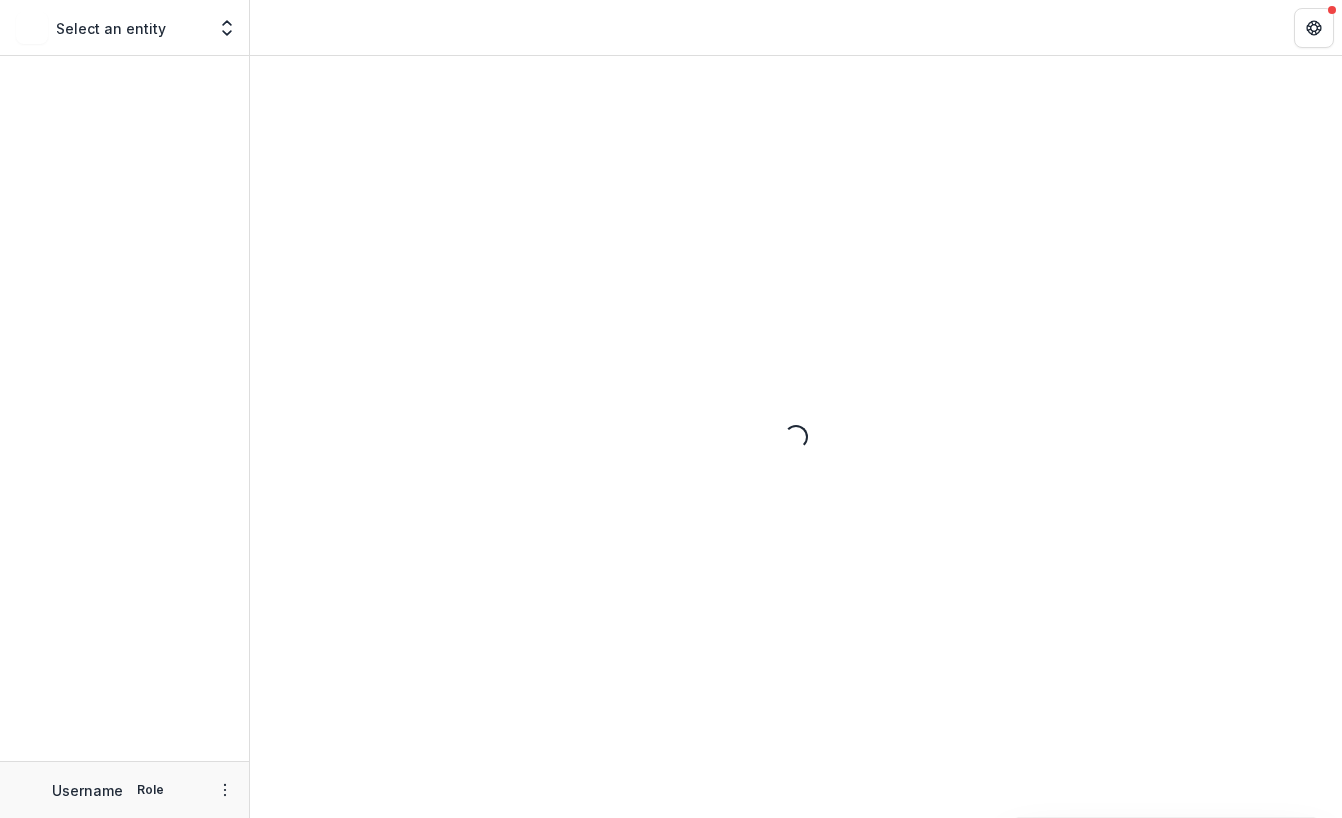 scroll, scrollTop: 0, scrollLeft: 0, axis: both 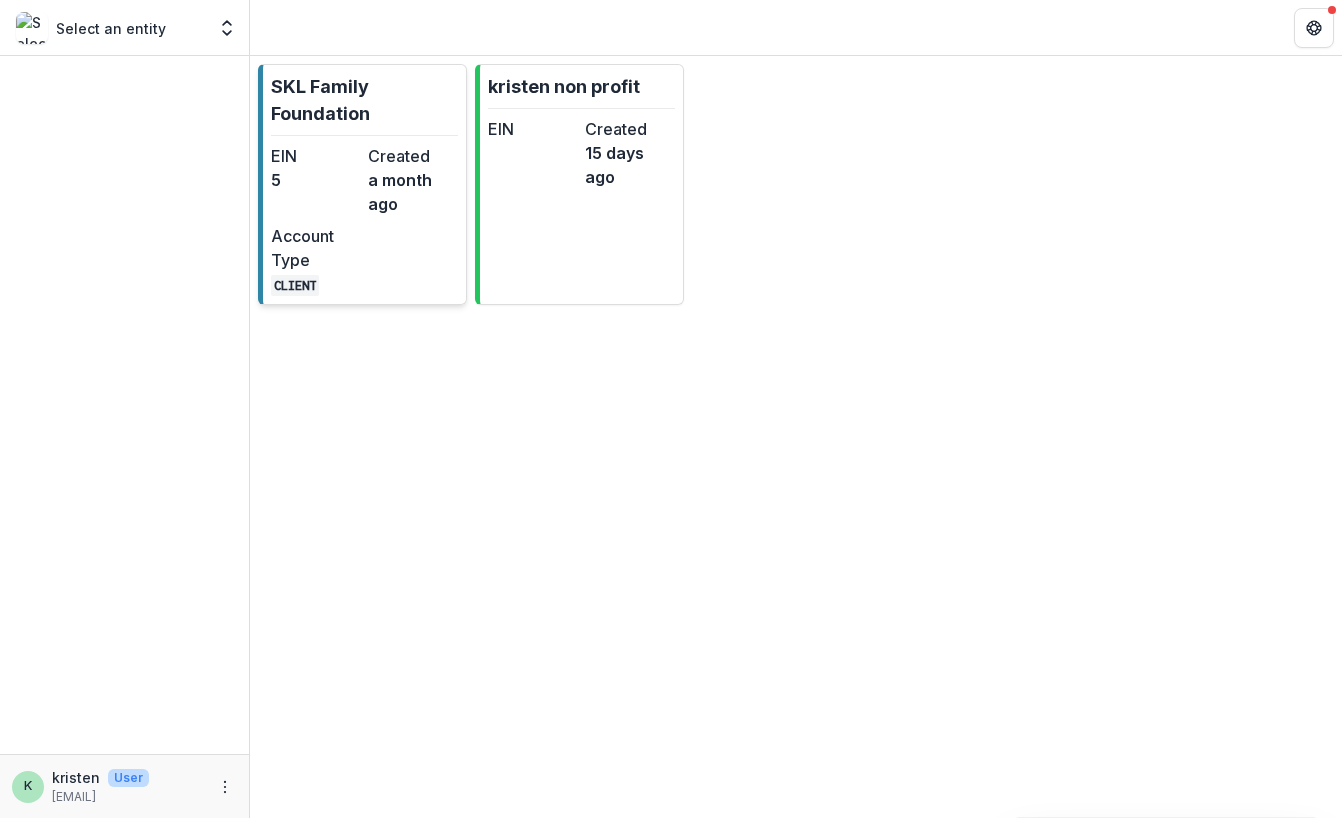 click on "SKL Family Foundation" at bounding box center (364, 100) 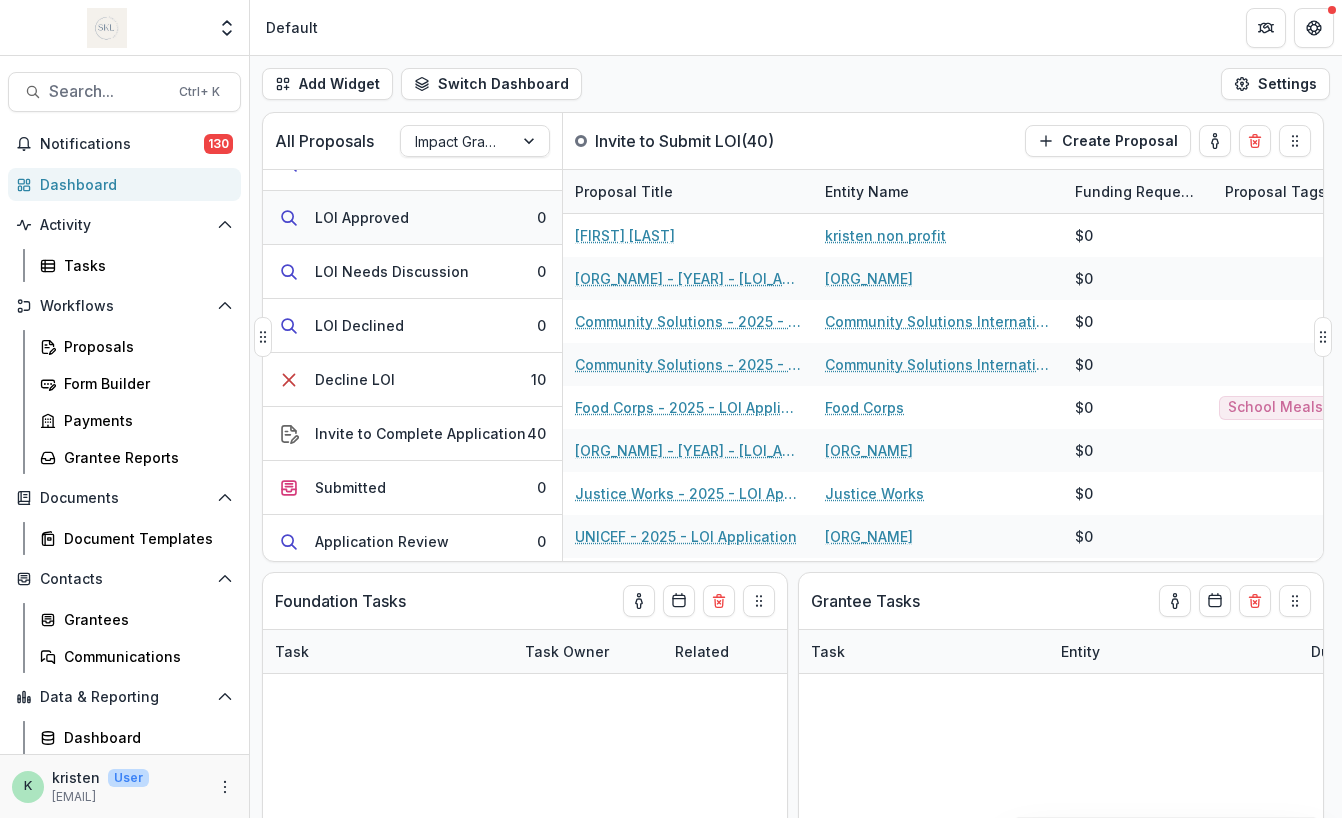 scroll, scrollTop: 142, scrollLeft: 0, axis: vertical 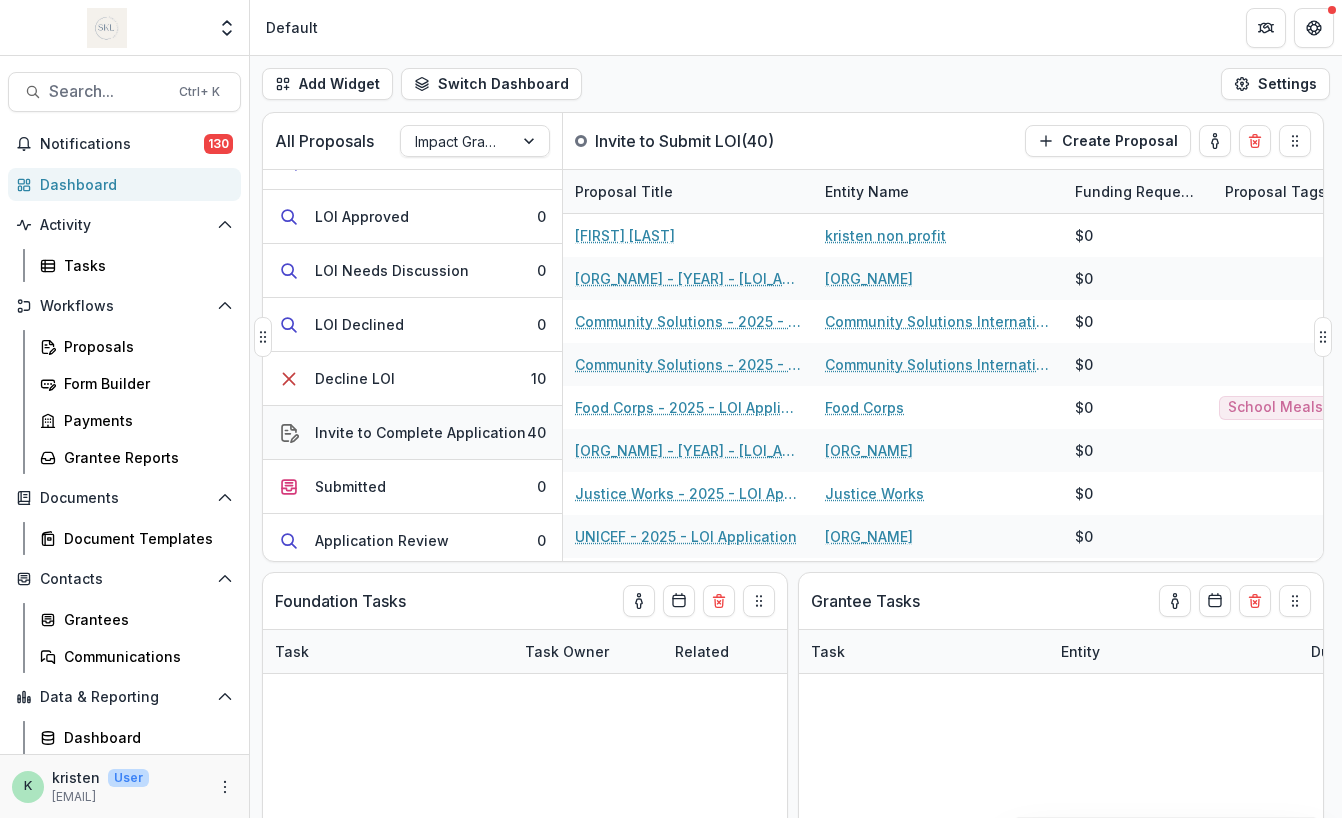 click on "Invite to Complete Application" at bounding box center (420, 432) 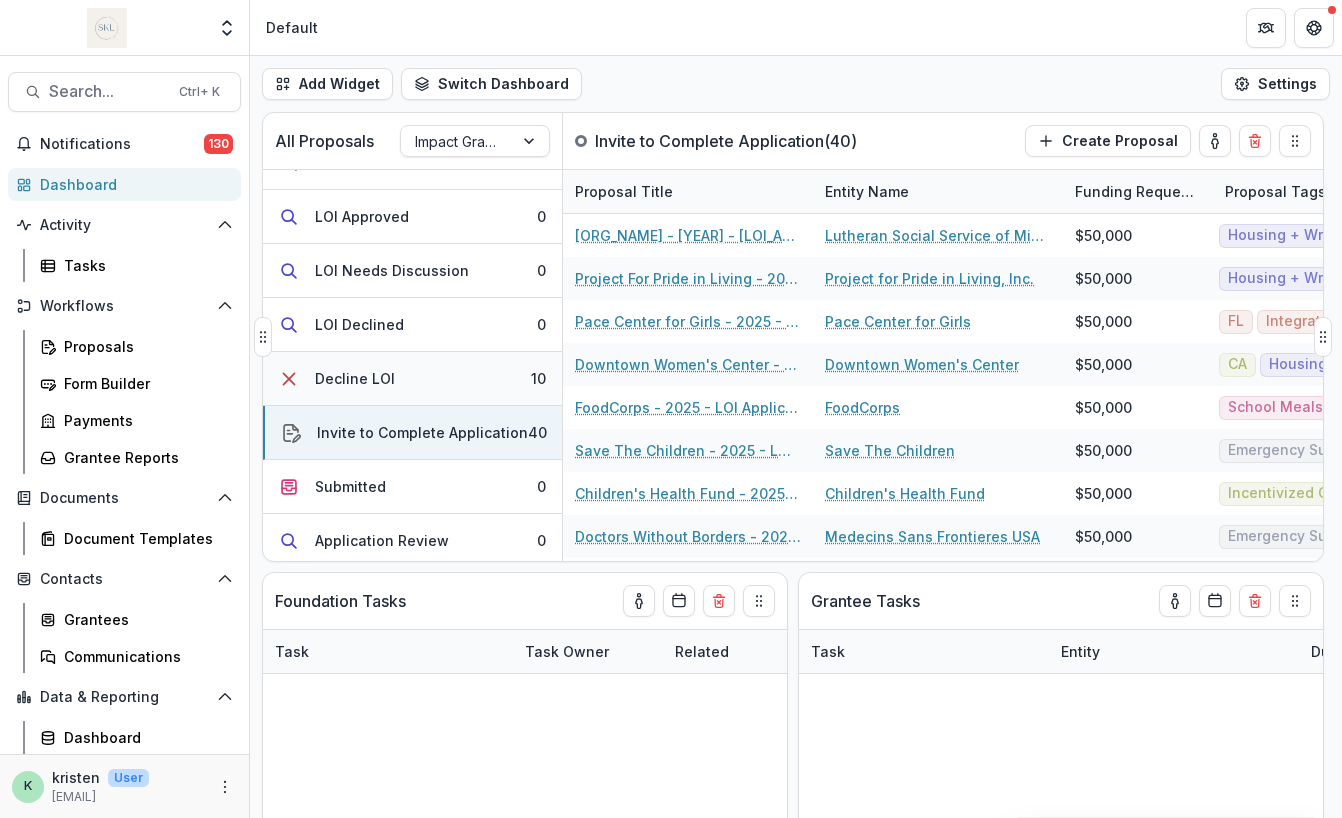 scroll, scrollTop: 0, scrollLeft: 0, axis: both 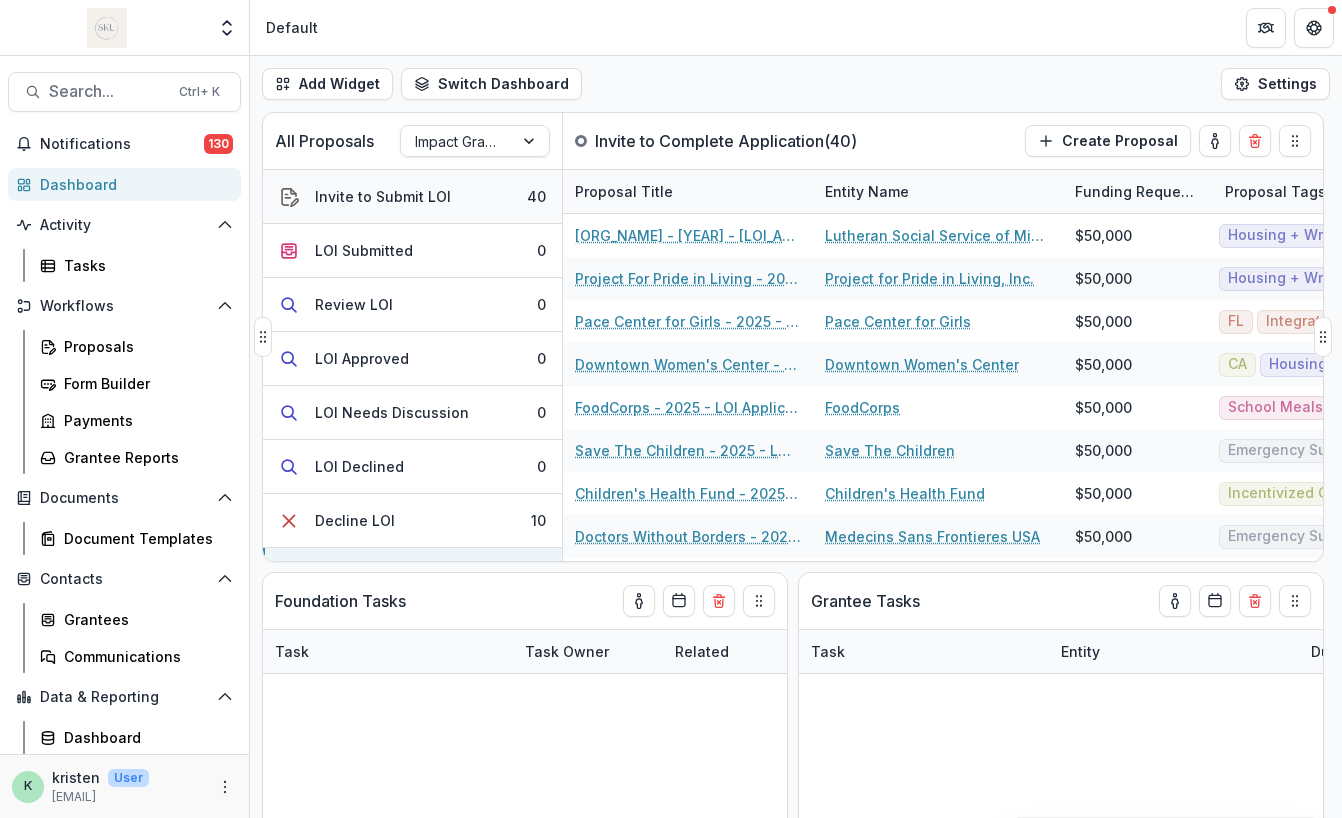 click on "Invite to Submit LOI" at bounding box center [383, 196] 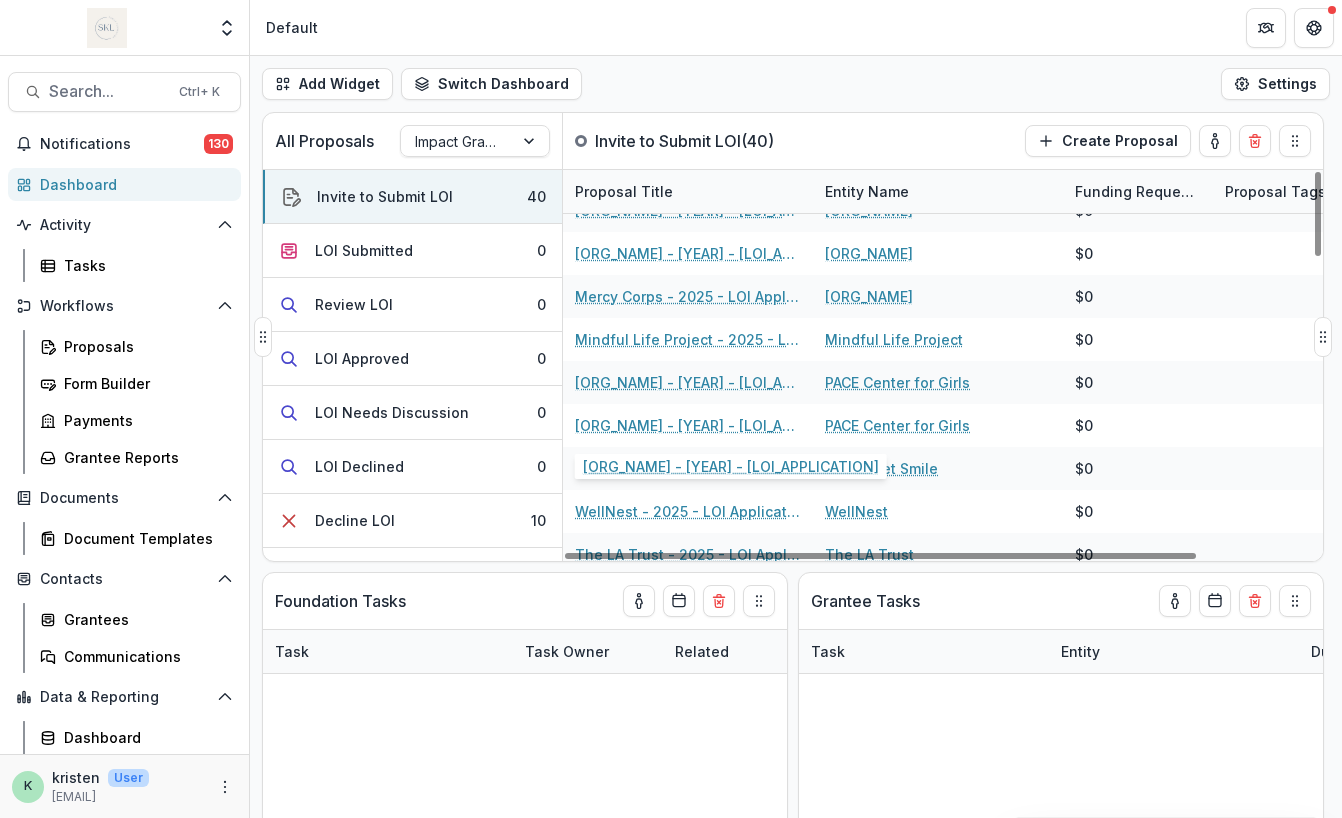 scroll, scrollTop: 1371, scrollLeft: 0, axis: vertical 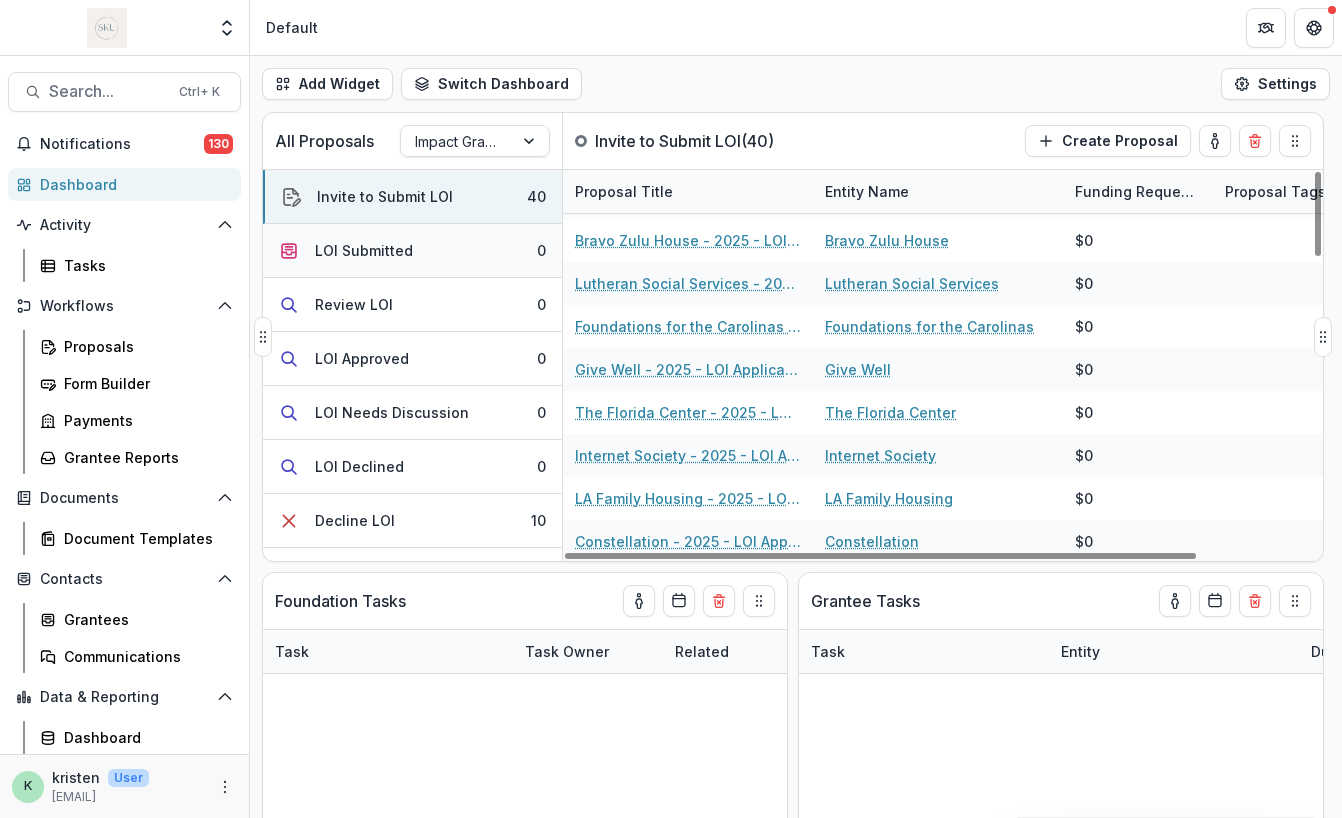 click on "LOI Submitted" at bounding box center [364, 250] 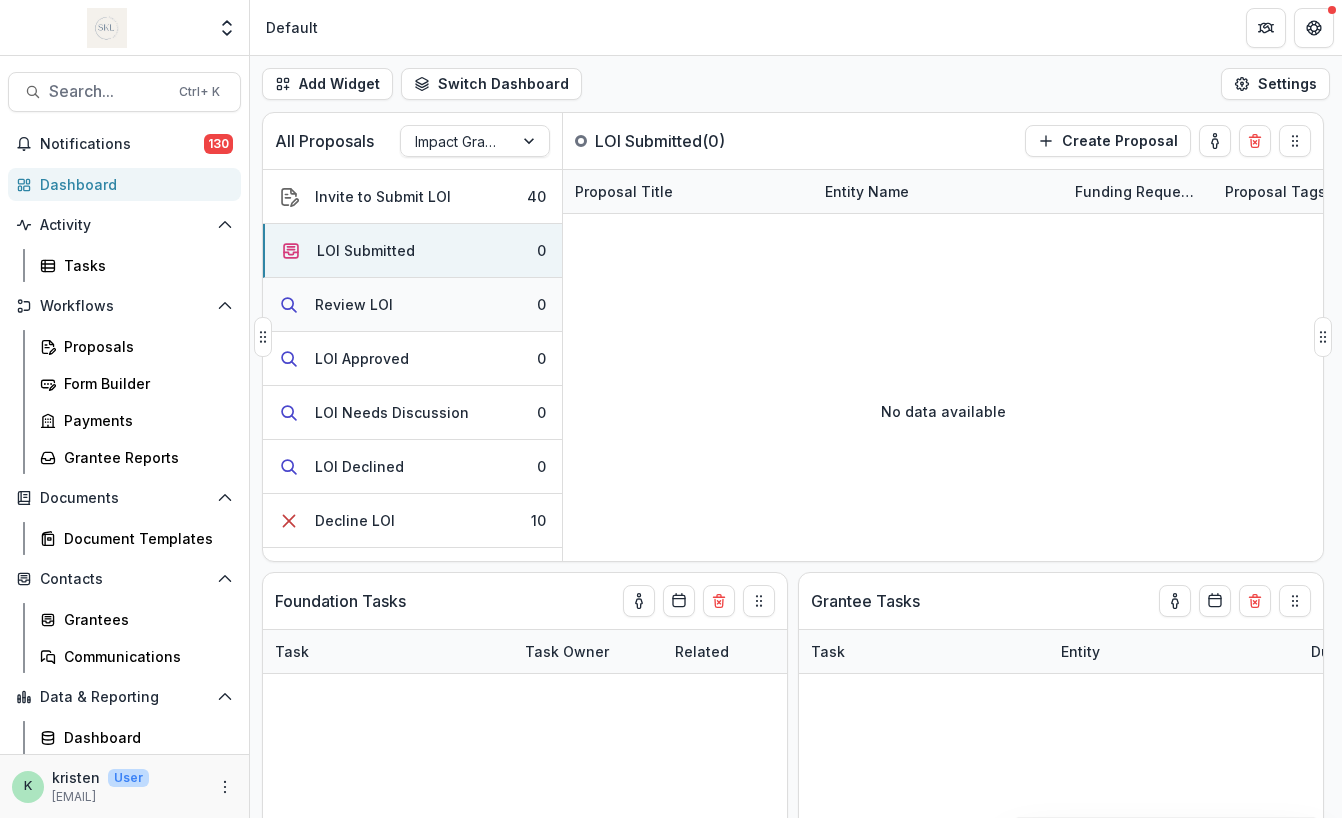 click on "Review LOI" at bounding box center (354, 304) 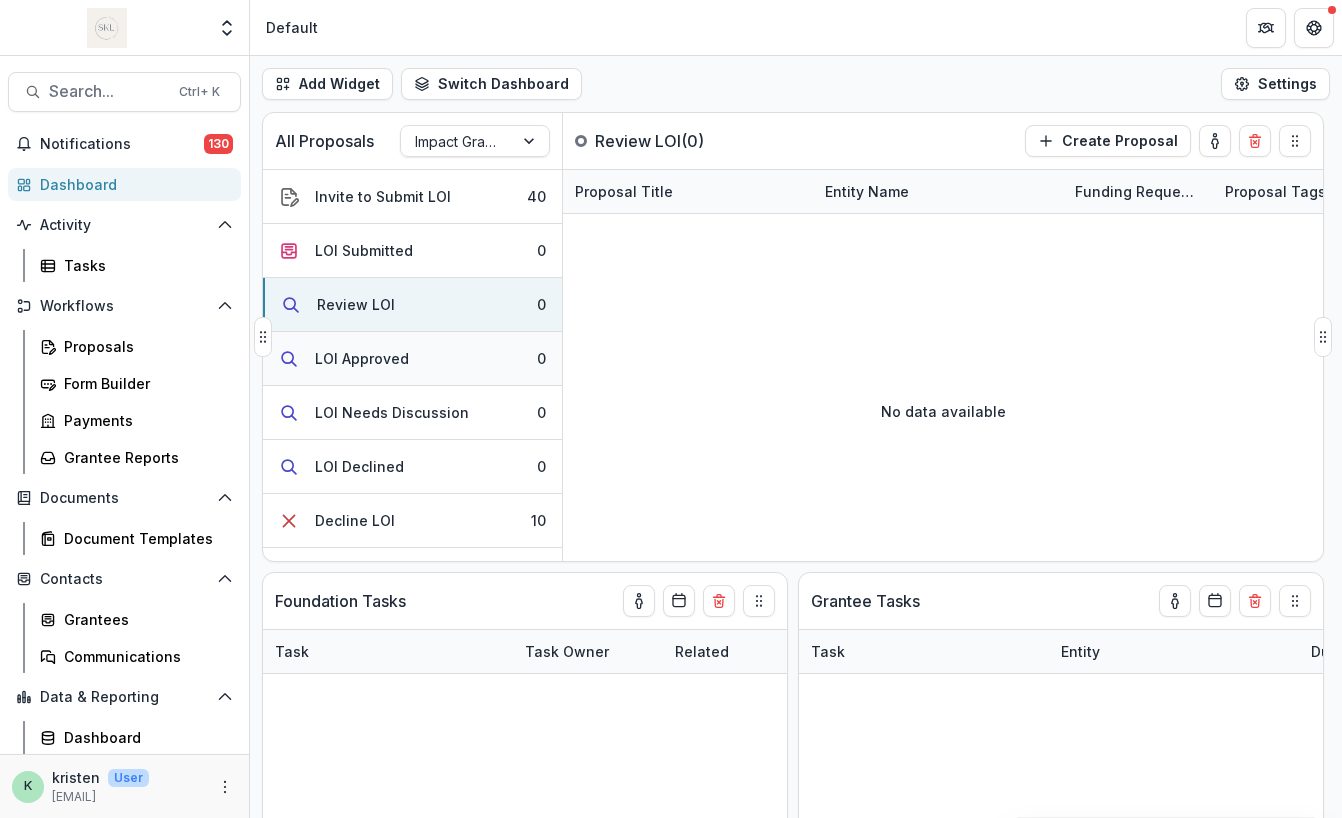 click on "LOI Approved" at bounding box center (362, 358) 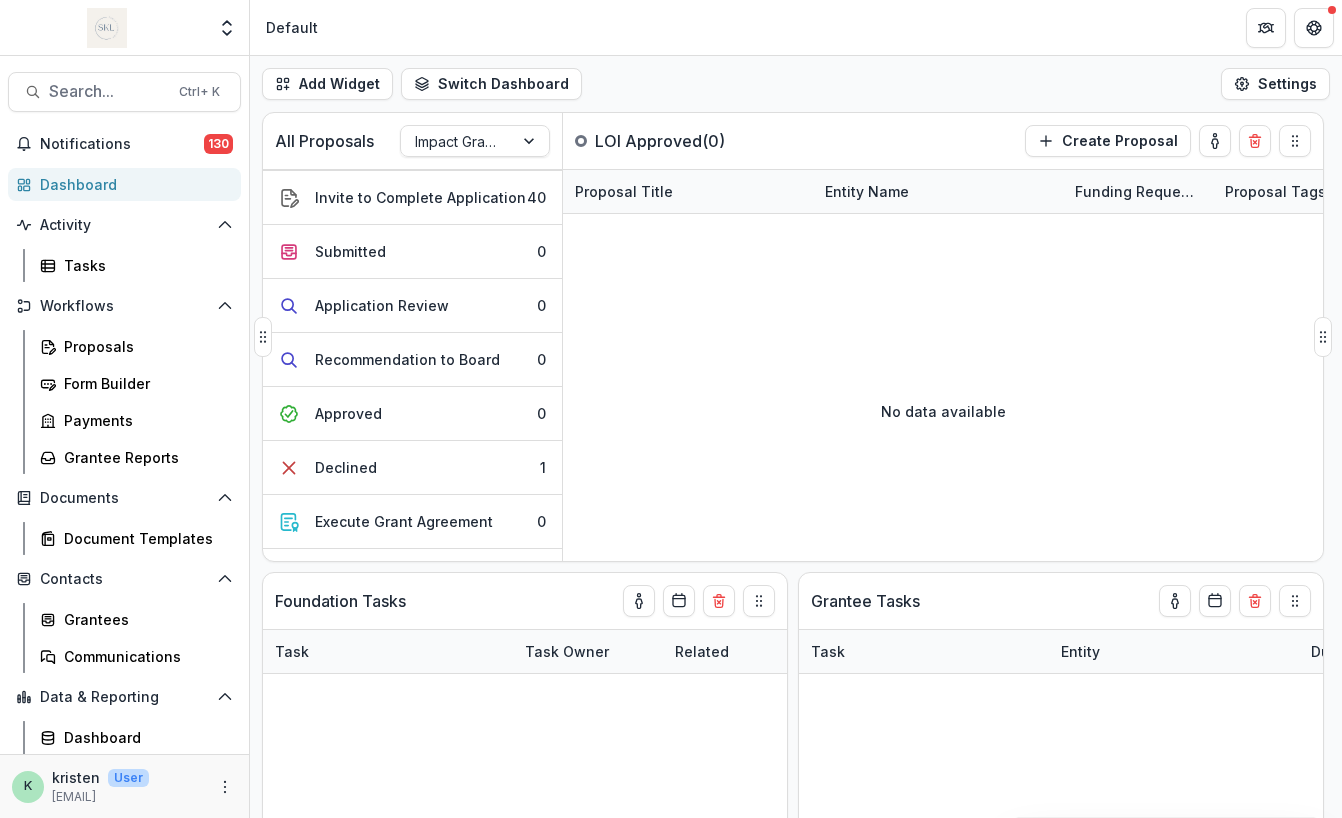 scroll, scrollTop: 378, scrollLeft: 0, axis: vertical 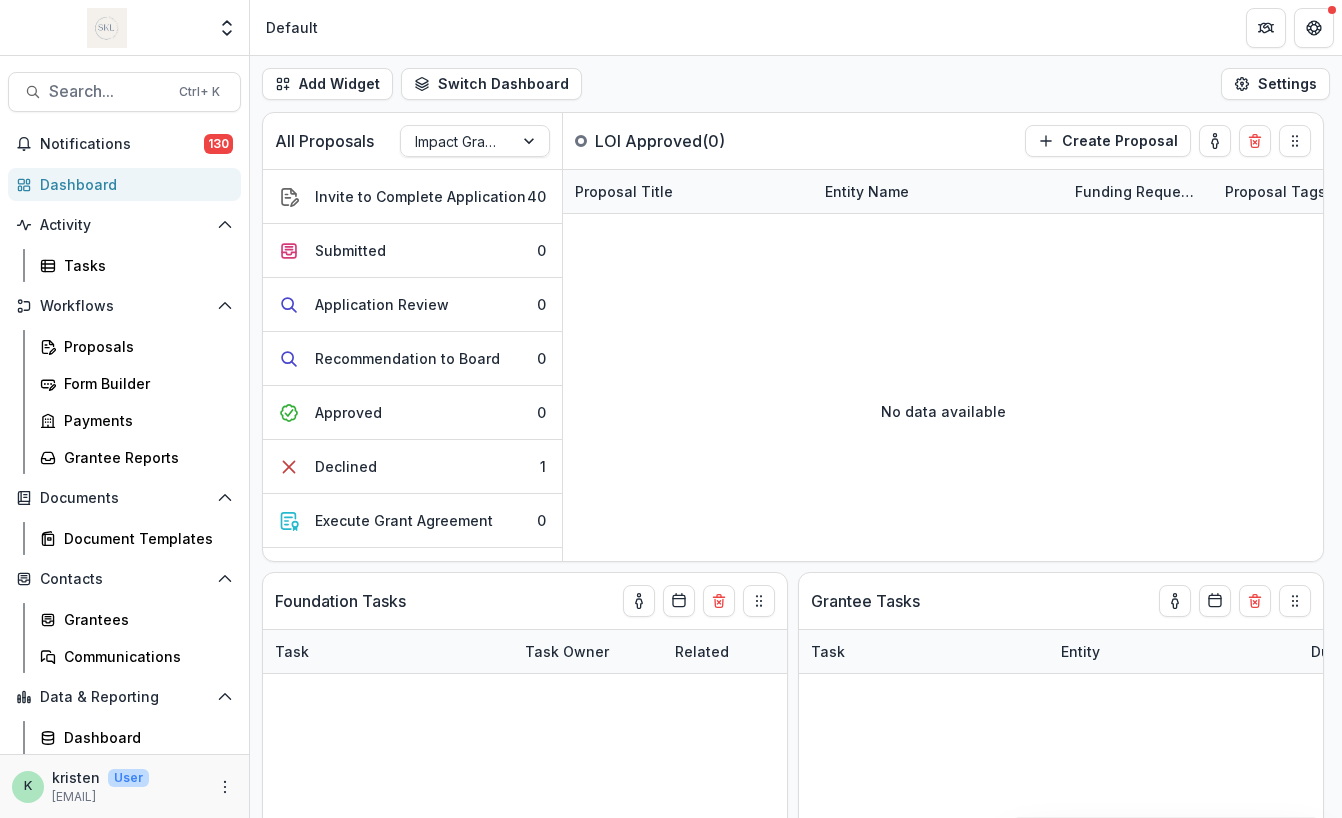 click on "Workflows Proposals Form Builder Payments Grantee Reports" at bounding box center [124, 382] 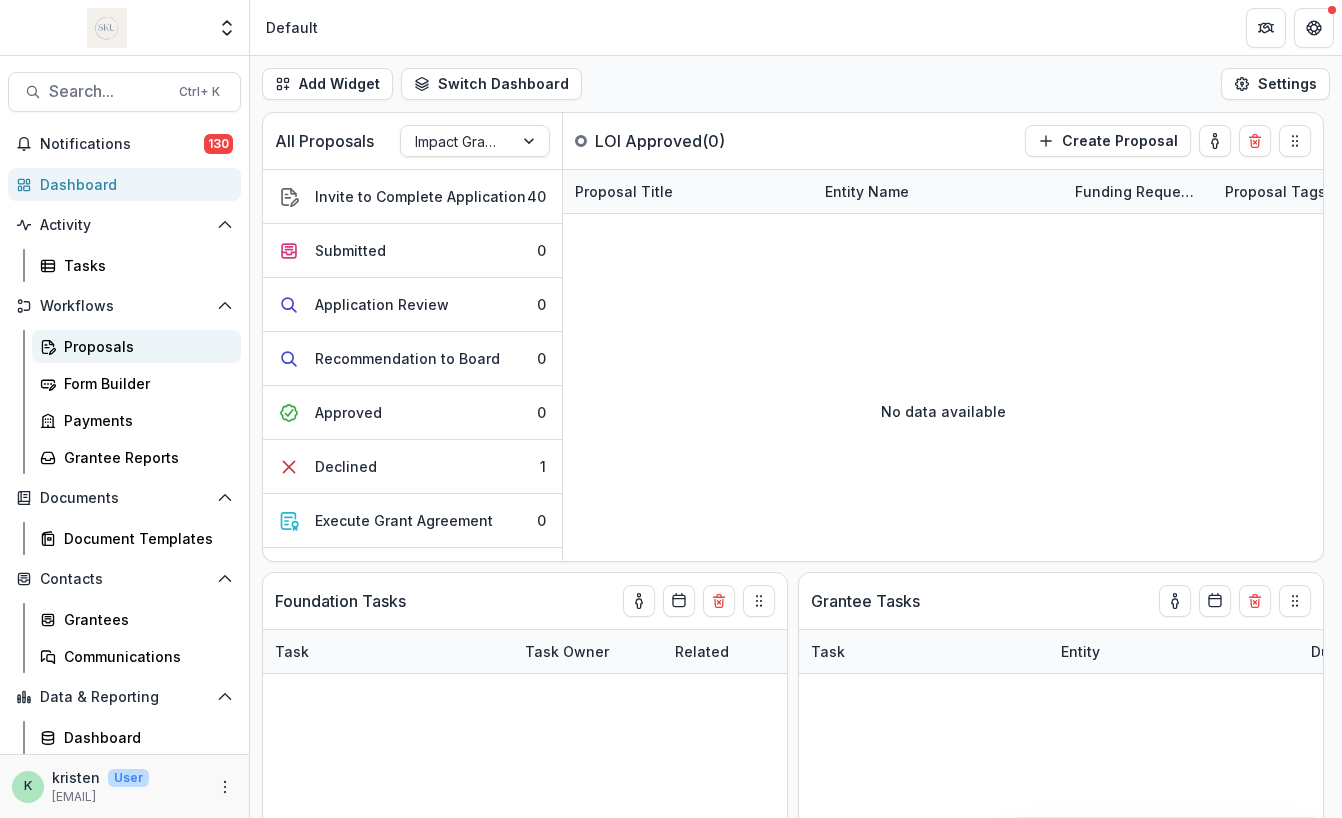 click on "Proposals" at bounding box center [144, 346] 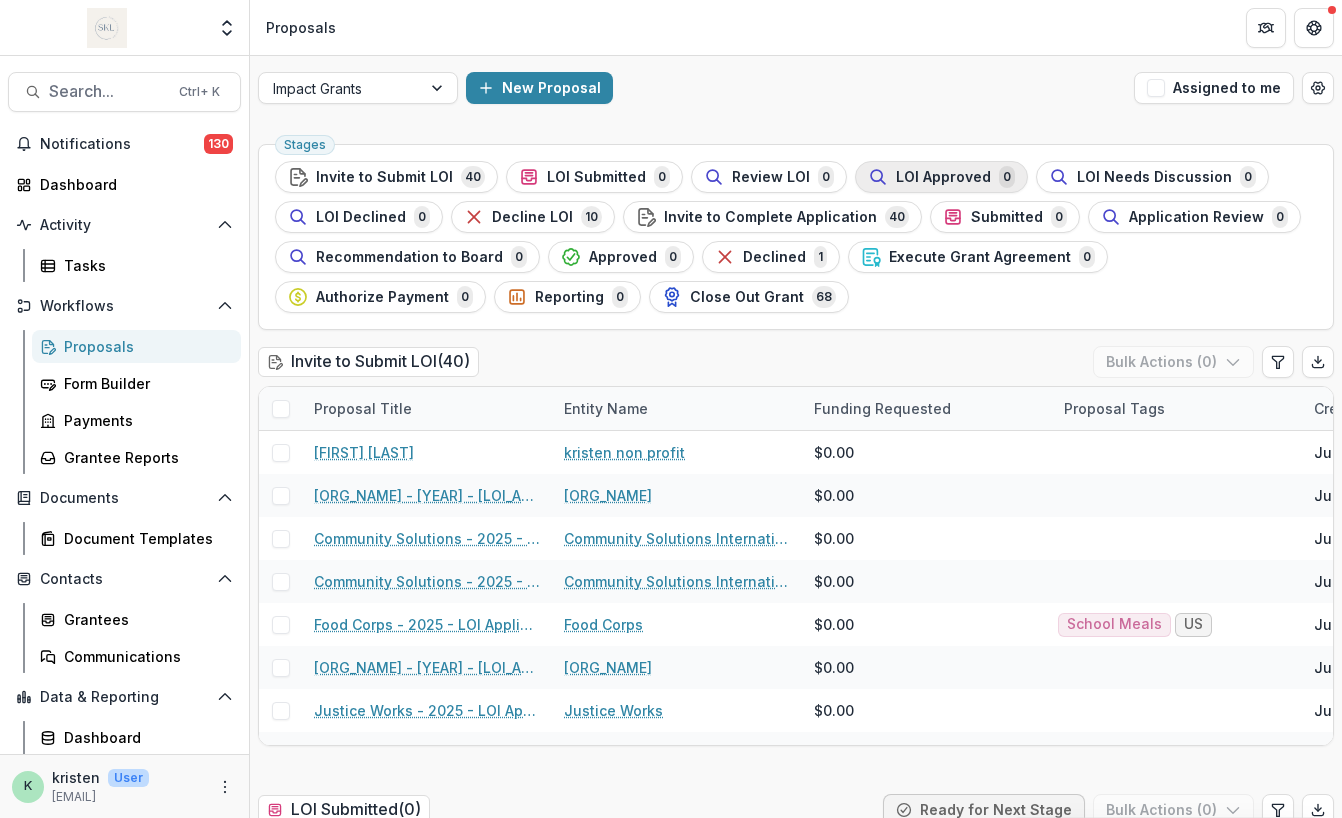 click on "LOI Approved" at bounding box center (943, 177) 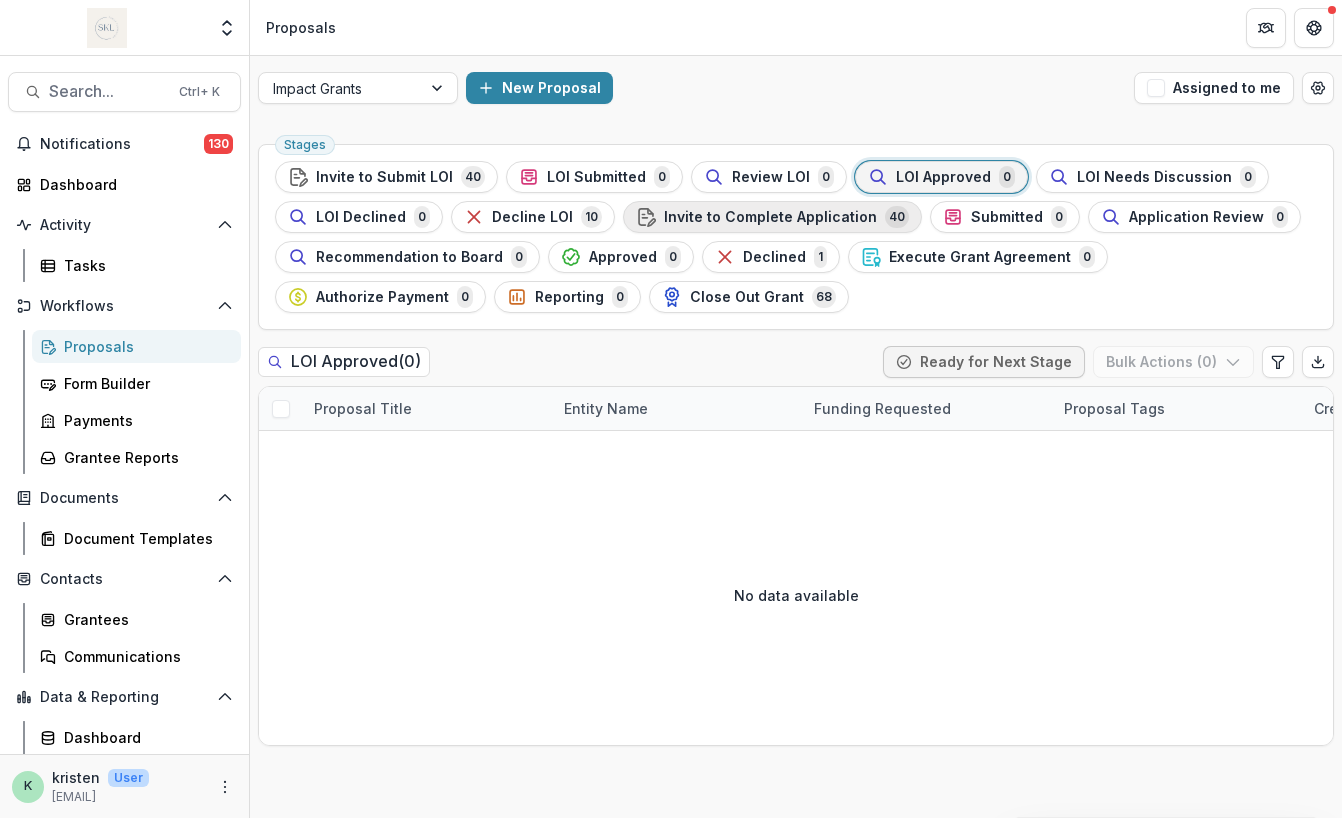 click on "Invite to Complete Application" at bounding box center (770, 217) 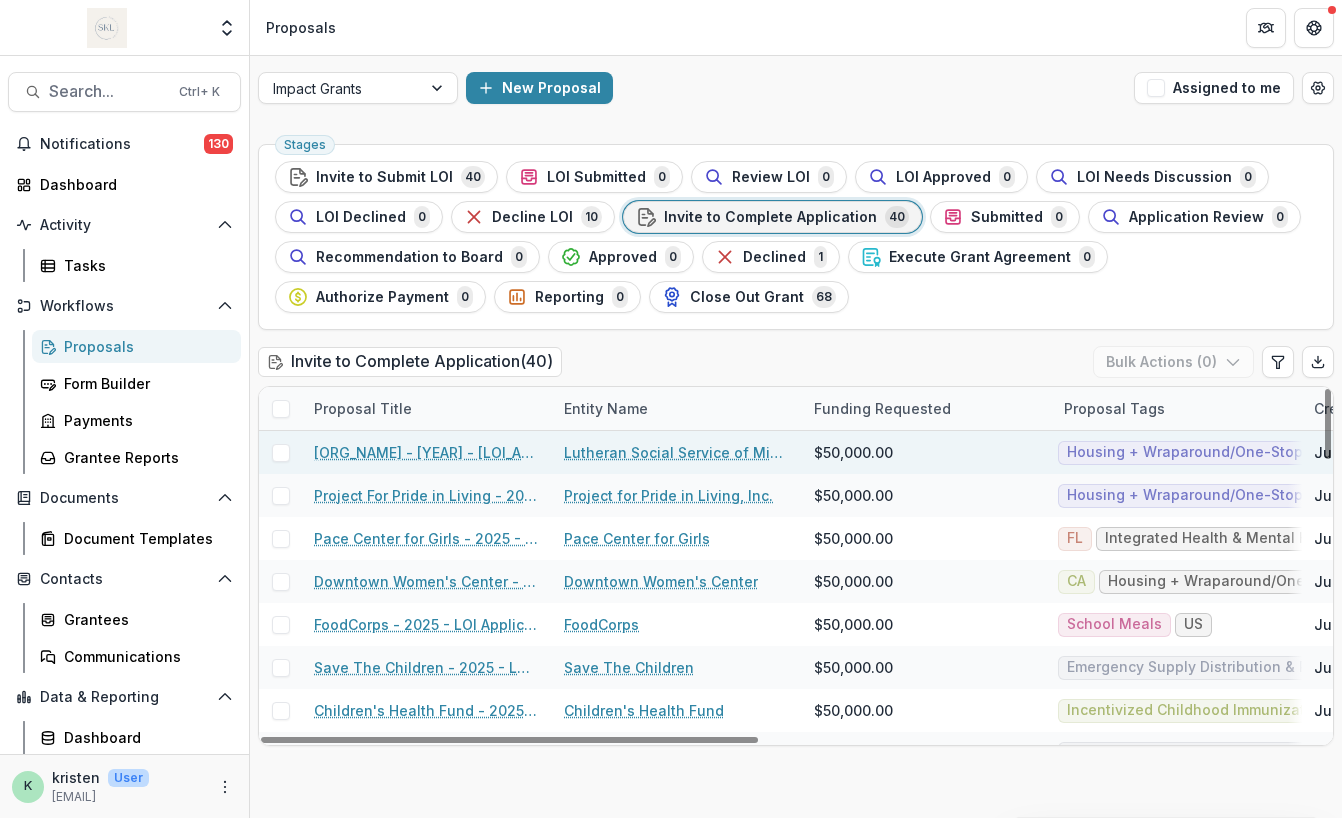 click on "Lutheran Social Service of Minnesota" at bounding box center [677, 452] 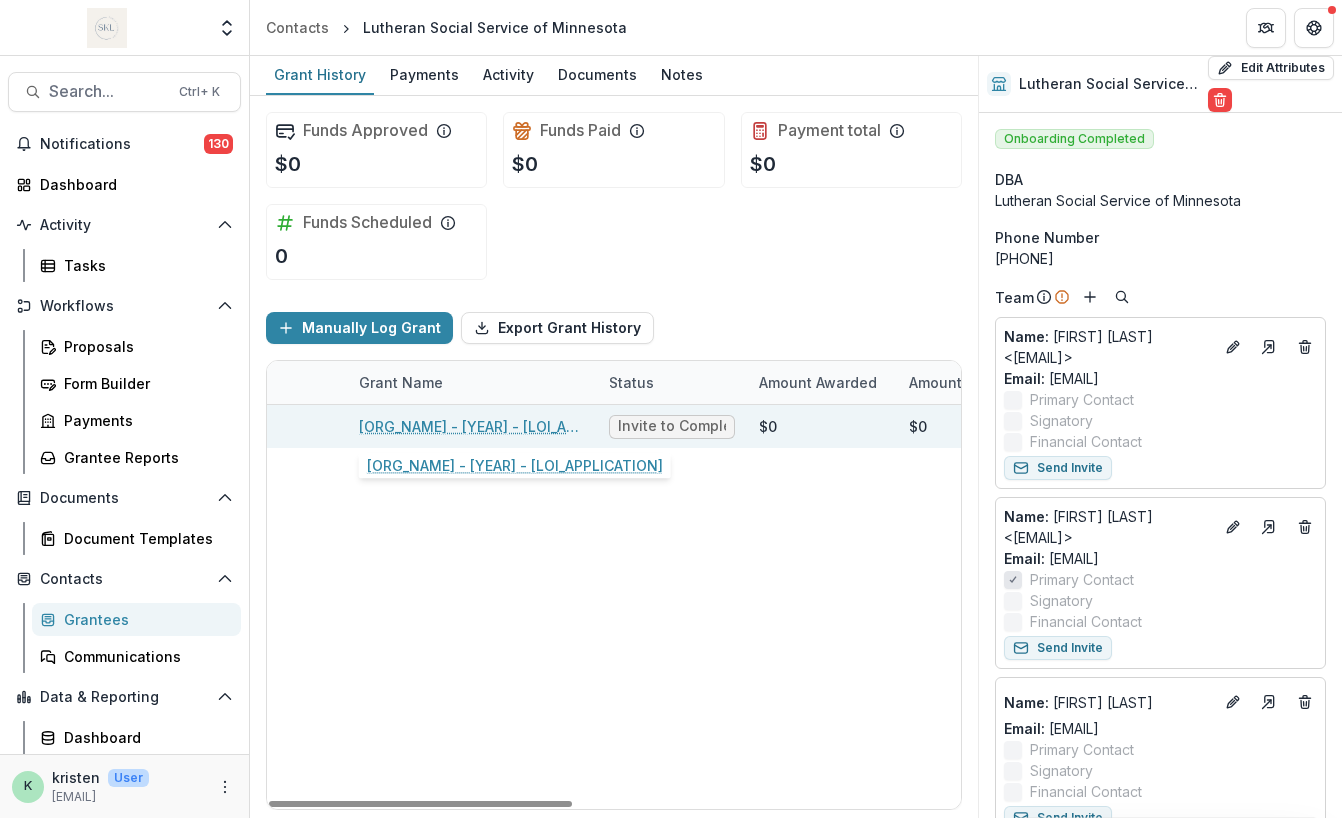 click on "[ORG_NAME] - [YEAR] - [LOI_APPLICATION]" at bounding box center [472, 426] 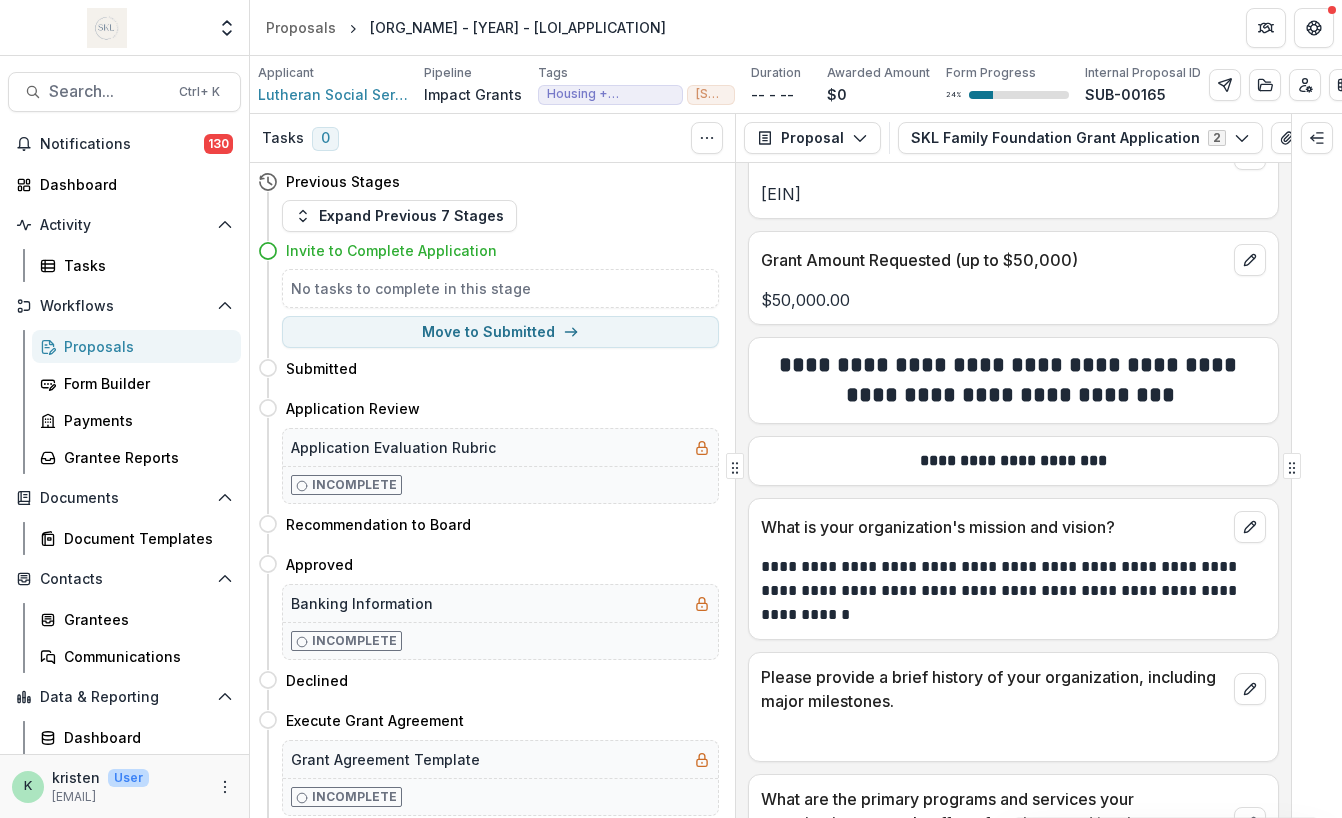 scroll, scrollTop: 1007, scrollLeft: 0, axis: vertical 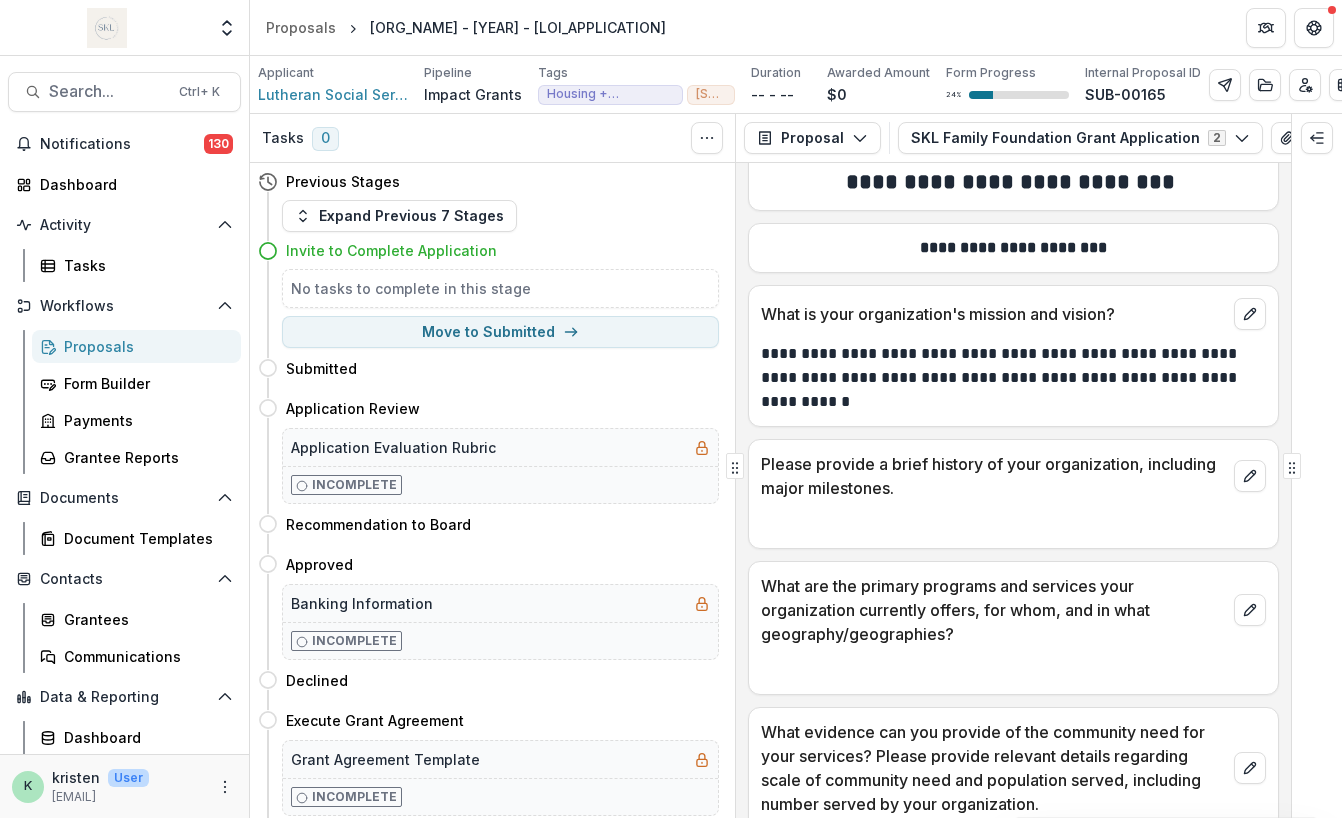 click on "Please provide a brief history of your organization, including major milestones." at bounding box center [993, 476] 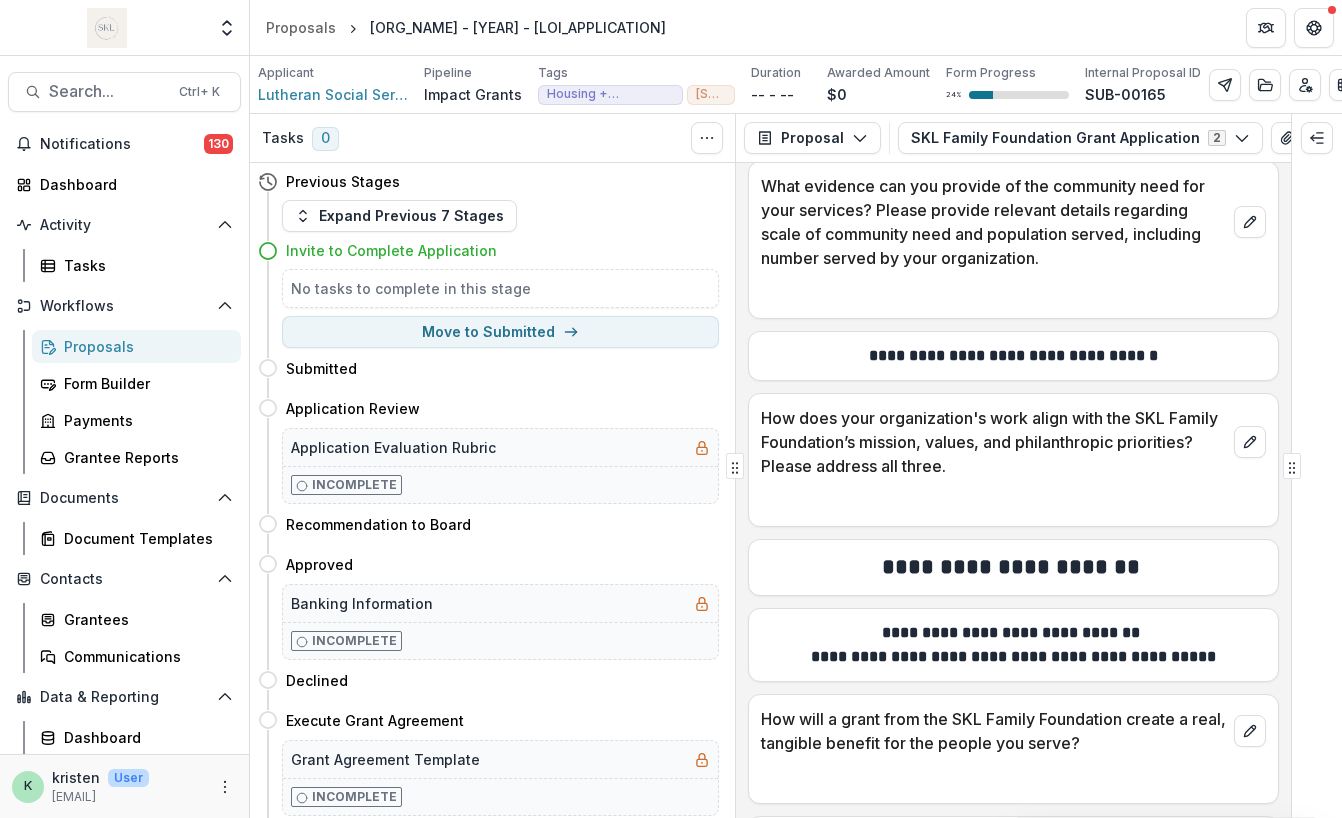 click on "Proposals" at bounding box center (144, 346) 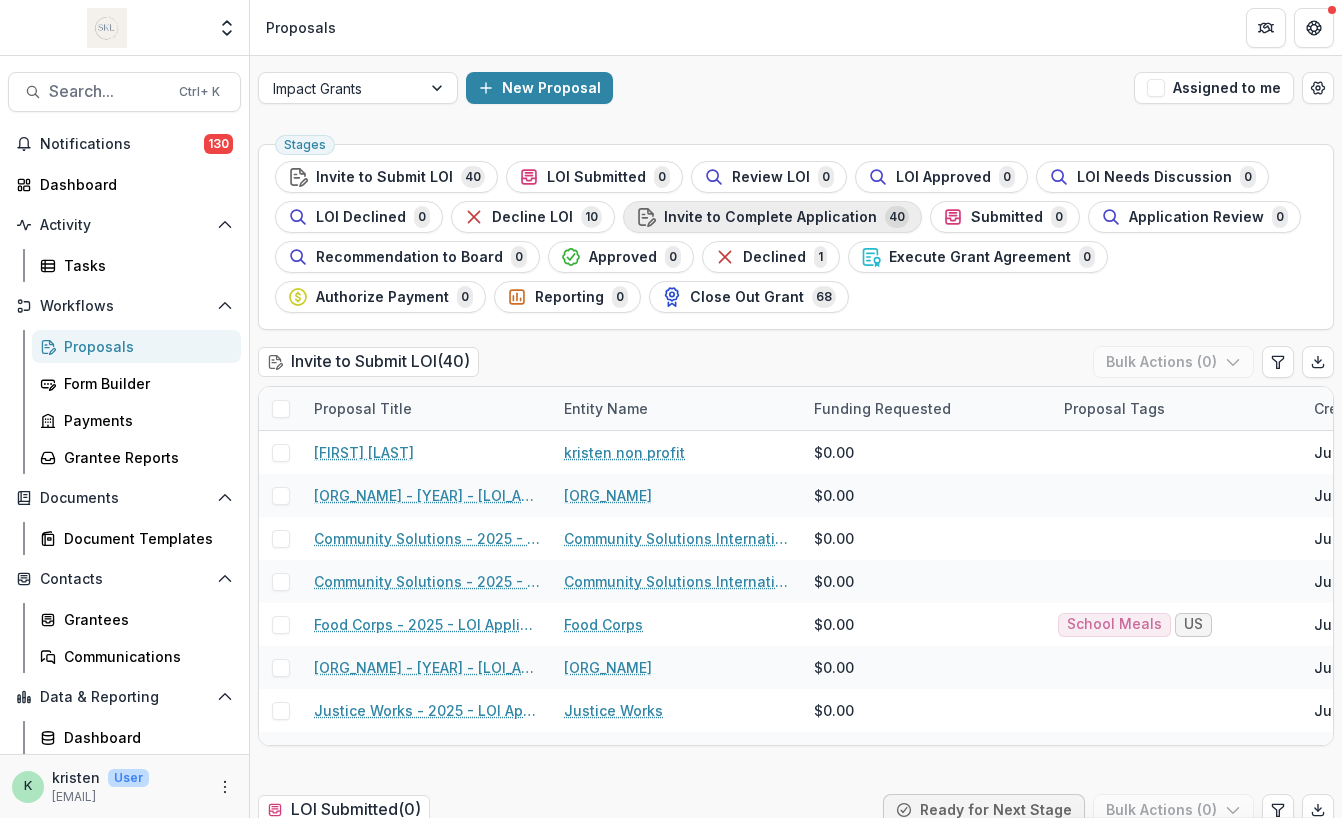 click on "Invite to Complete Application" at bounding box center [770, 217] 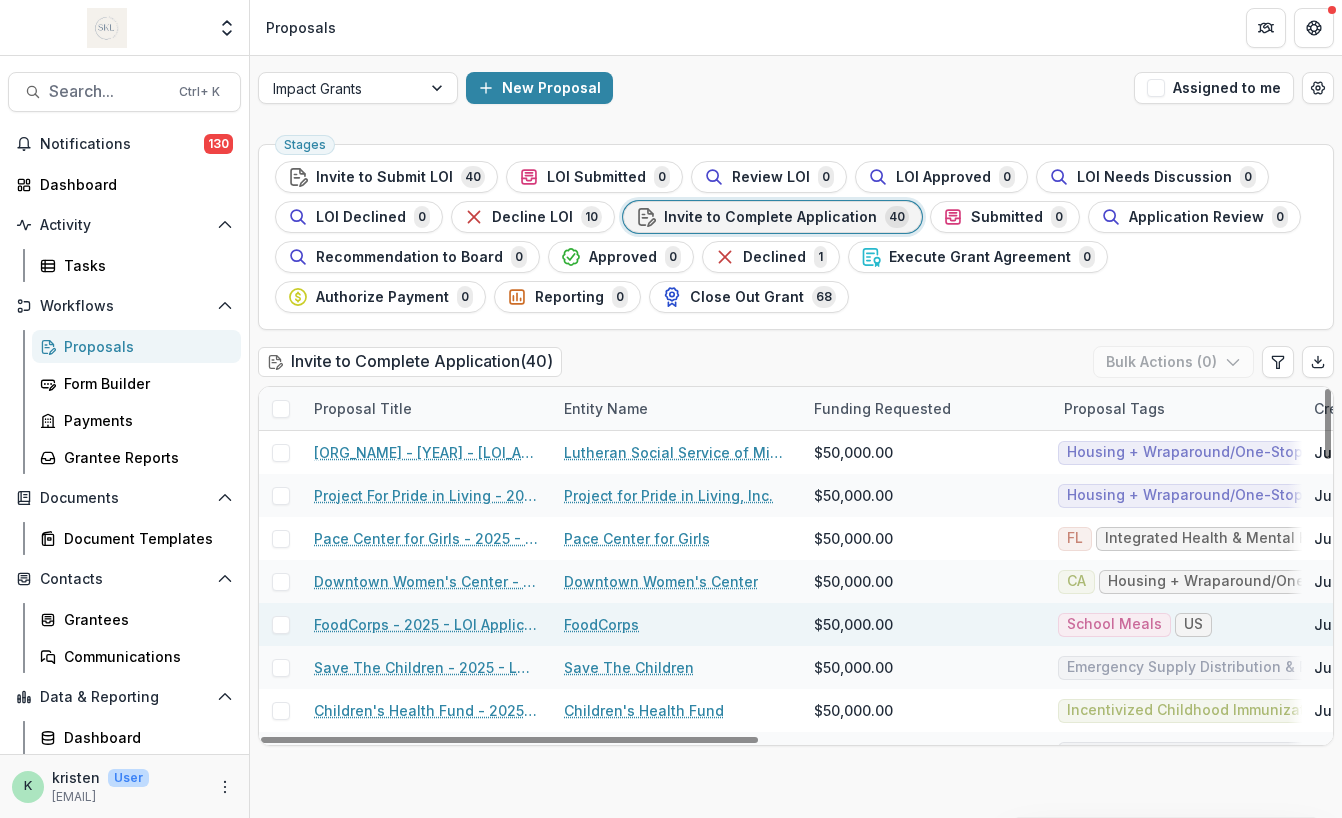 scroll, scrollTop: 9, scrollLeft: 0, axis: vertical 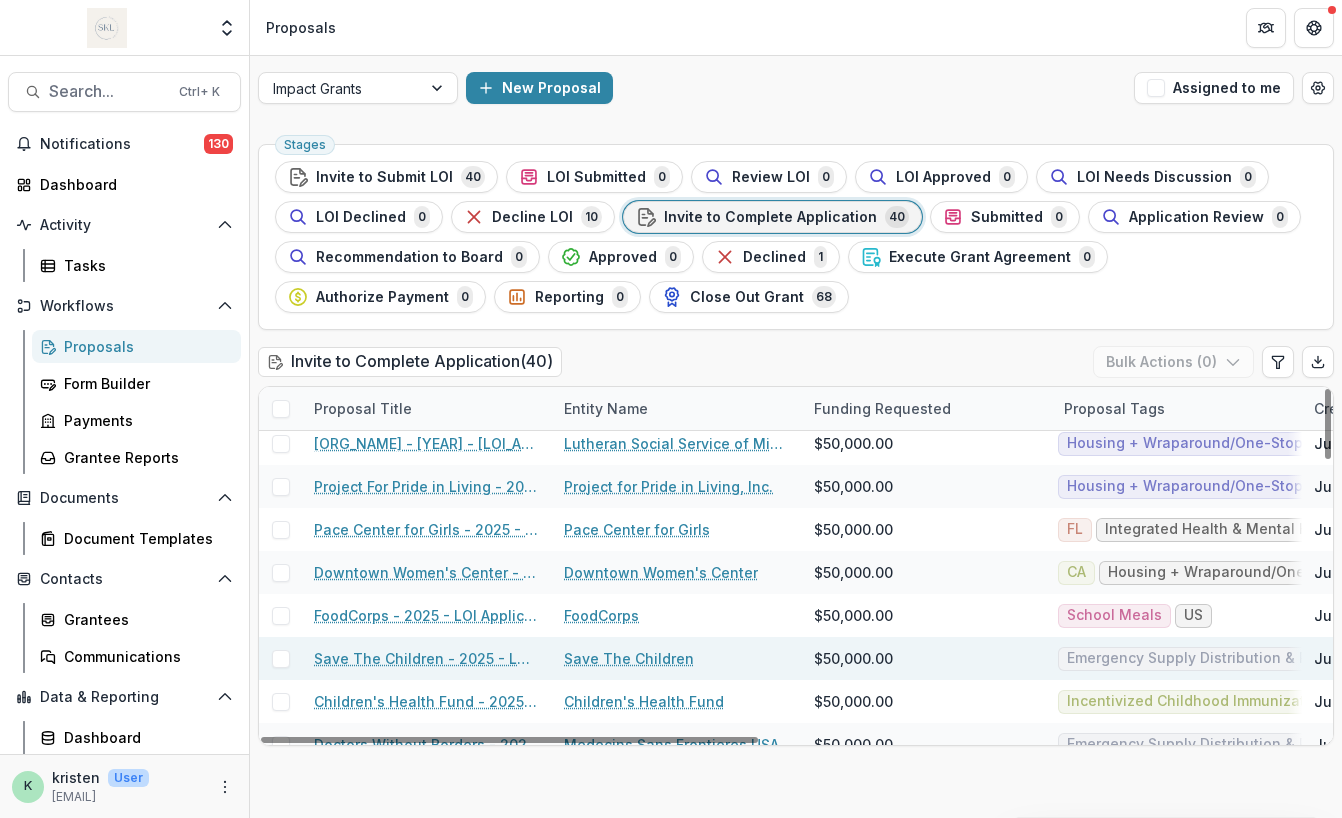 click on "Save The Children" at bounding box center [629, 658] 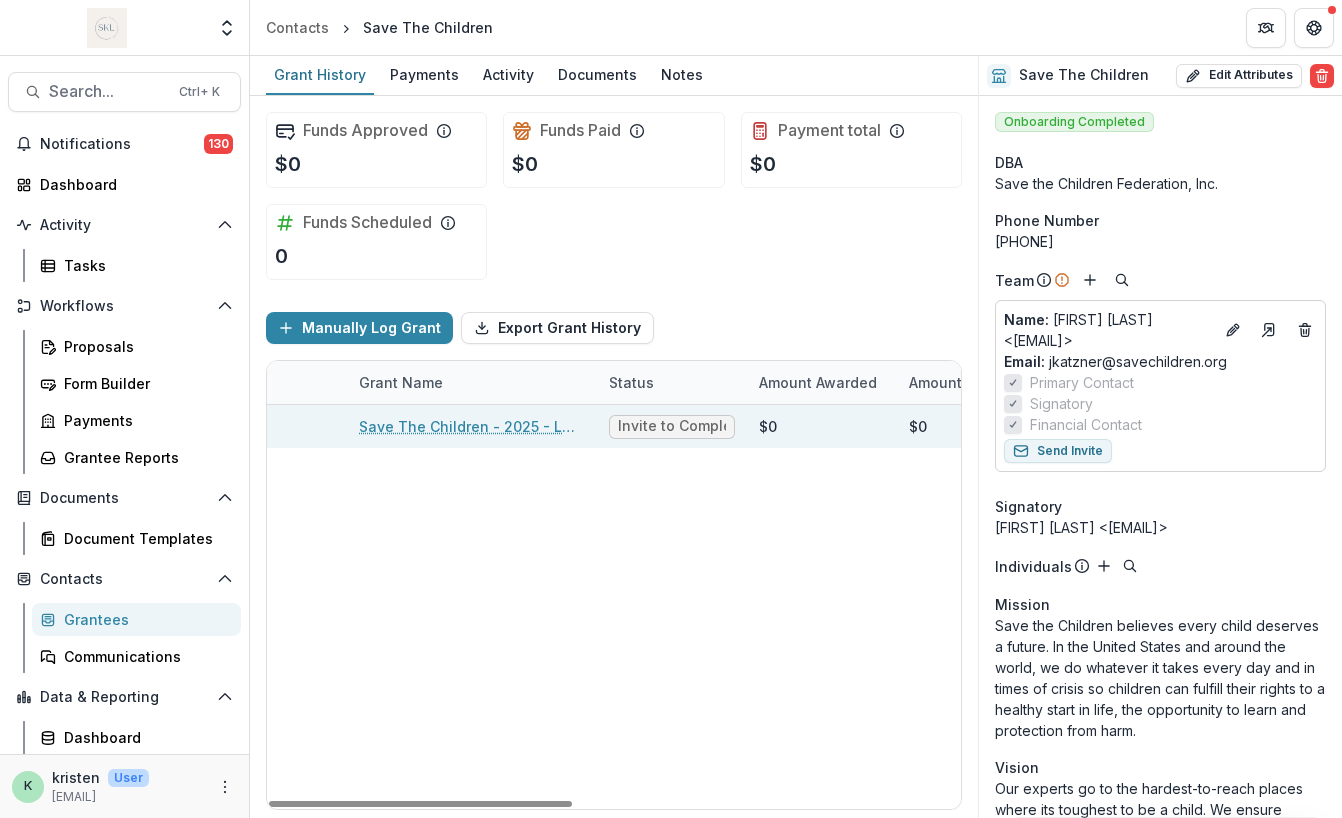 click on "Save The Children - 2025 - LOI Application" at bounding box center (472, 426) 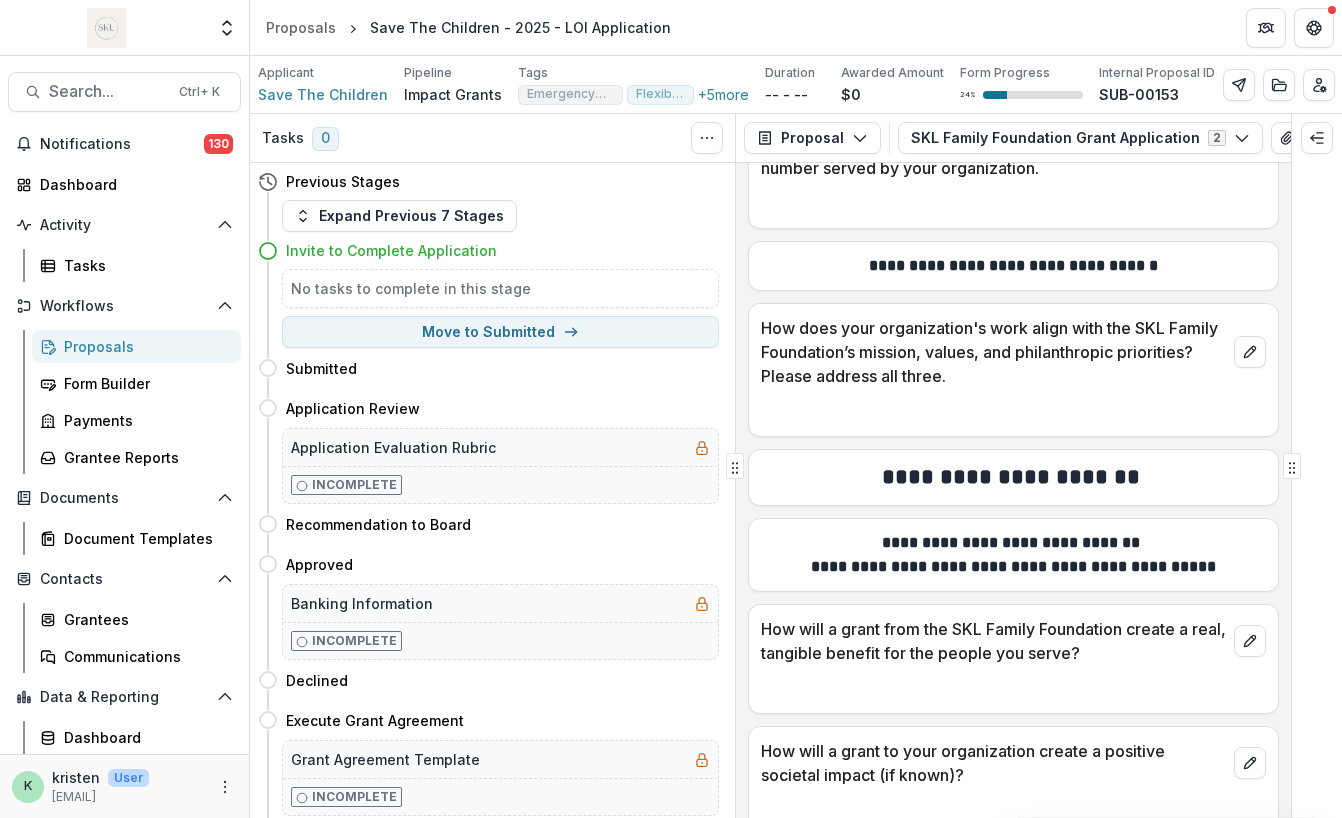 scroll, scrollTop: 2251, scrollLeft: 0, axis: vertical 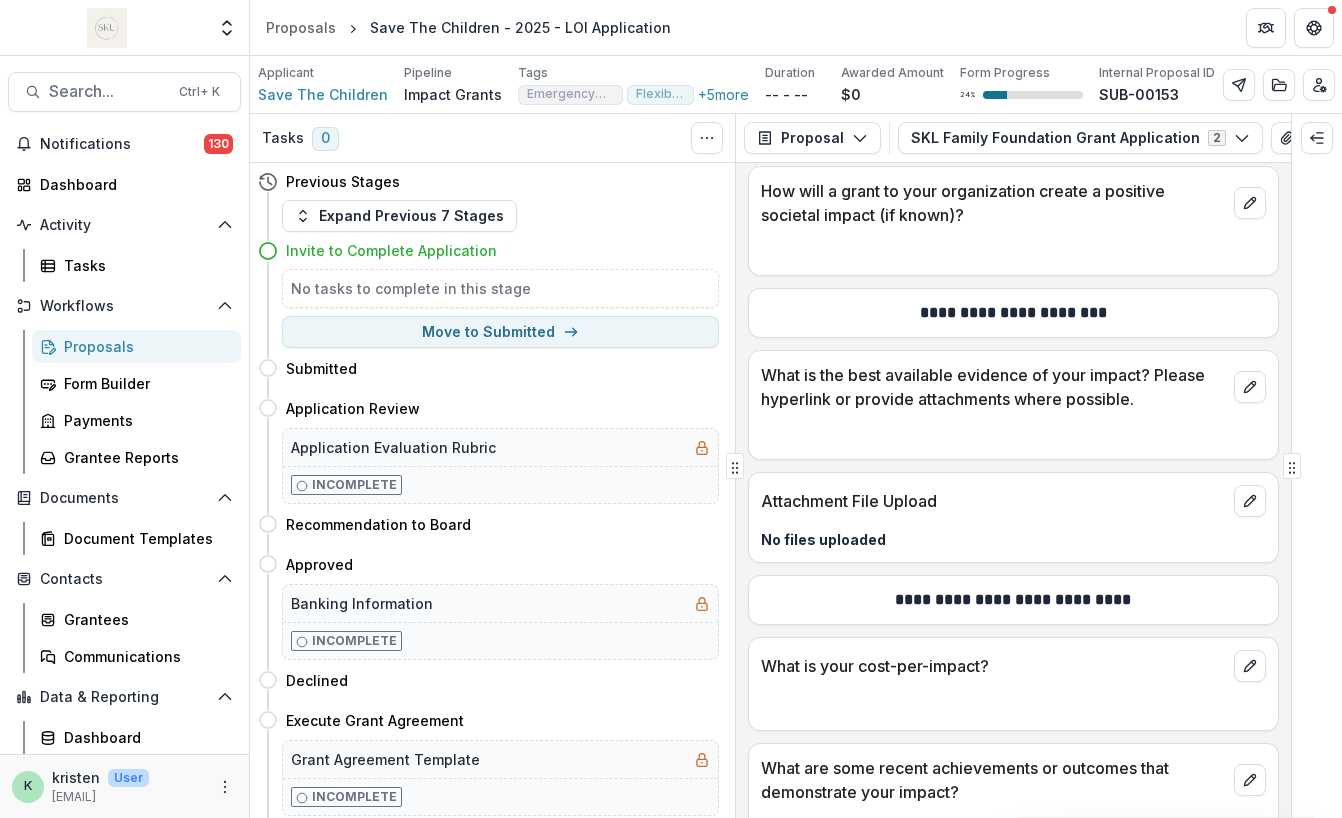 click on "Proposals" at bounding box center (144, 346) 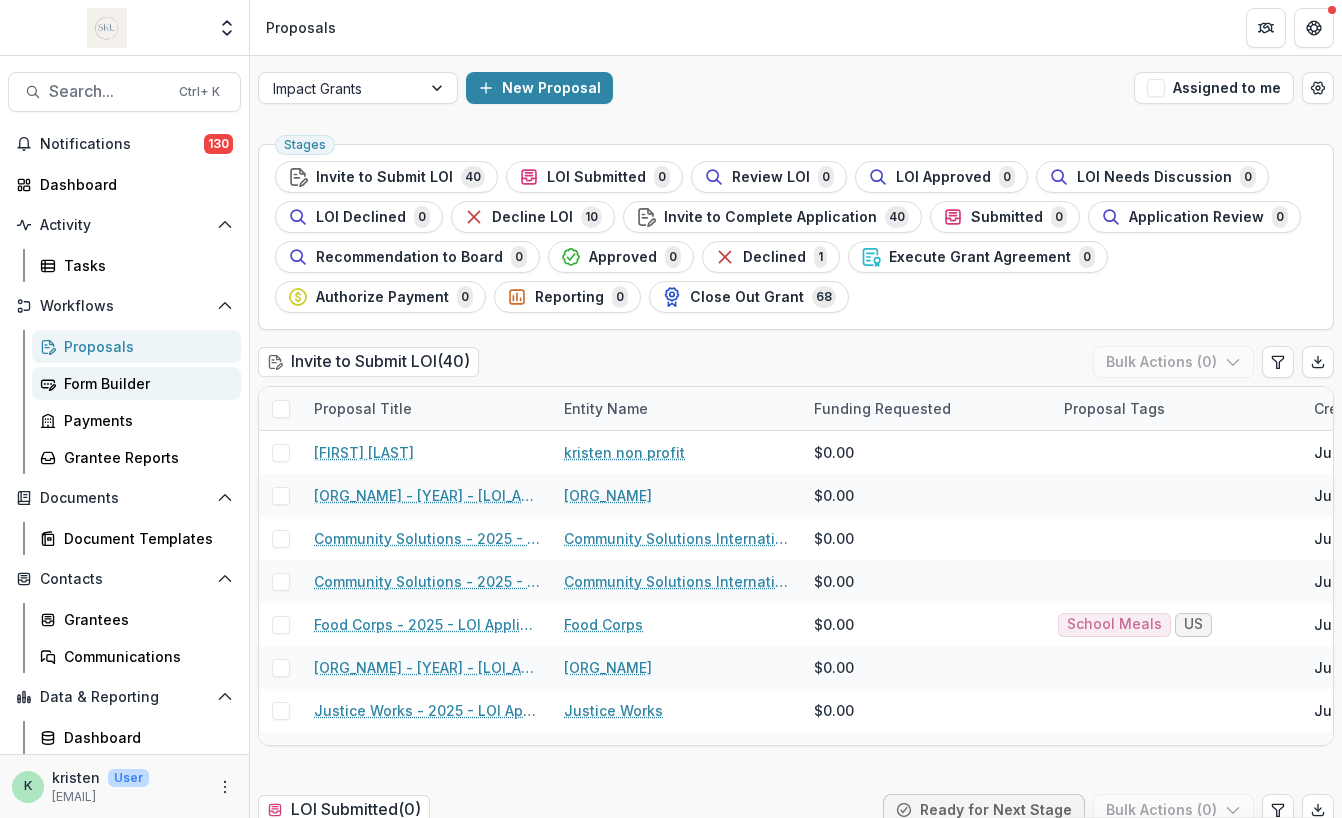 click on "Form Builder" at bounding box center [144, 383] 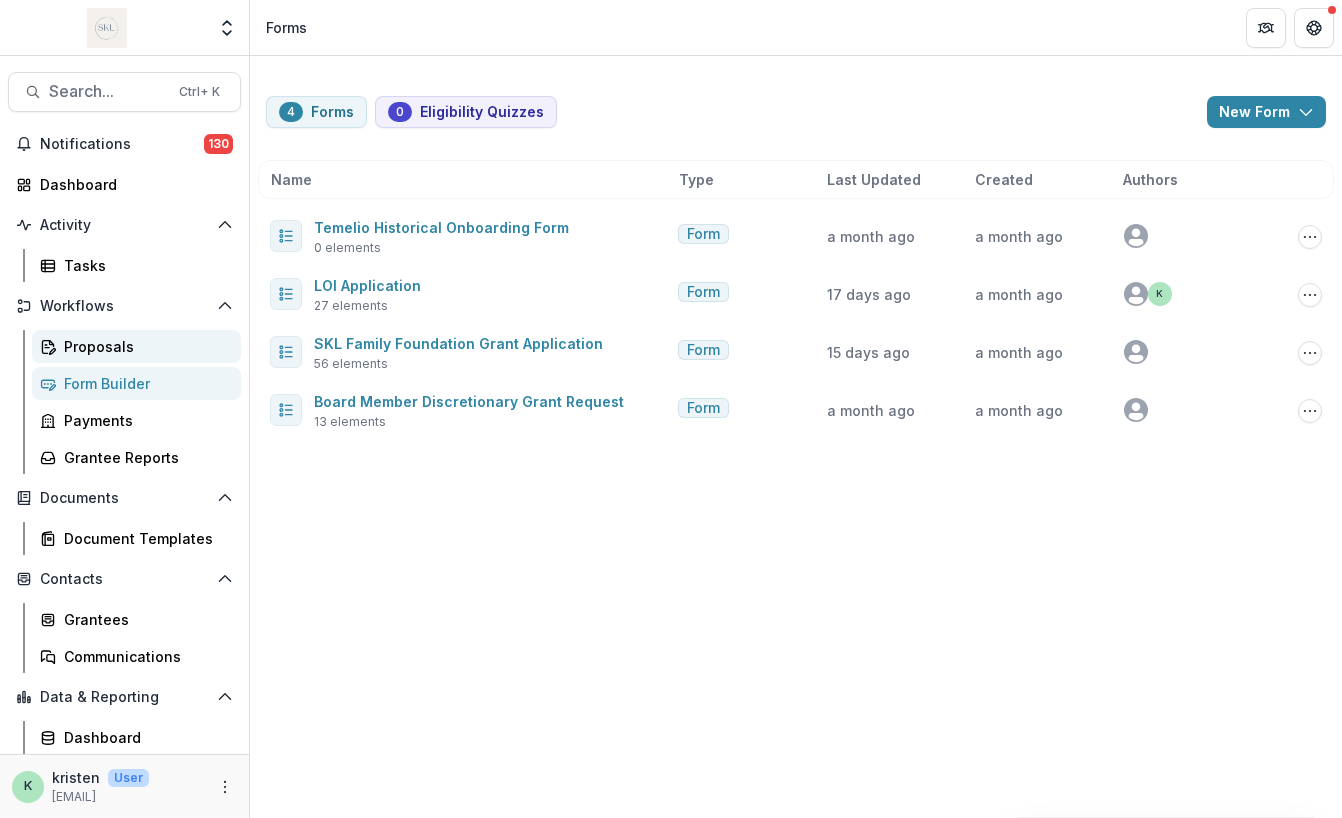 click on "Proposals" at bounding box center [144, 346] 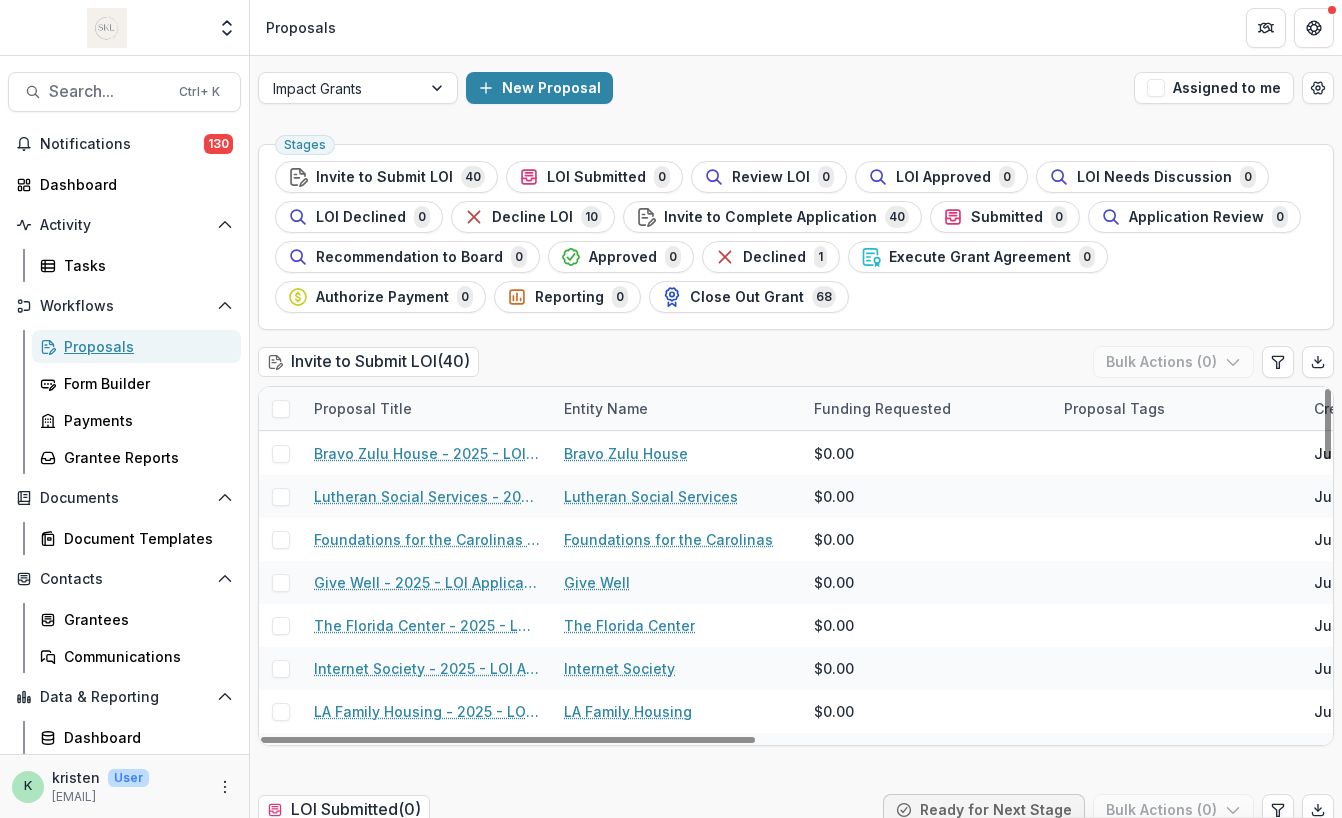 scroll, scrollTop: 1404, scrollLeft: 0, axis: vertical 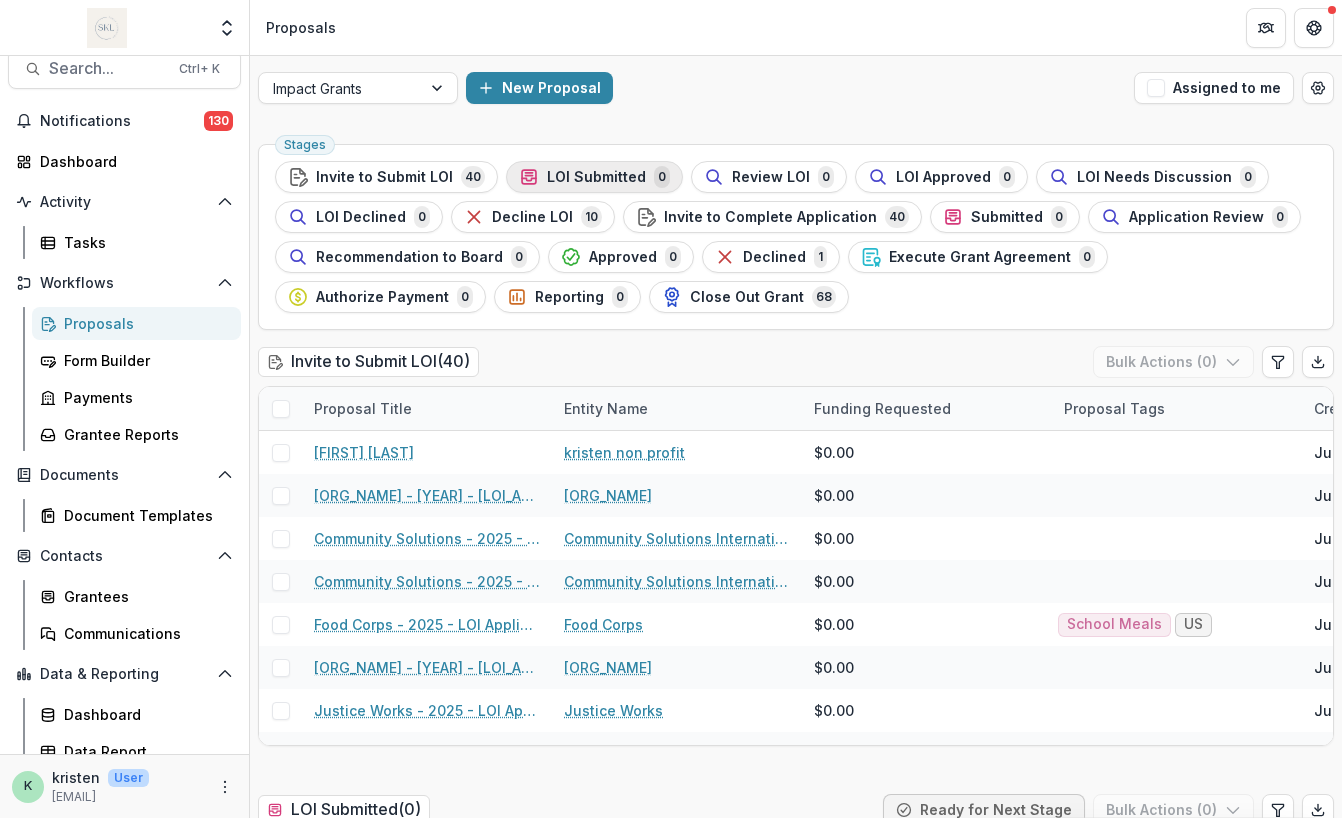 click on "LOI Submitted" at bounding box center [596, 177] 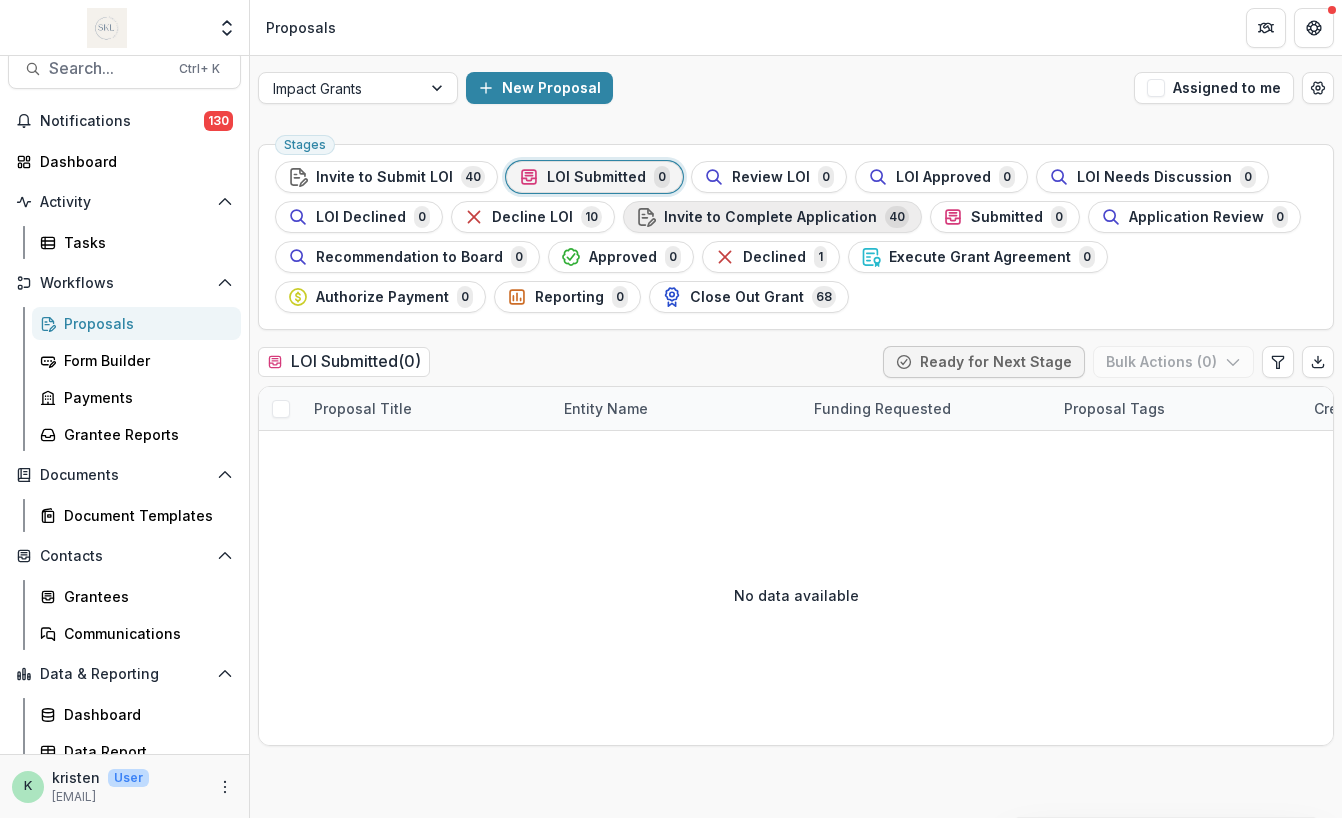 click on "Invite to Complete Application" at bounding box center (770, 217) 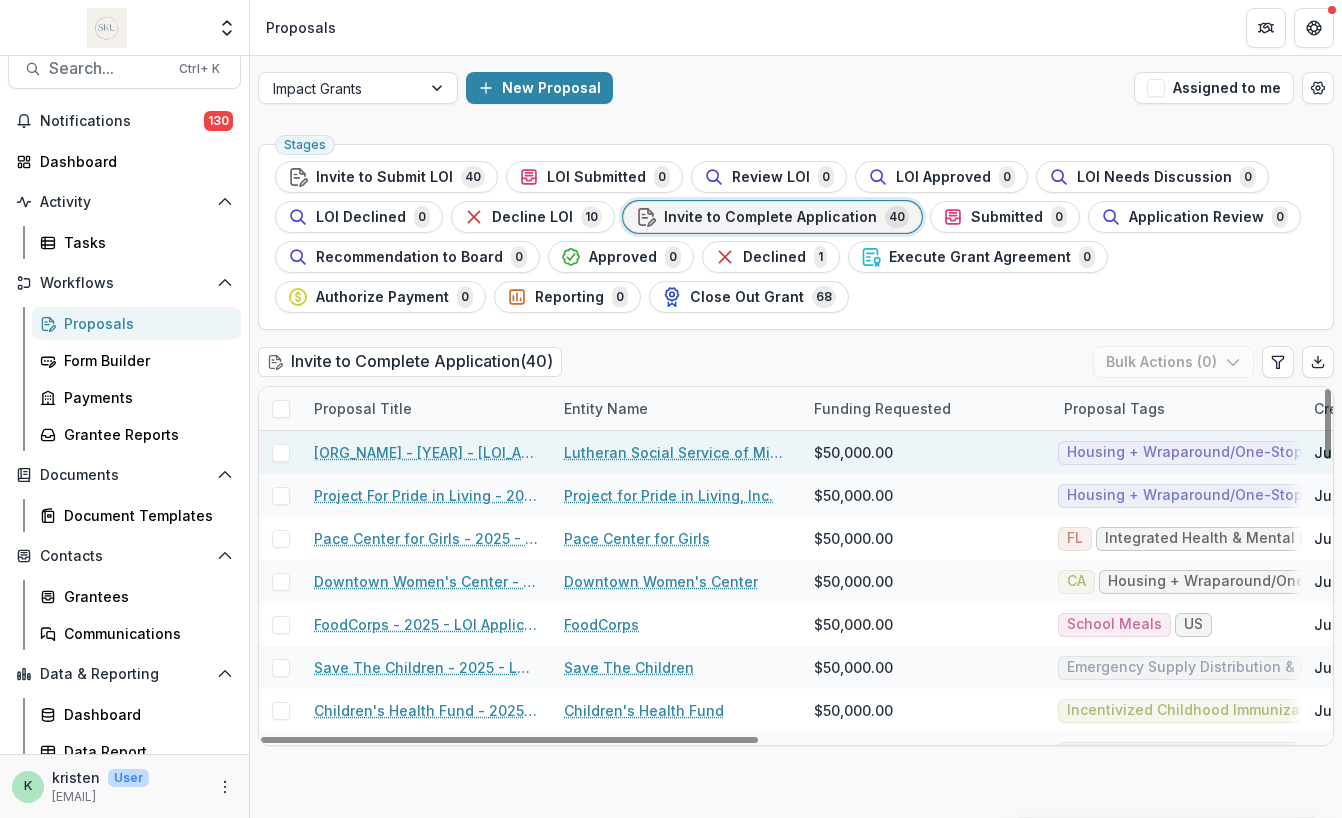 click on "[ORG_NAME] - [YEAR] - [LOI_APPLICATION]" at bounding box center [427, 452] 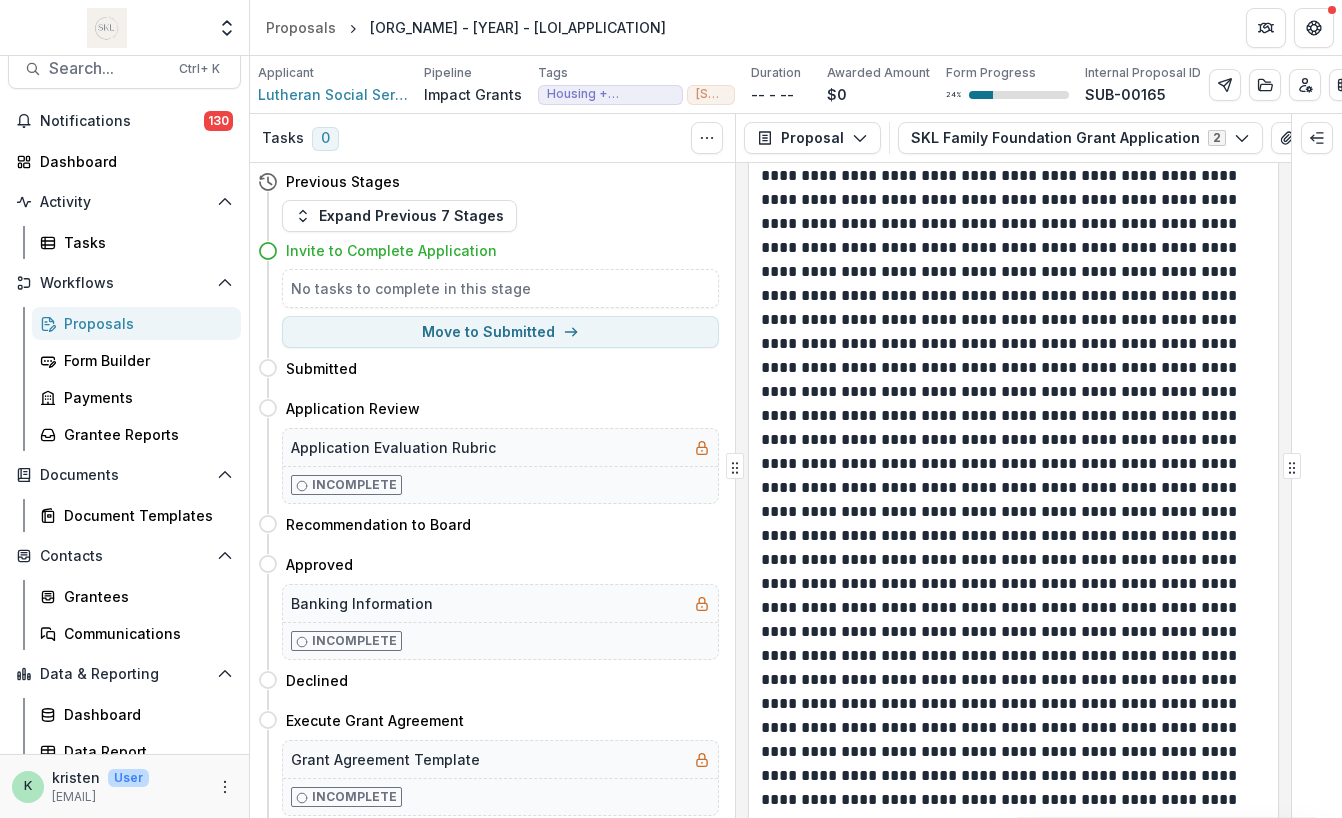 scroll, scrollTop: 4490, scrollLeft: 0, axis: vertical 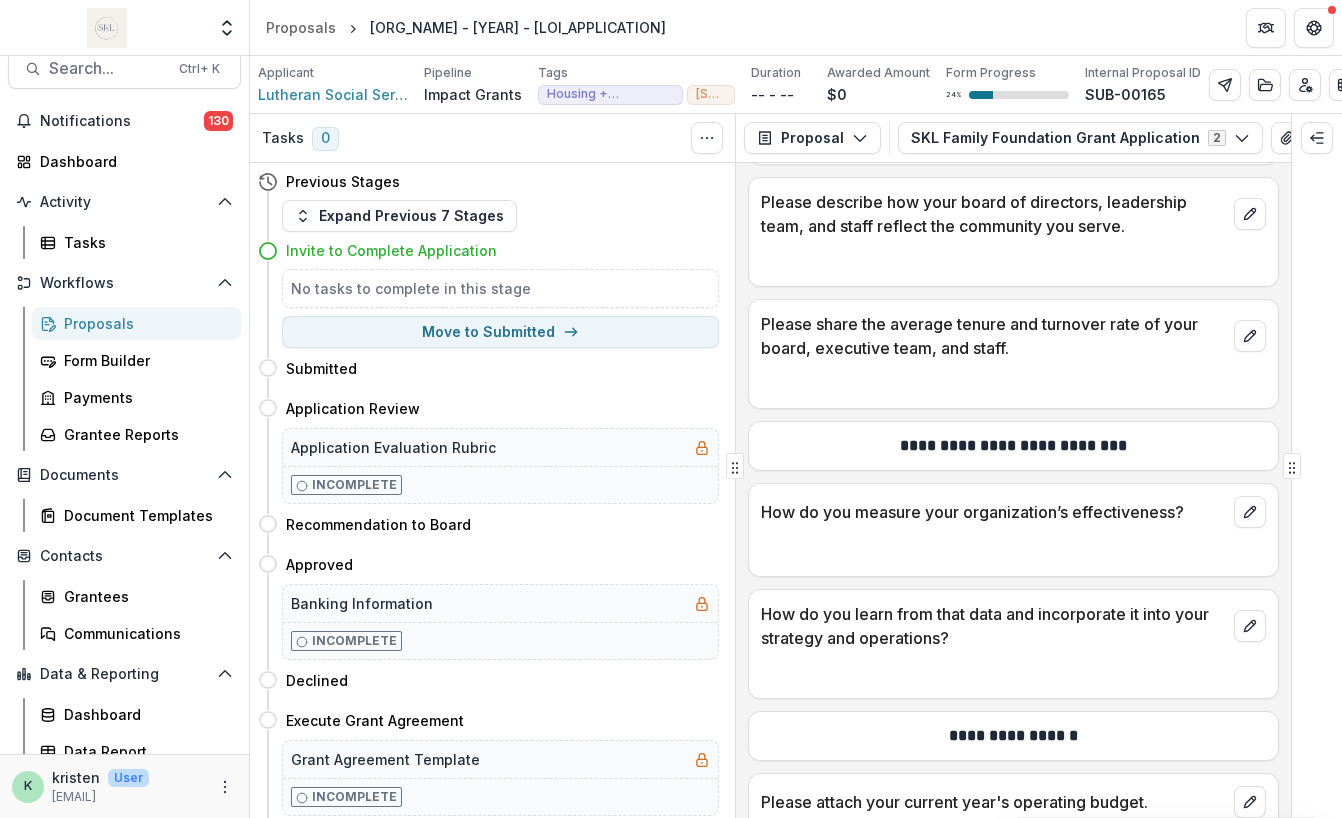 click on "Proposals" at bounding box center (136, 323) 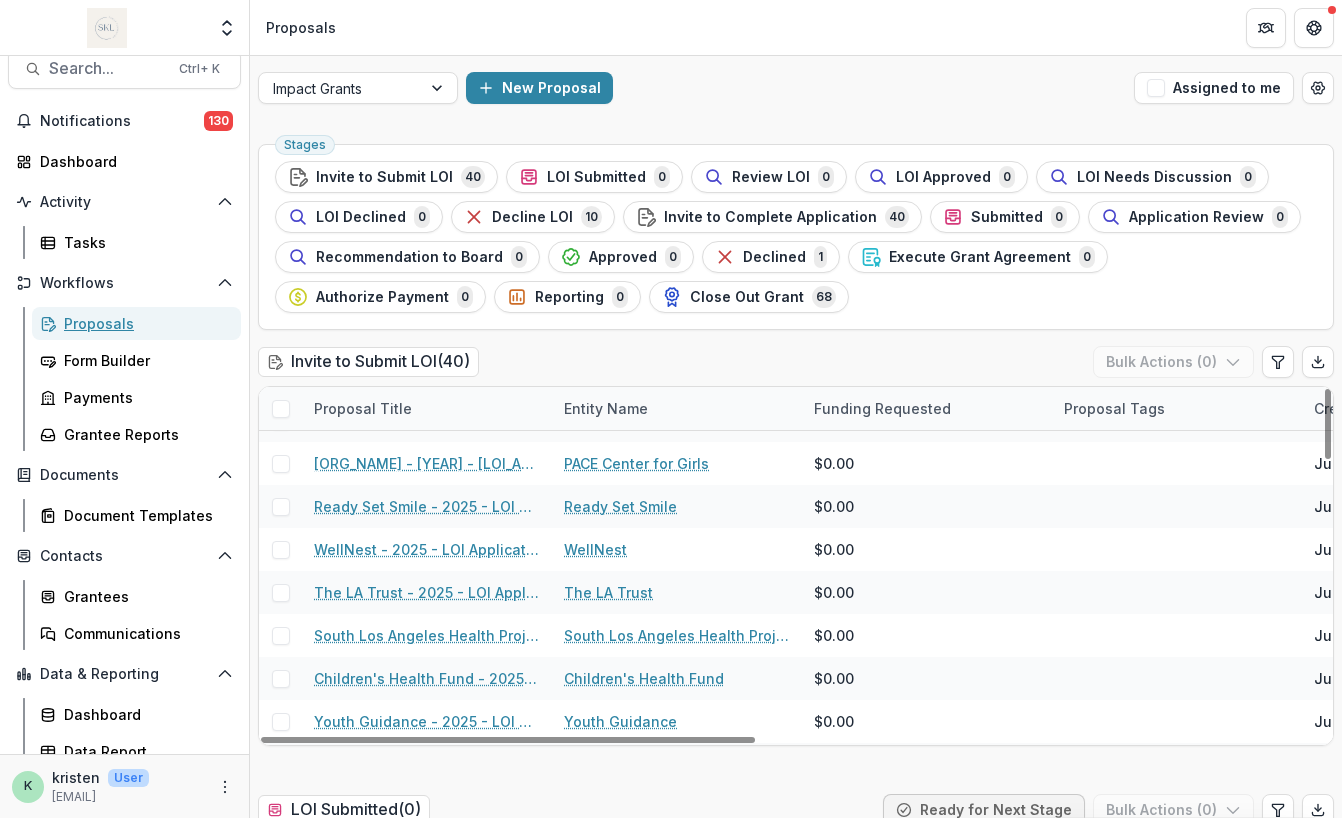 scroll, scrollTop: 592, scrollLeft: 0, axis: vertical 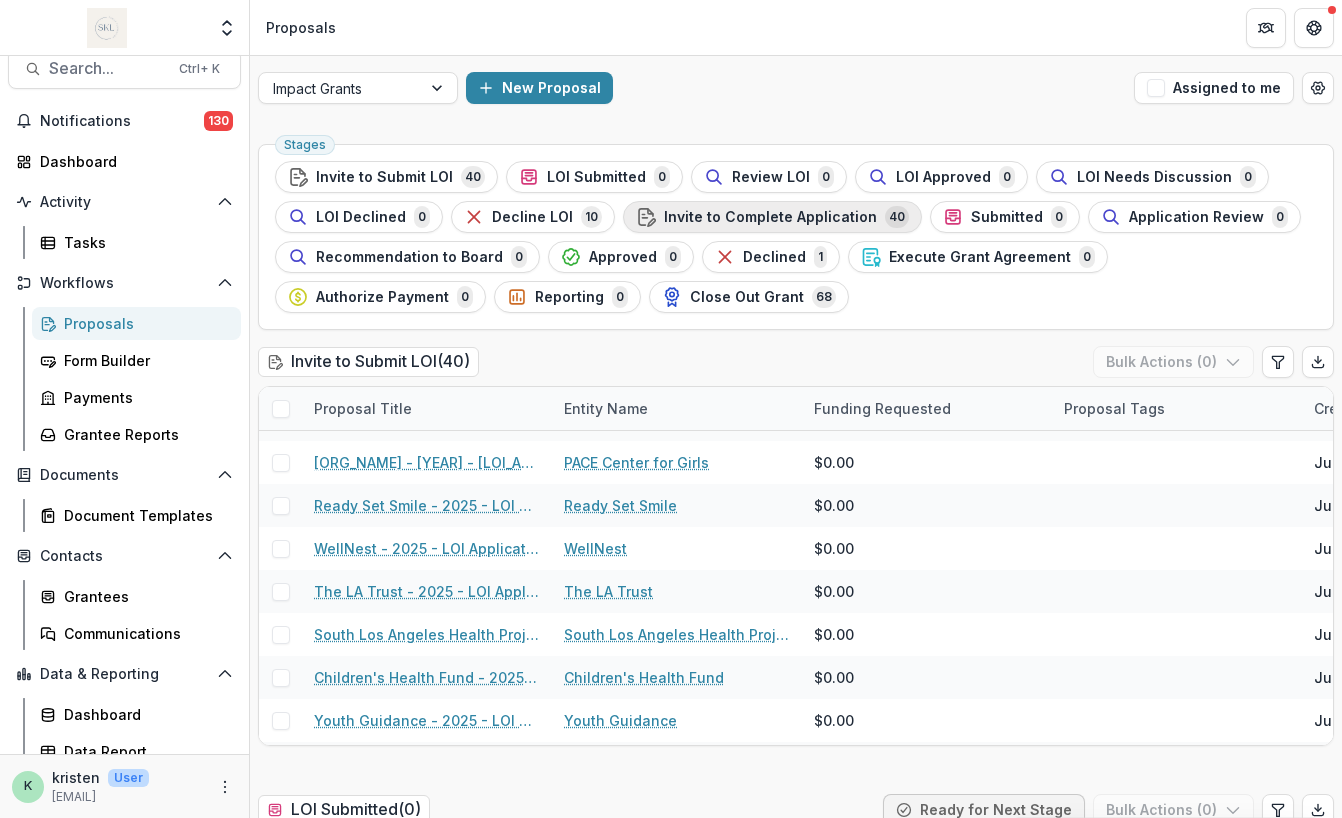 click on "Invite to Complete Application" at bounding box center [770, 217] 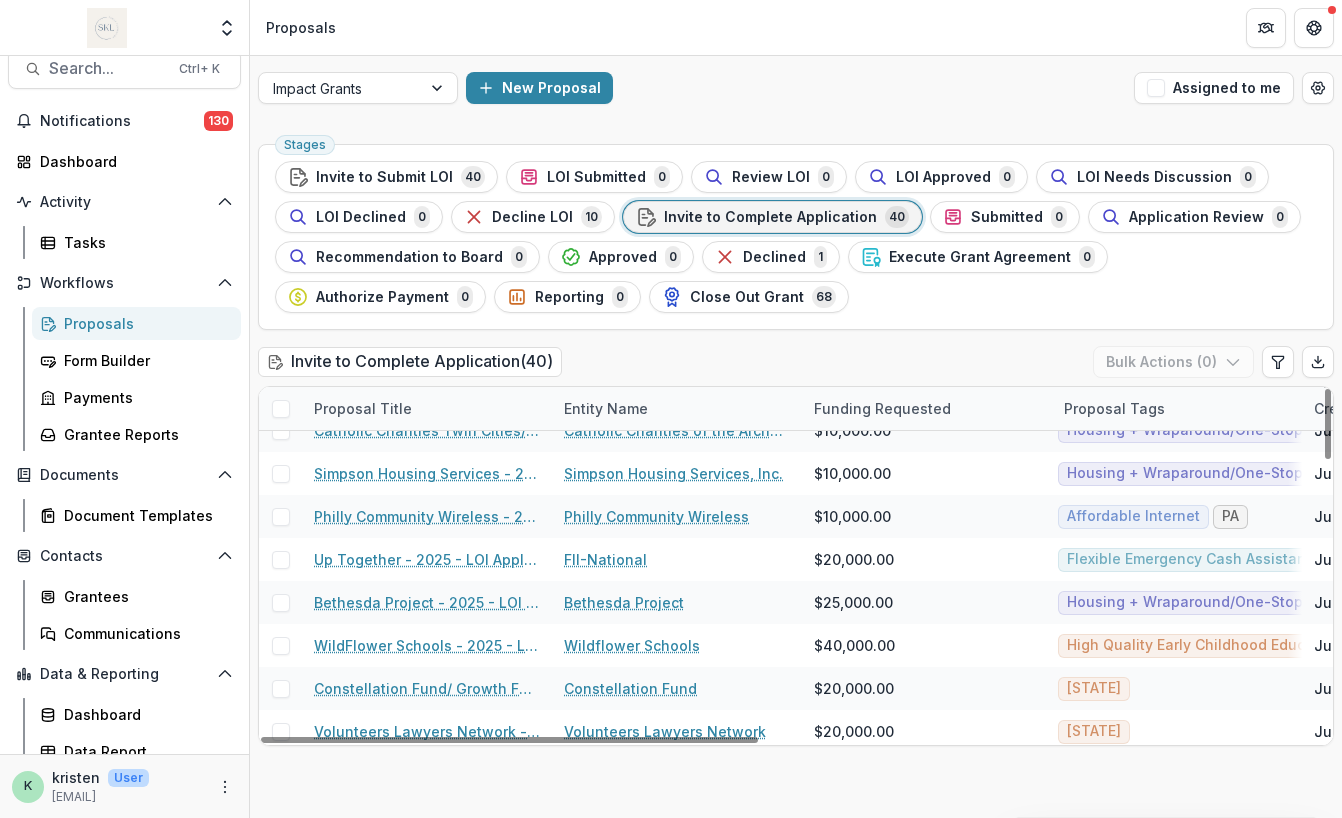scroll, scrollTop: 1270, scrollLeft: 0, axis: vertical 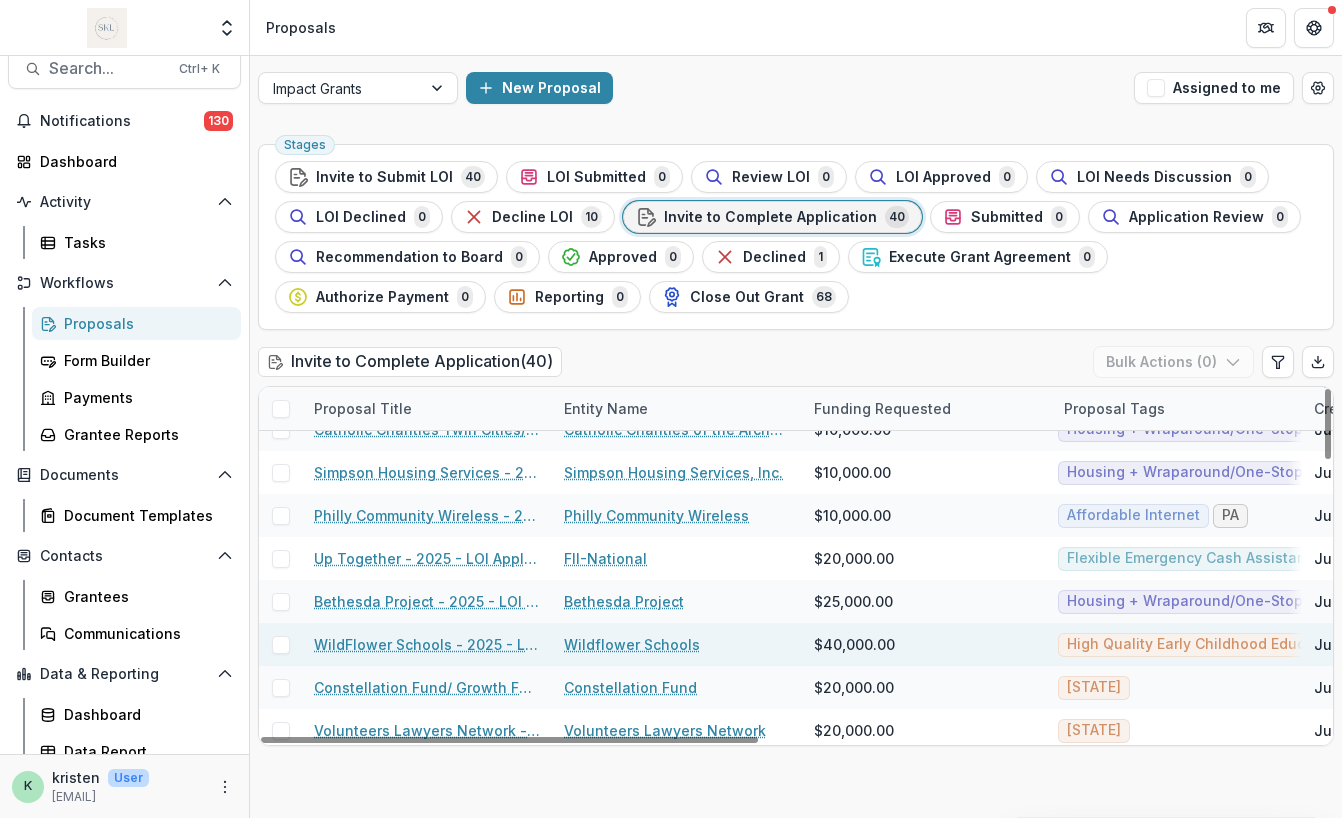 click on "WildFlower Schools - 2025 - LOI Application" at bounding box center [427, 644] 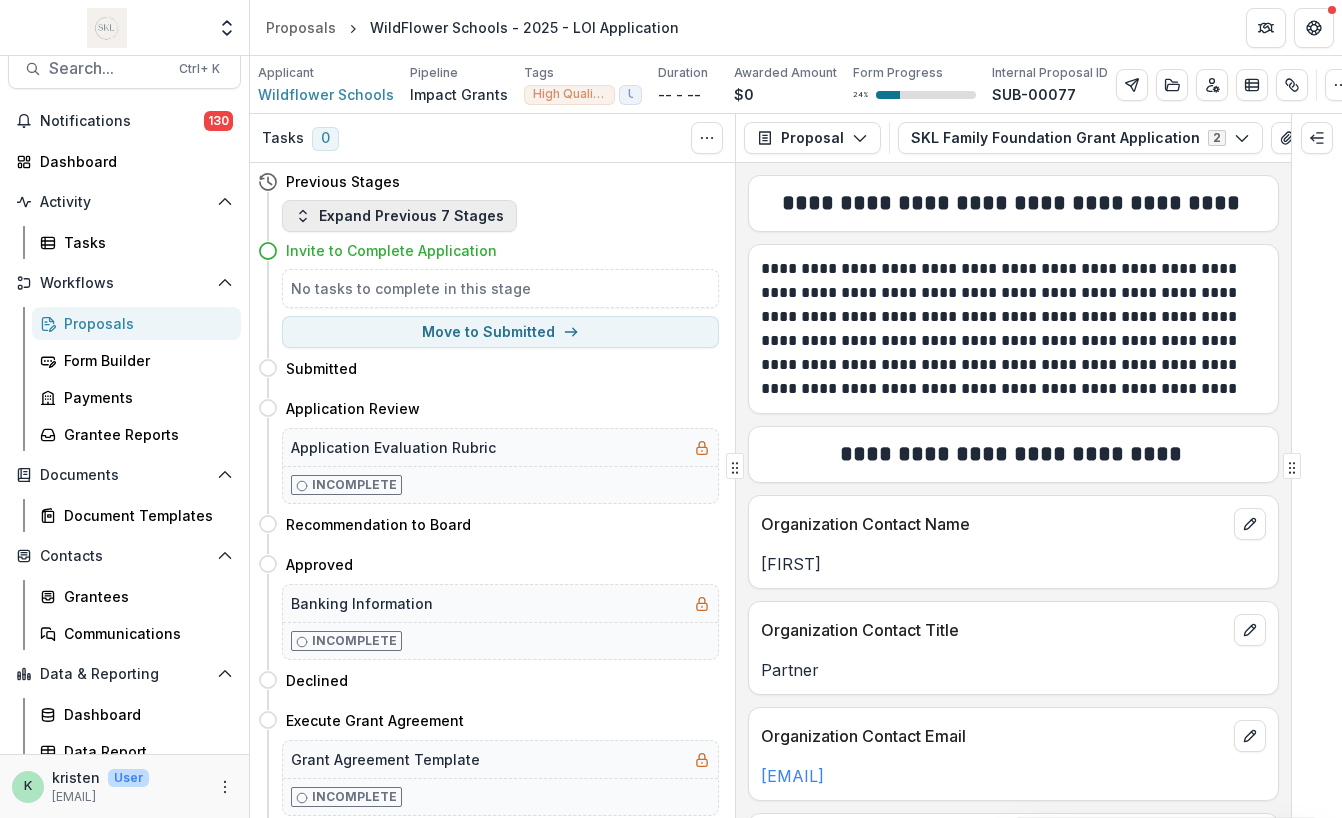 click on "Expand Previous 7 Stages" at bounding box center [399, 216] 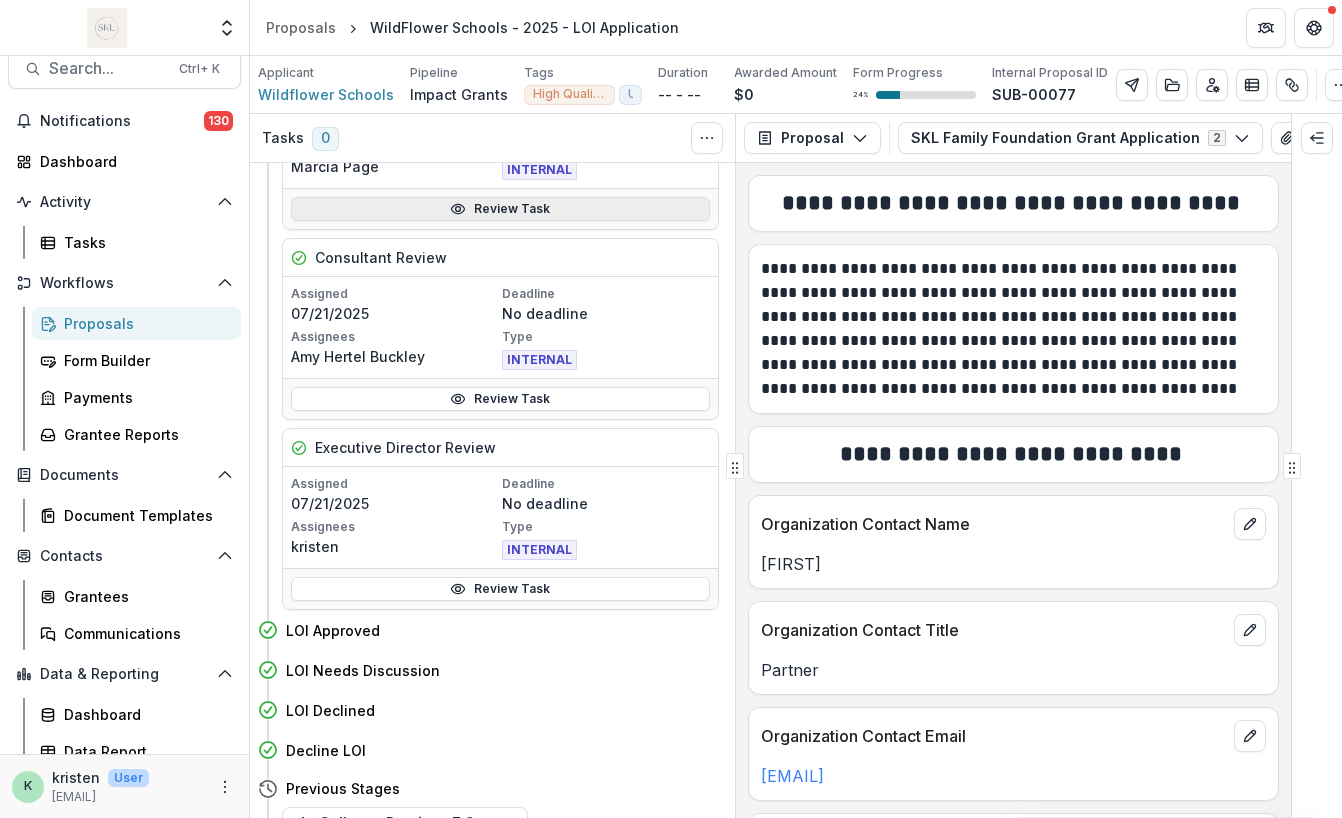 scroll, scrollTop: 243, scrollLeft: 0, axis: vertical 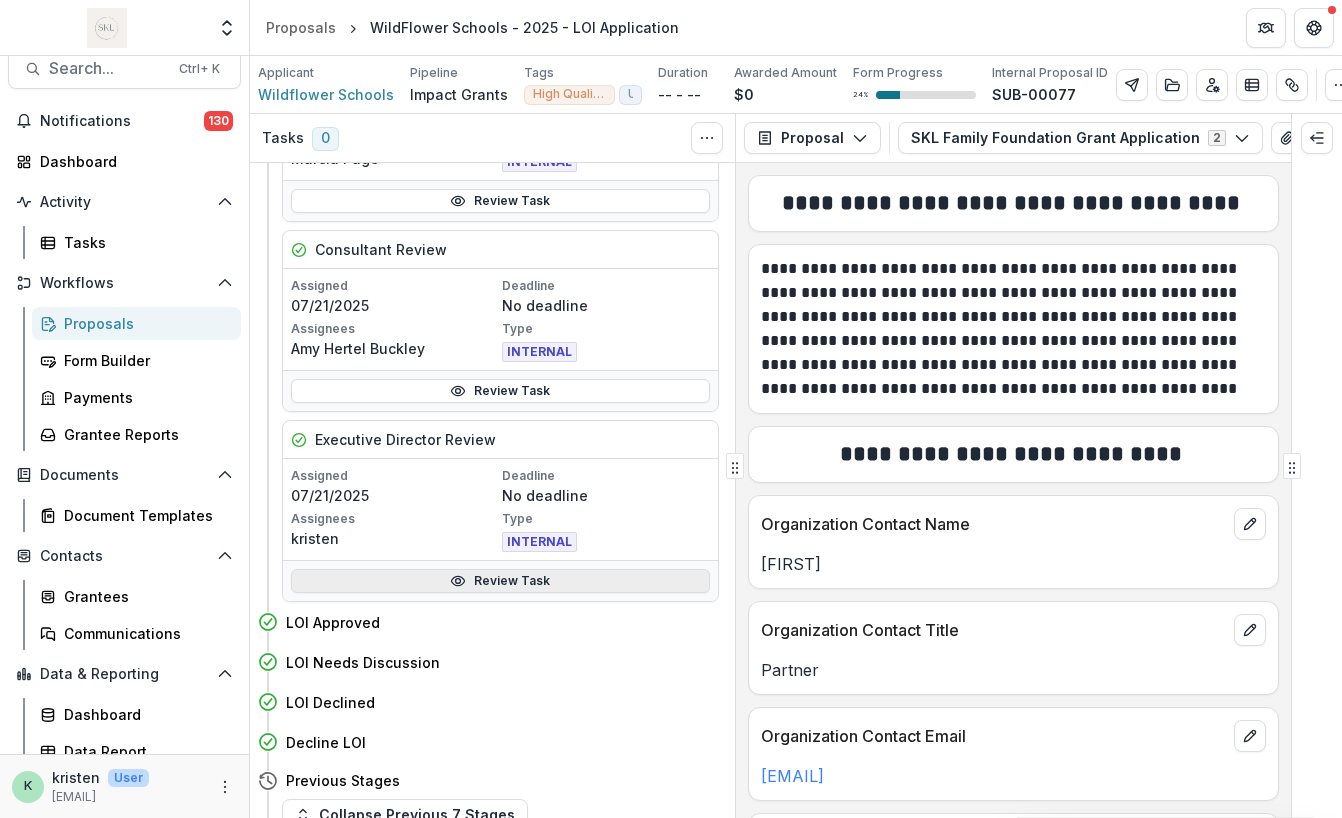 click on "Review Task" at bounding box center [500, 581] 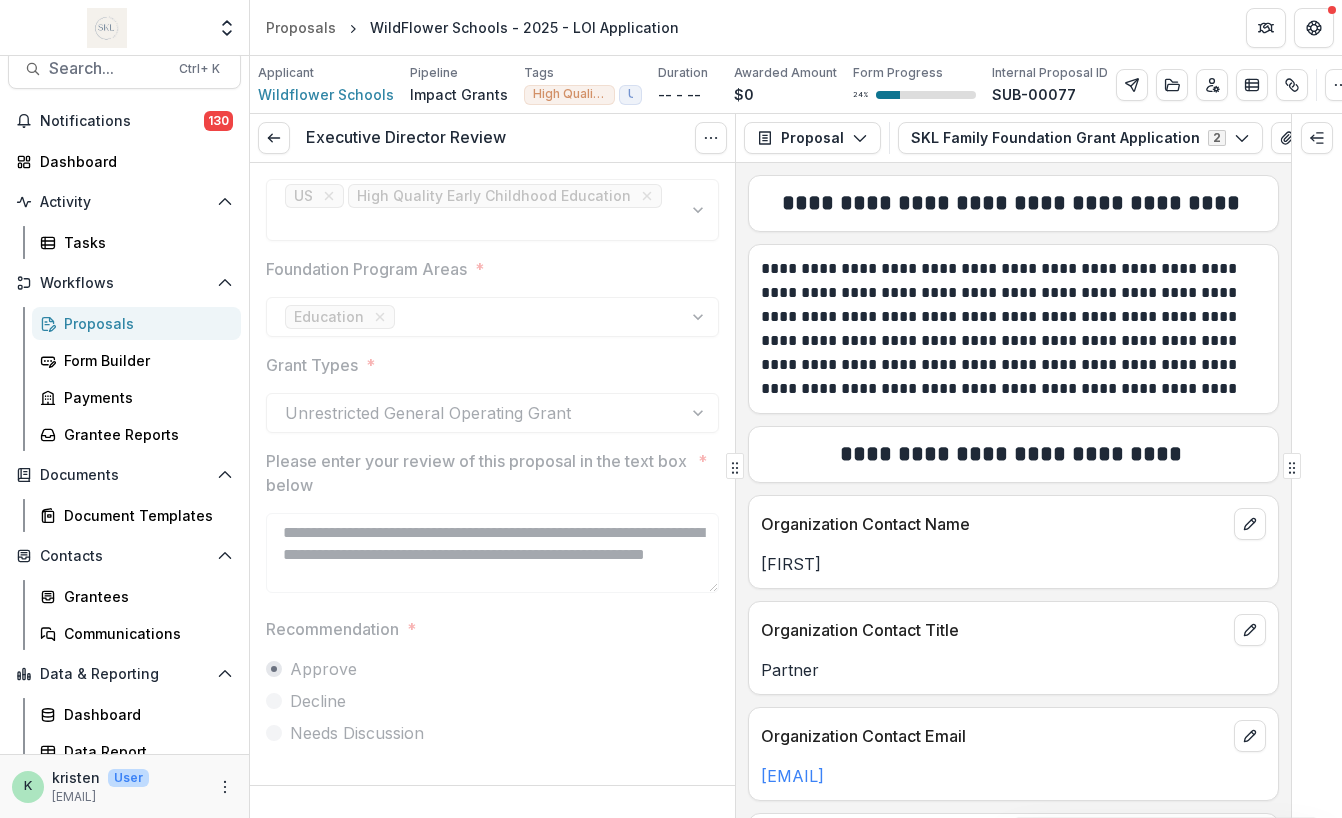 scroll, scrollTop: 0, scrollLeft: 0, axis: both 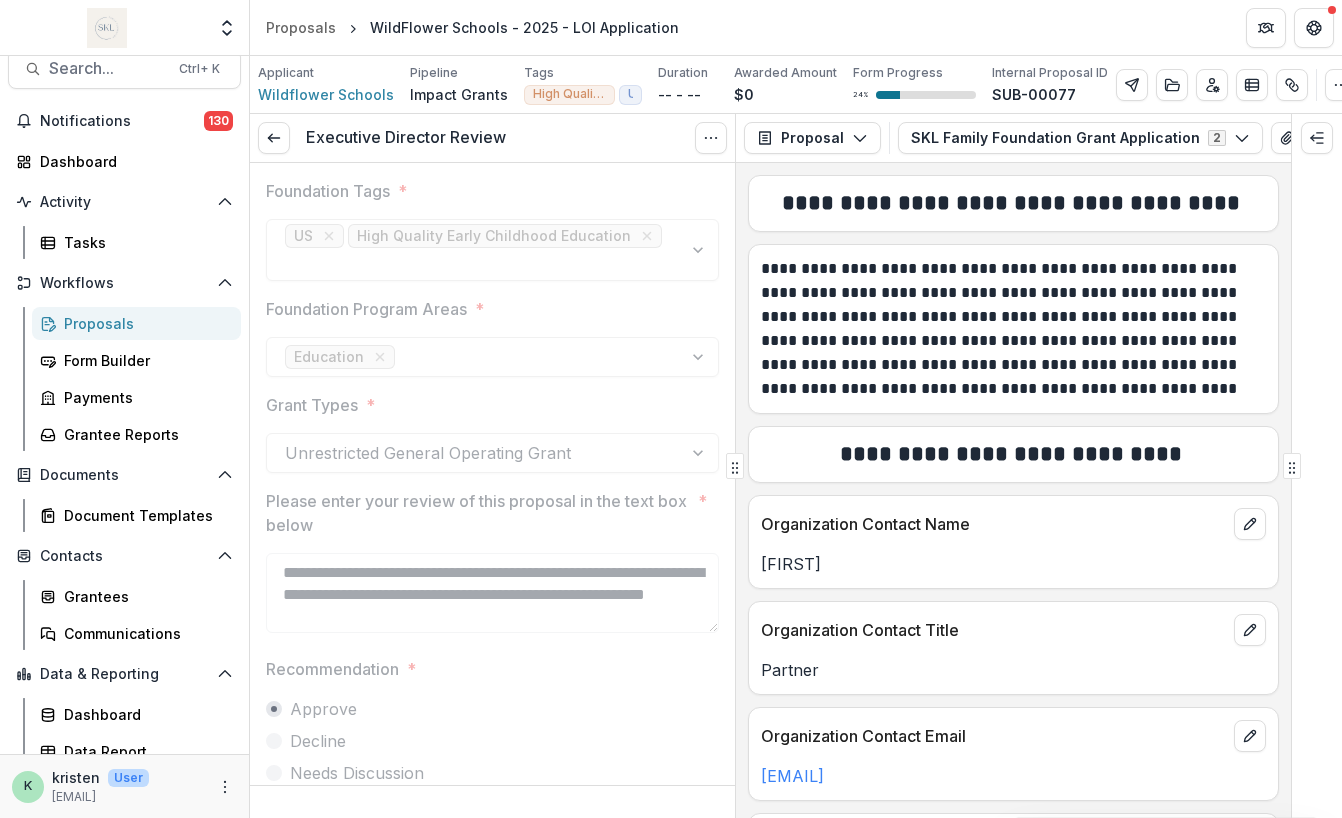 click on "Proposals" at bounding box center [144, 323] 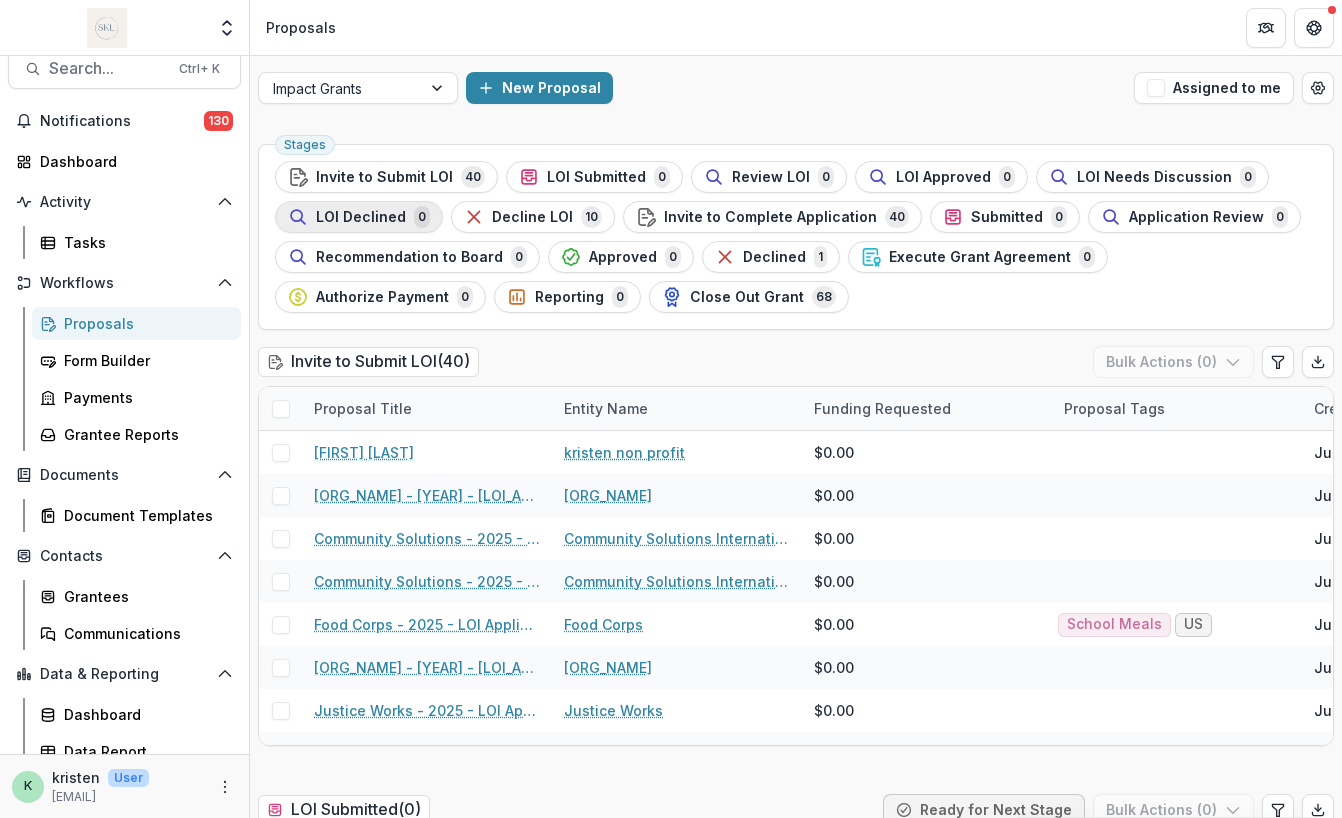 click on "LOI Declined" at bounding box center (361, 217) 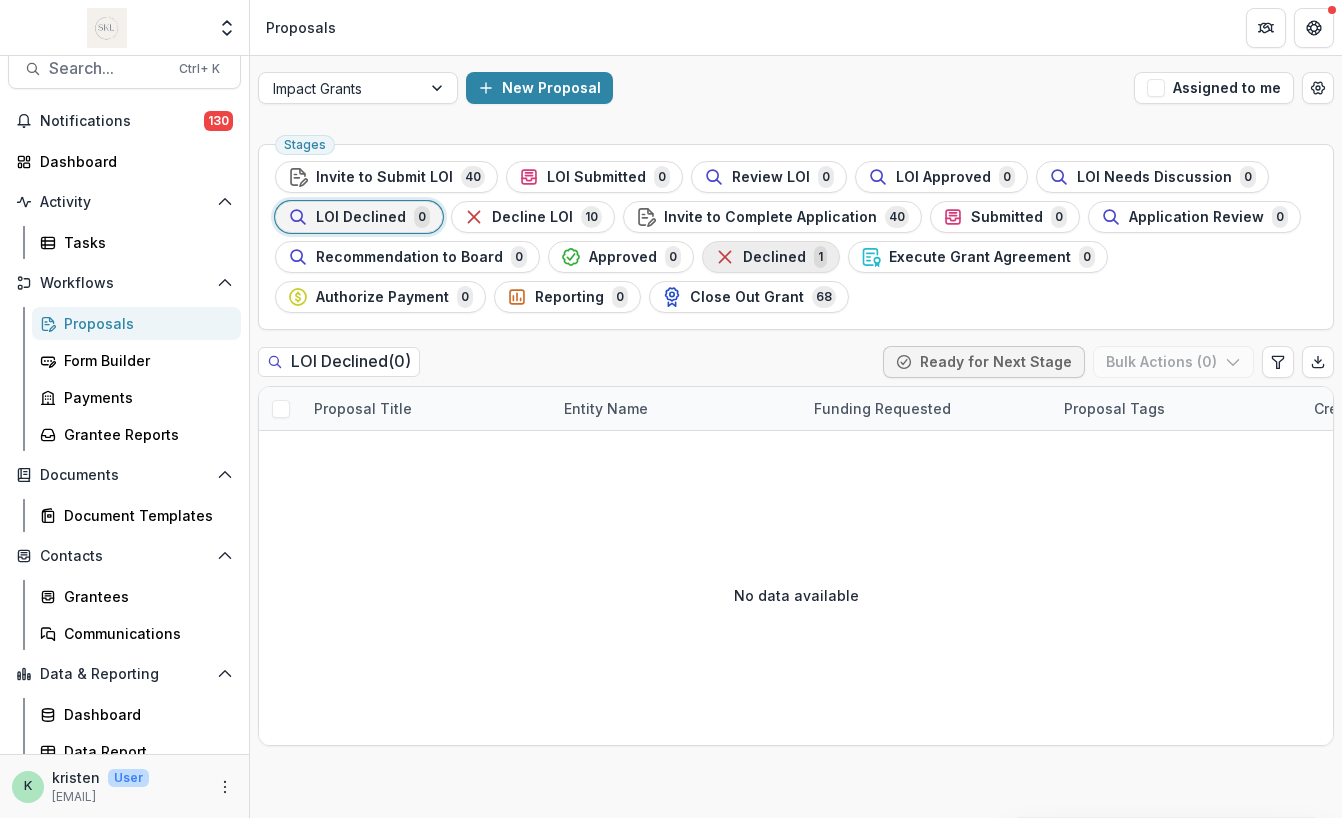 click on "Declined" at bounding box center [774, 257] 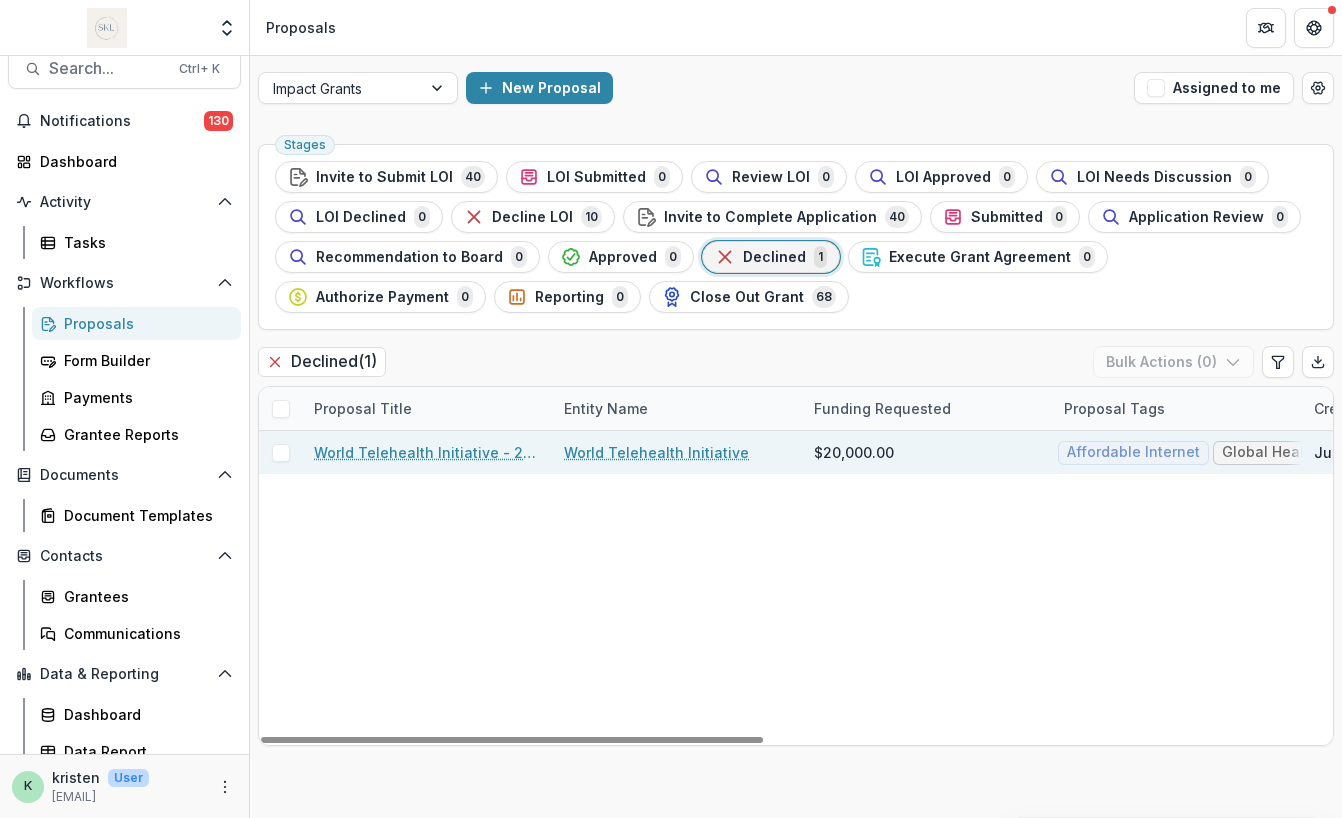click on "World Telehealth Initiative - 2025 - LOI Application" at bounding box center [427, 452] 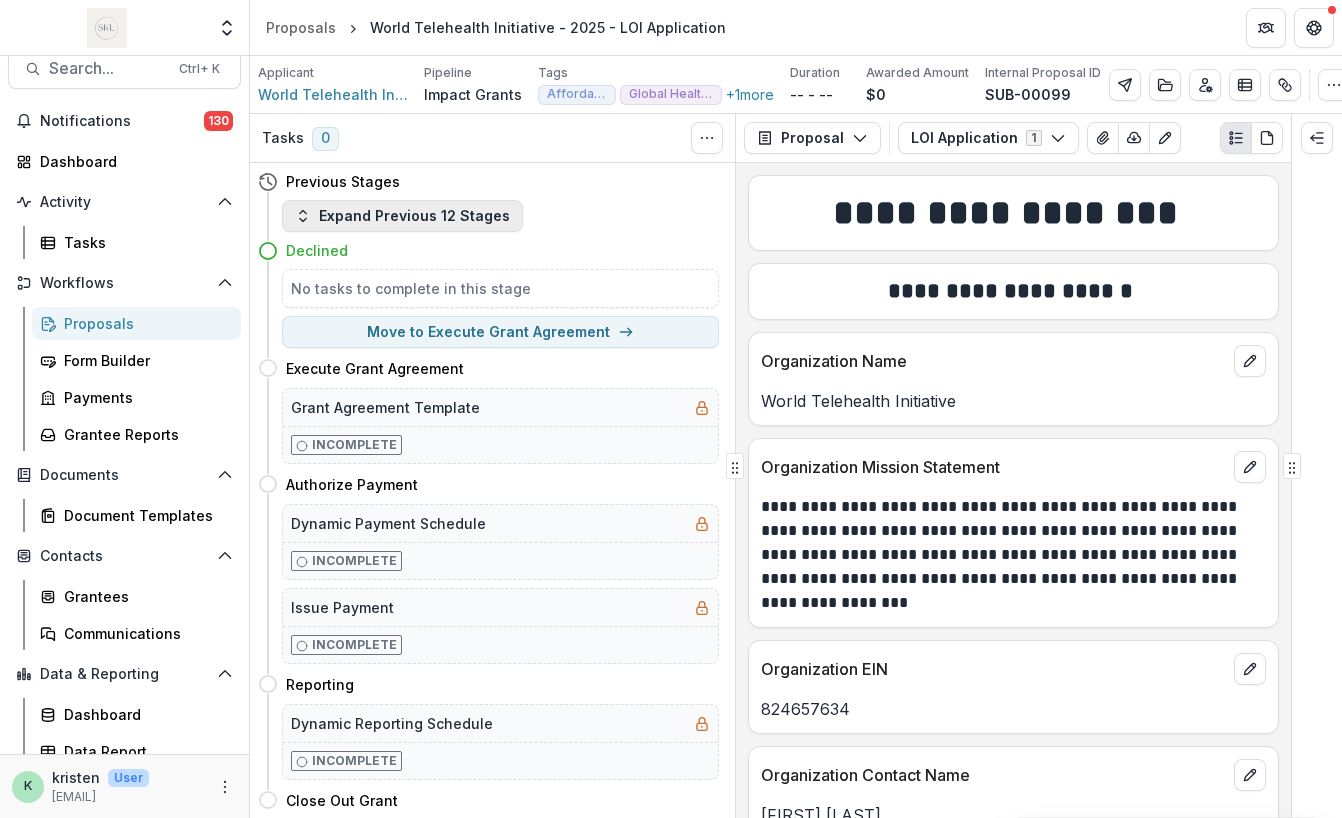 click on "Expand Previous 12 Stages" at bounding box center [402, 216] 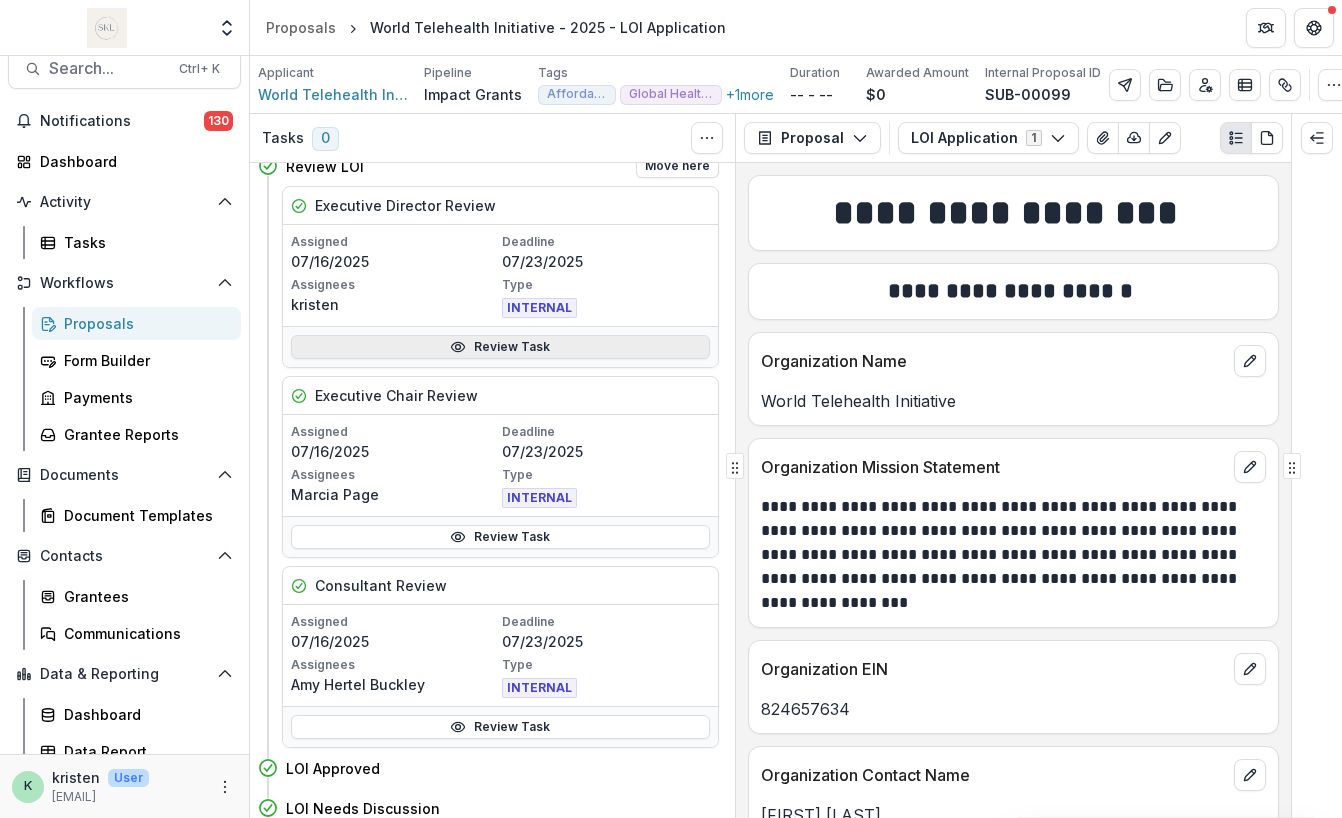 scroll, scrollTop: 98, scrollLeft: 0, axis: vertical 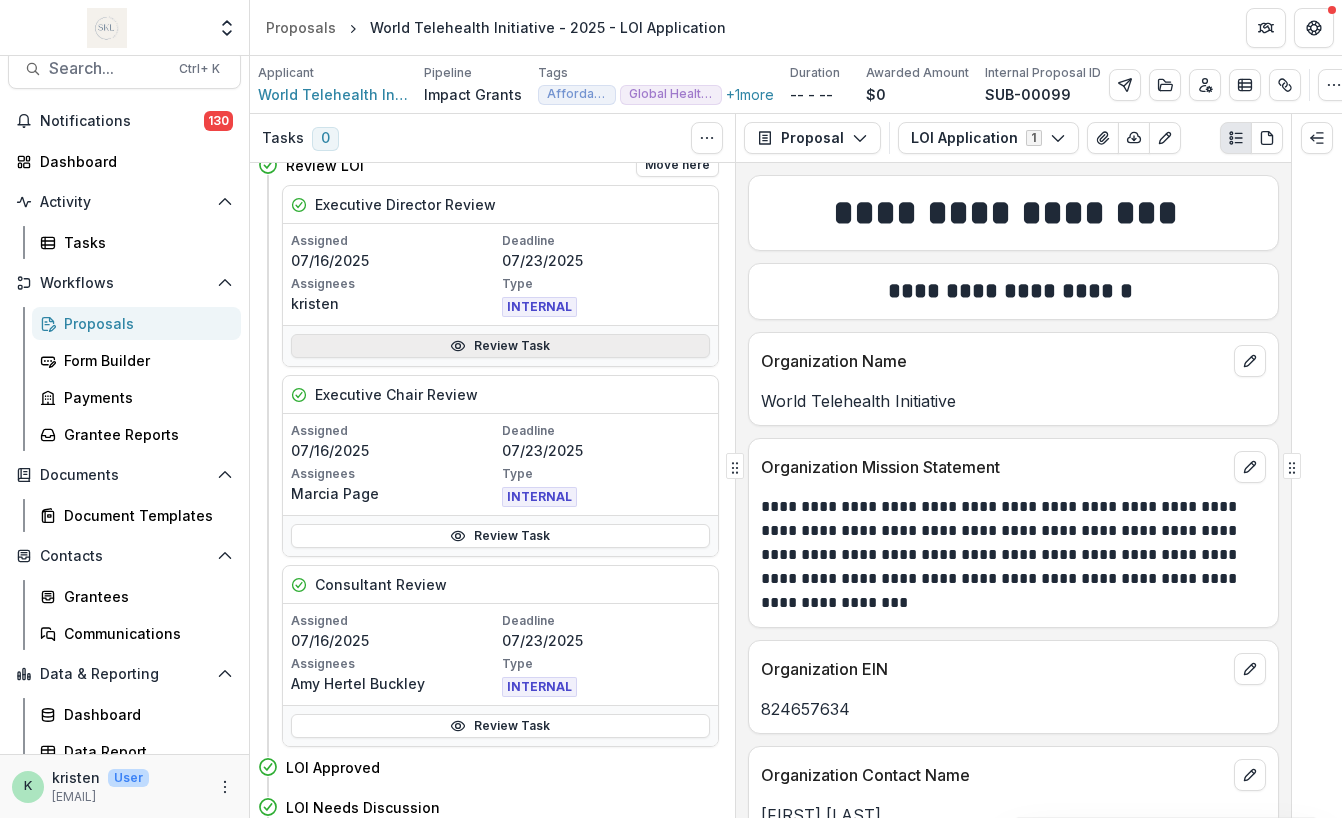 click 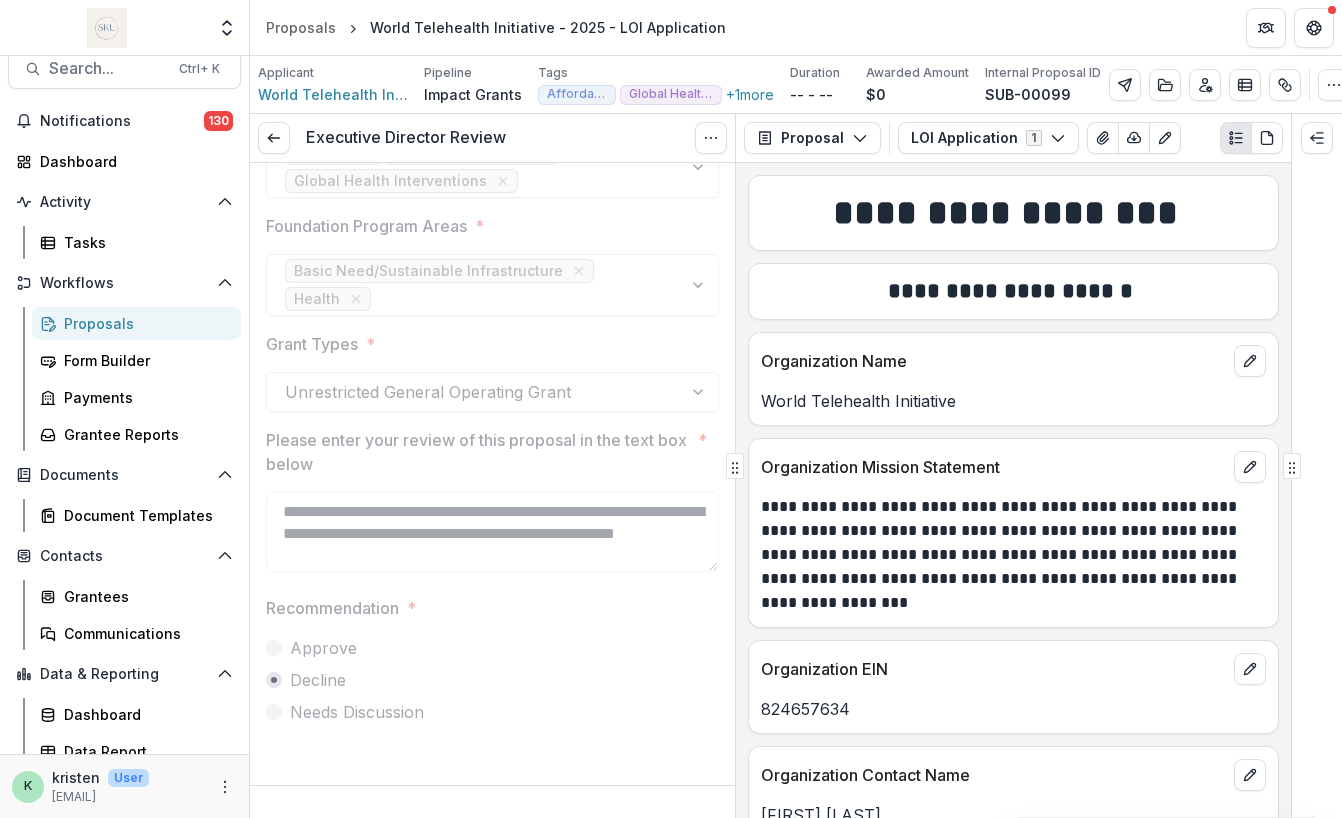 scroll, scrollTop: 0, scrollLeft: 0, axis: both 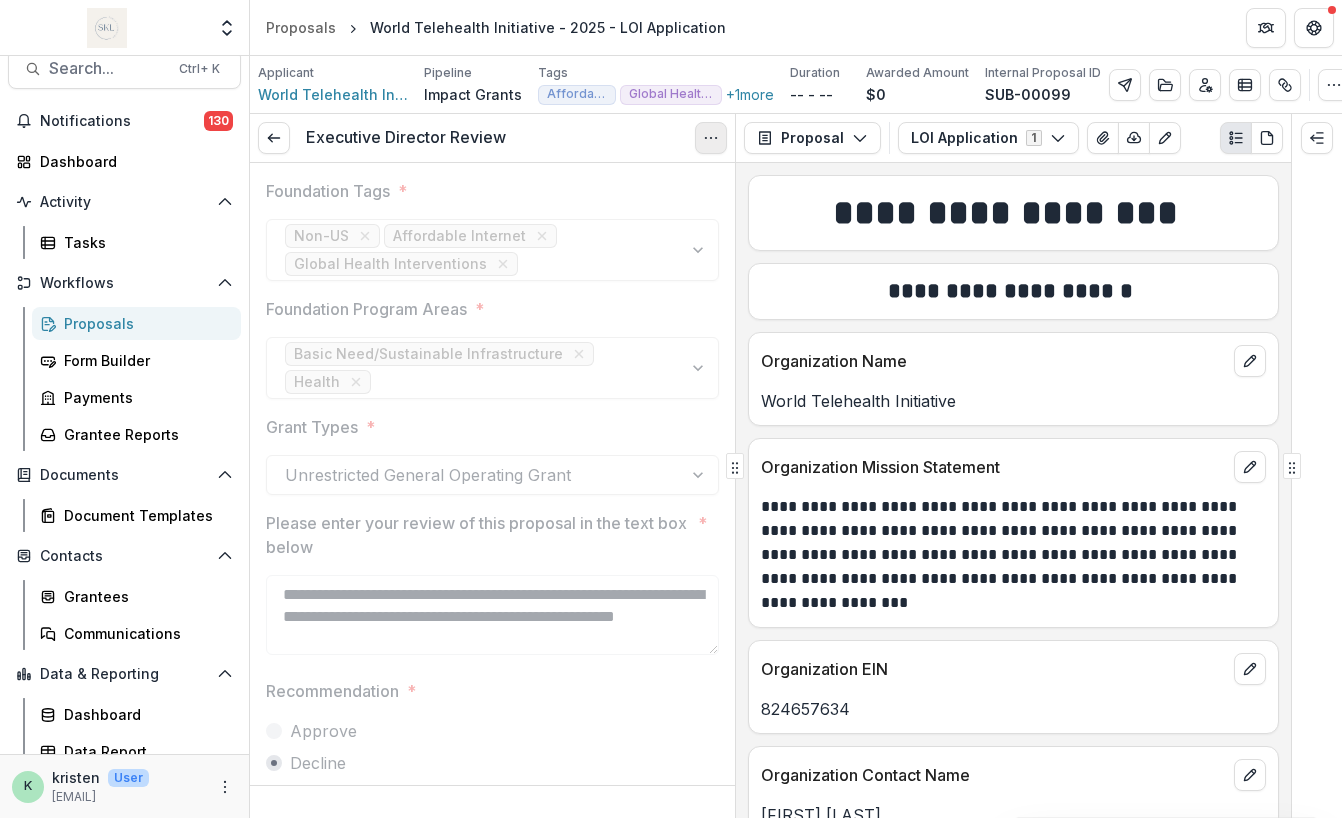 click at bounding box center (711, 138) 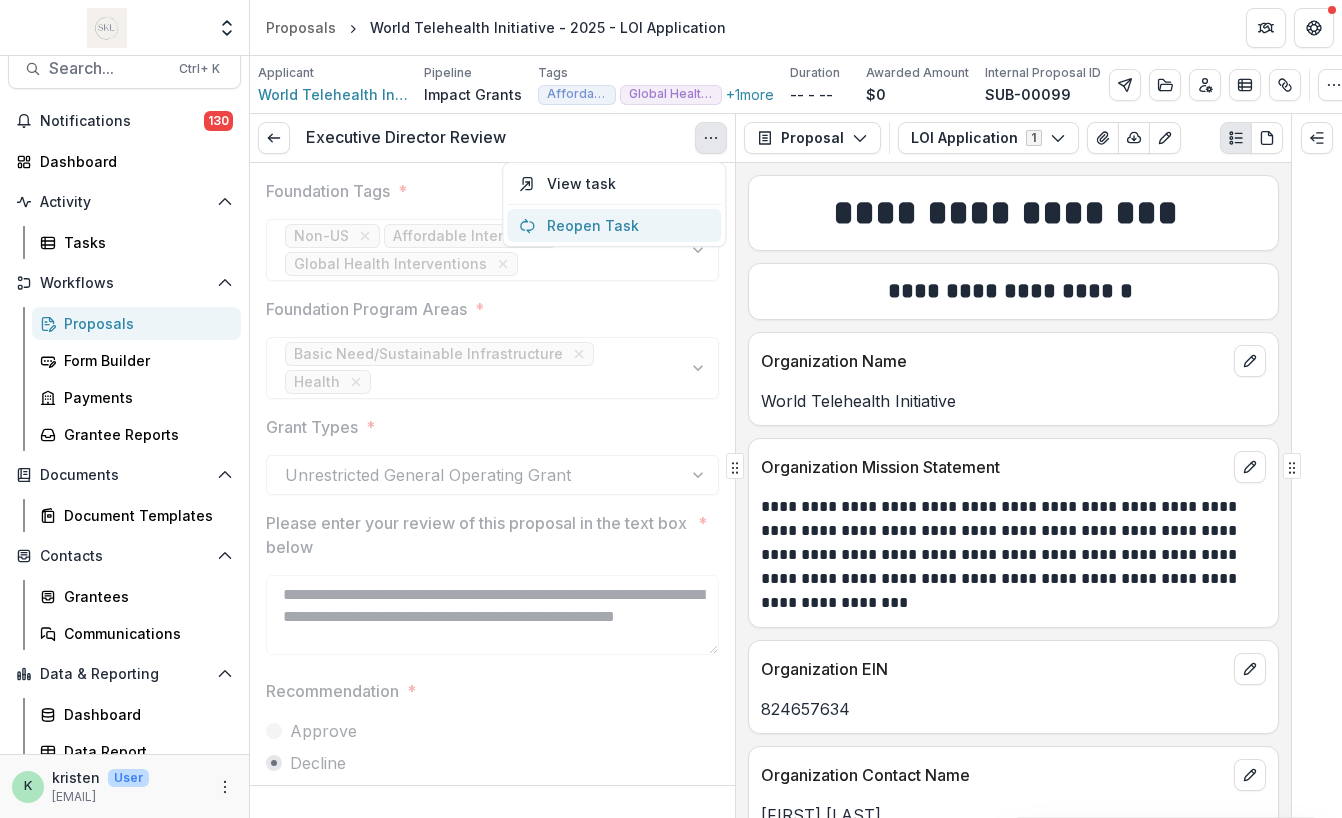 click on "Reopen Task" at bounding box center (614, 225) 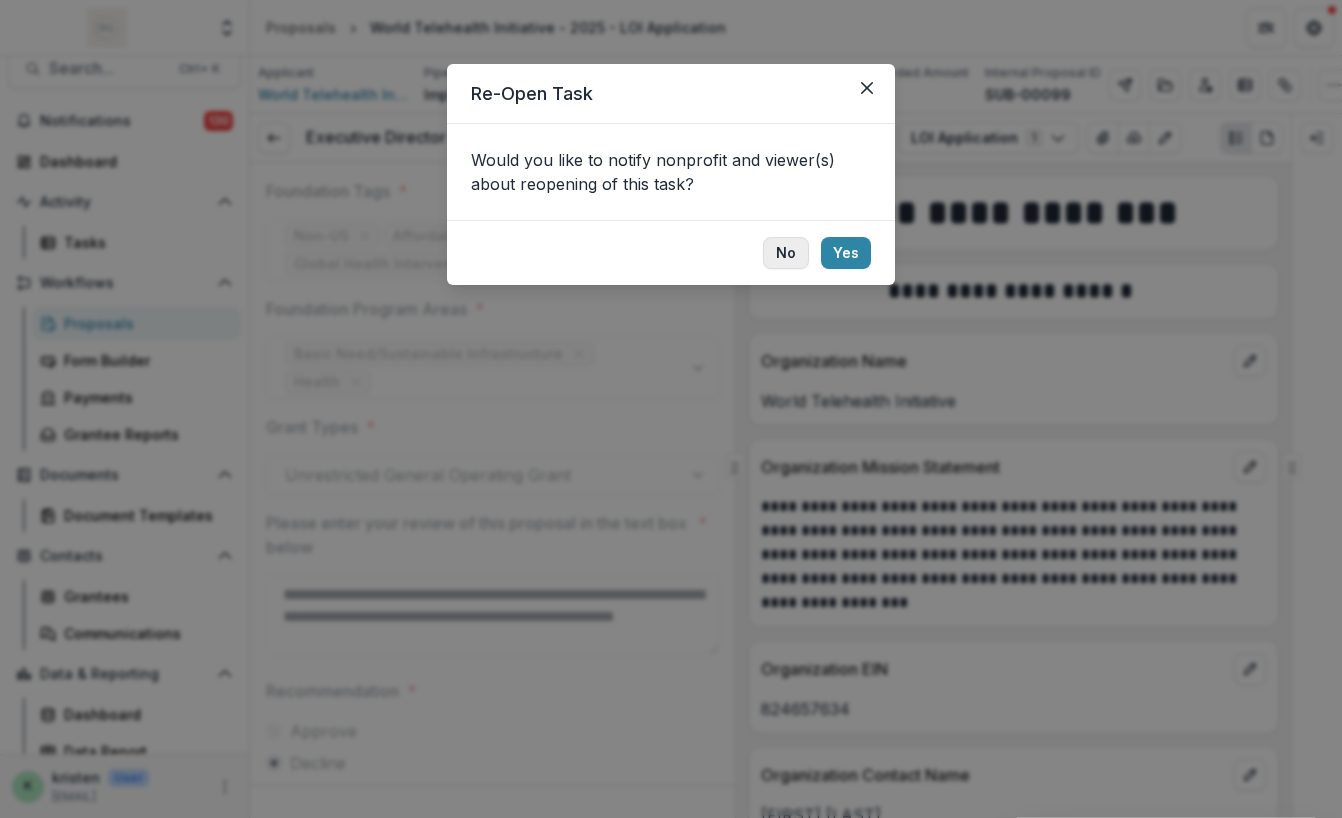 click on "No" at bounding box center (786, 253) 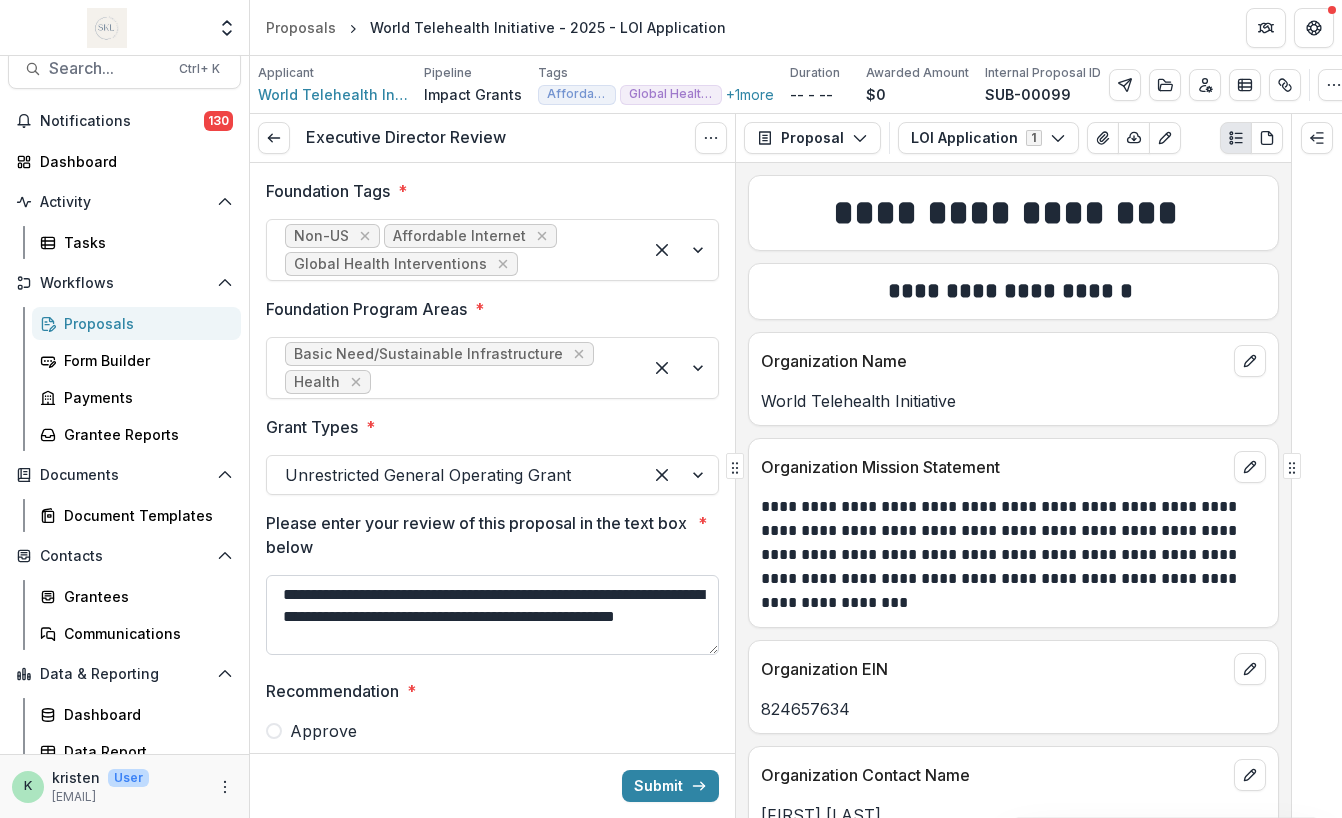 scroll, scrollTop: 245, scrollLeft: 0, axis: vertical 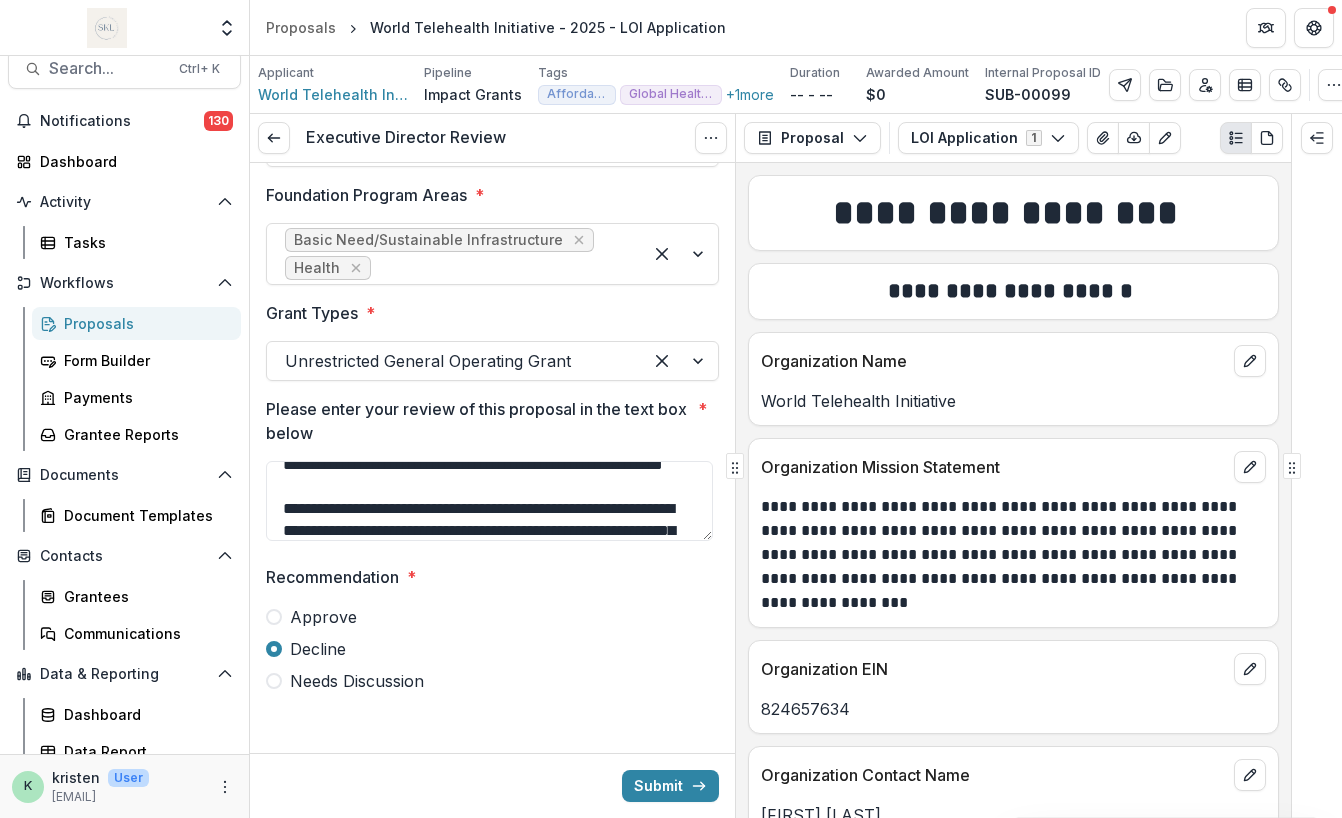 drag, startPoint x: 394, startPoint y: 500, endPoint x: 259, endPoint y: 475, distance: 137.2953 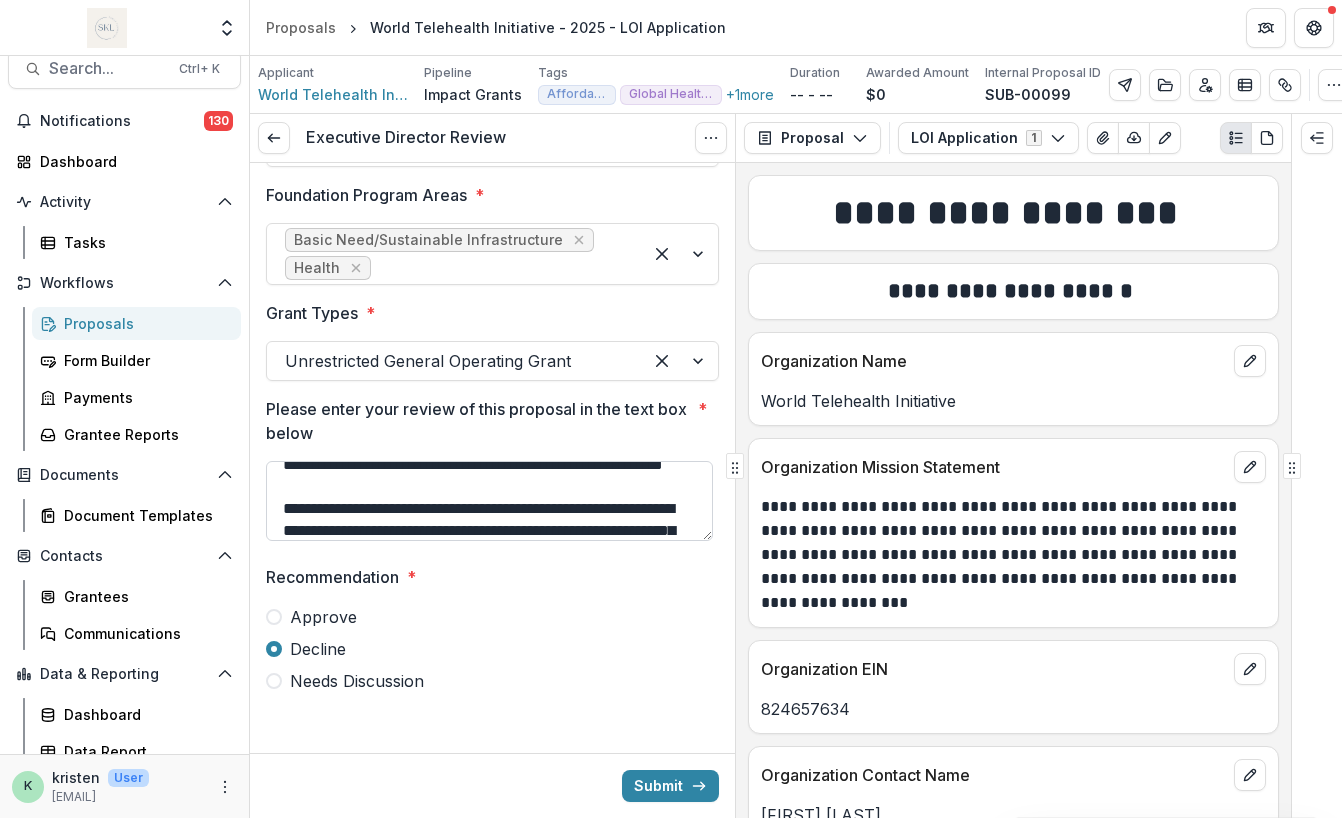 click on "**********" at bounding box center (489, 501) 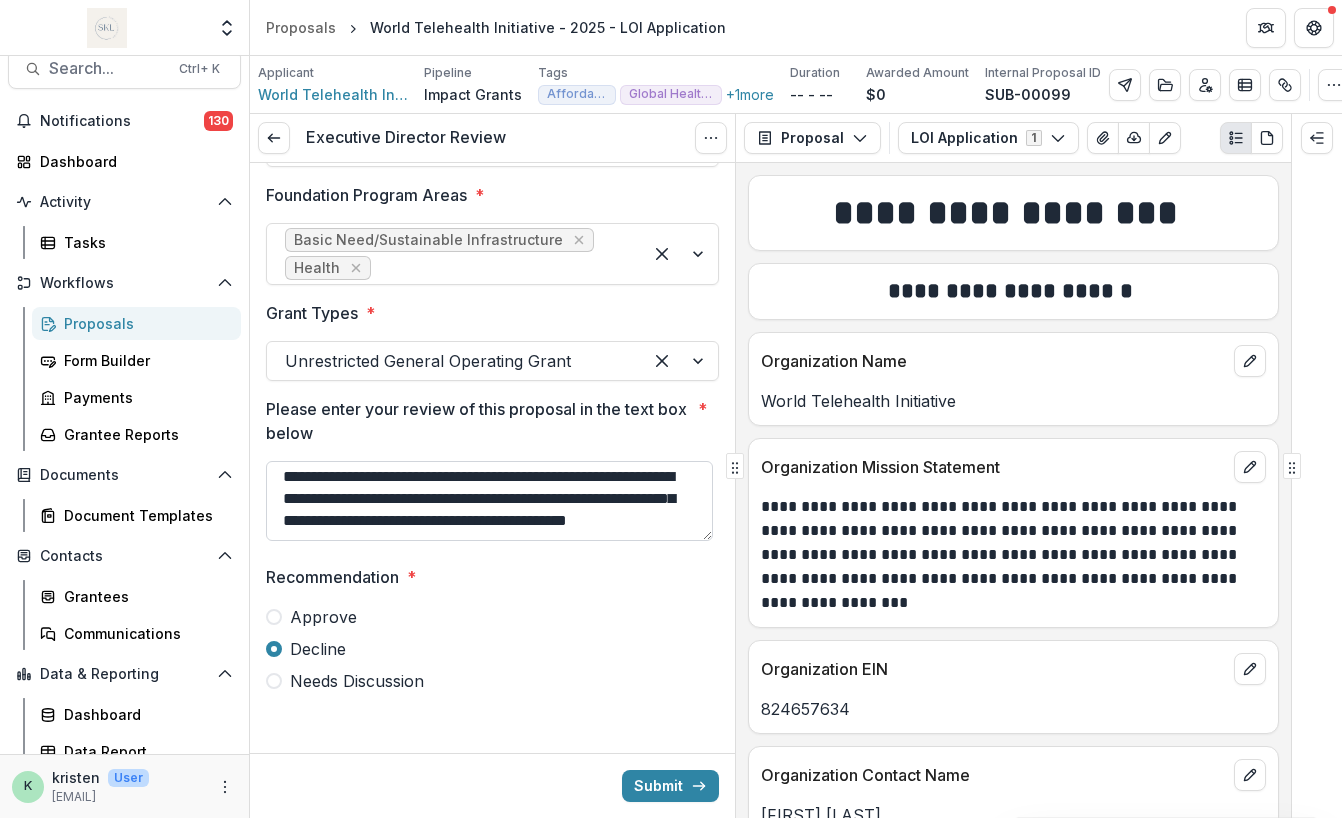 scroll, scrollTop: 0, scrollLeft: 0, axis: both 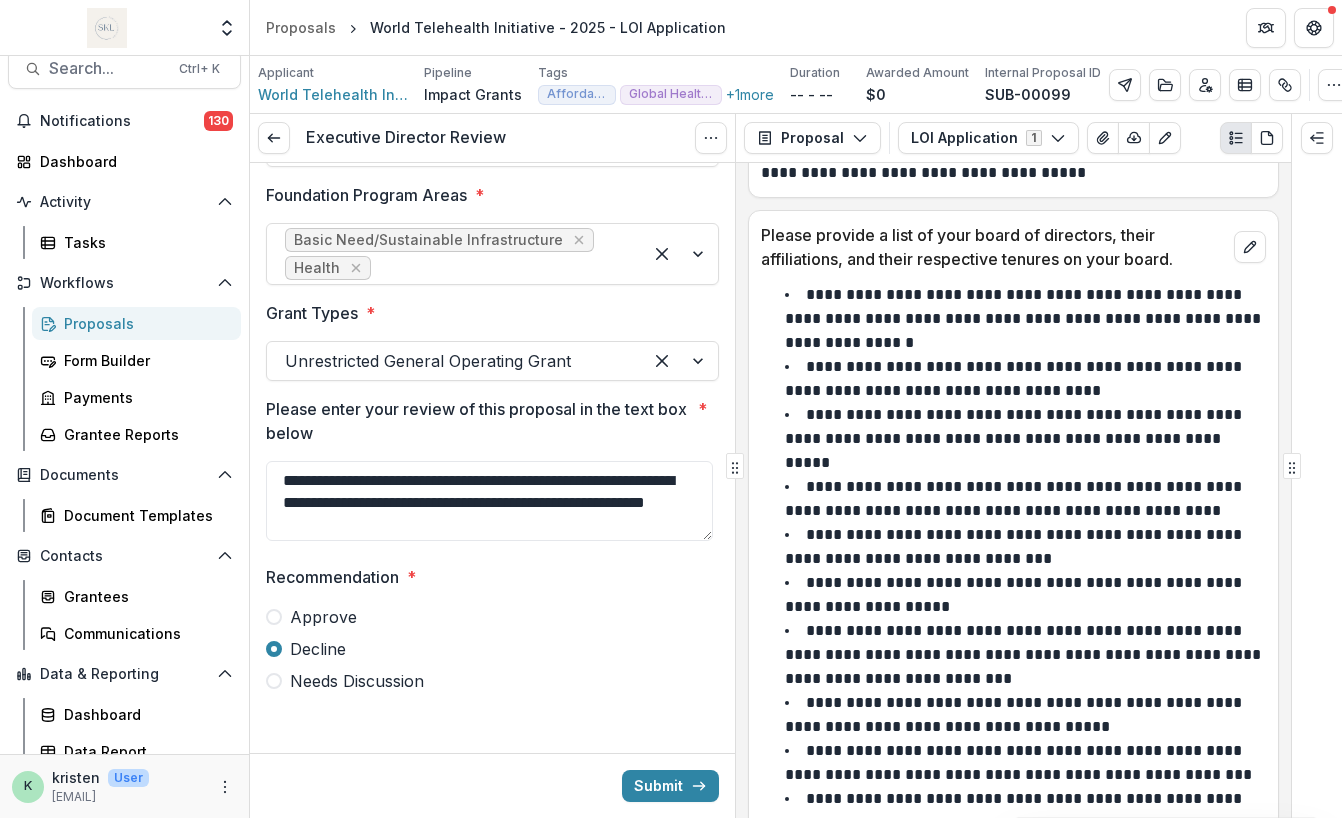 click on "Proposals" at bounding box center [144, 323] 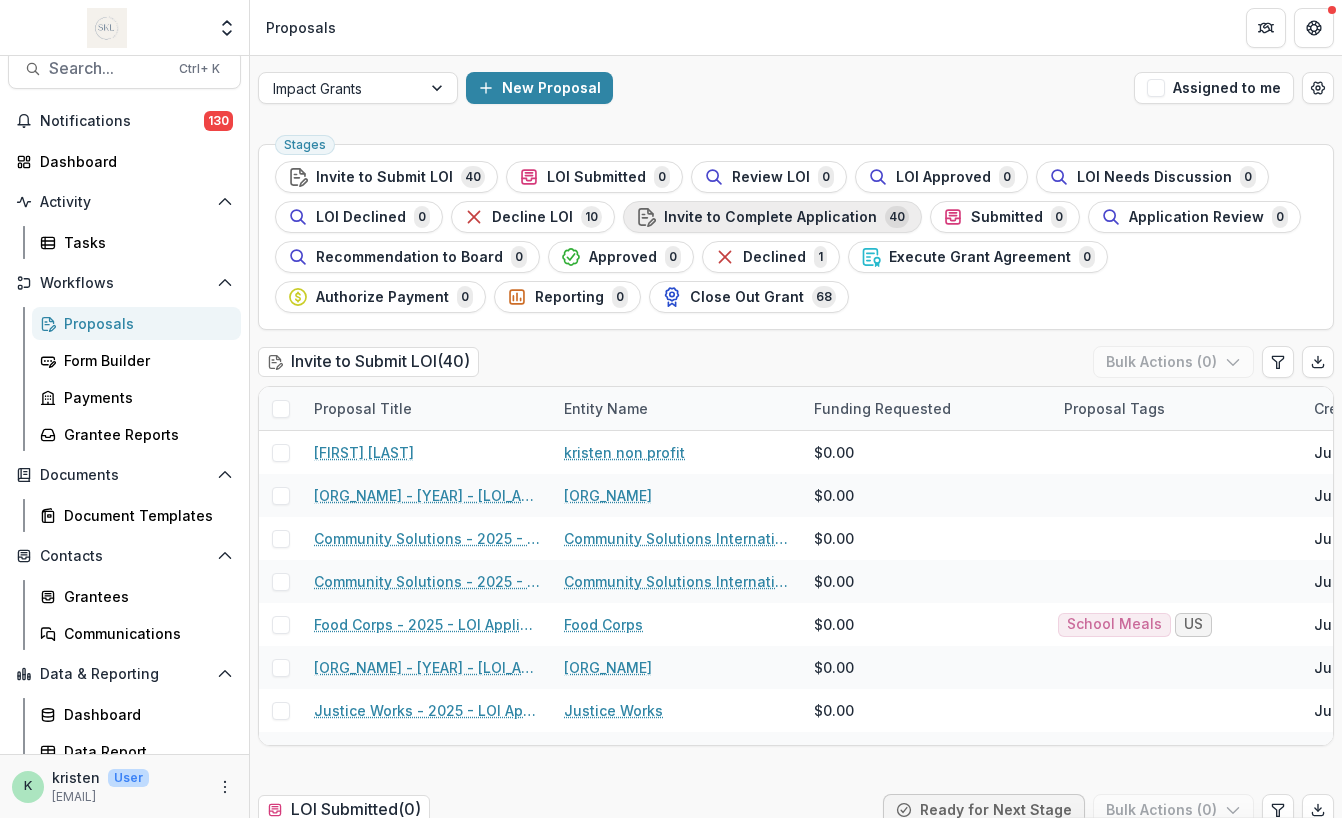 click on "Invite to Complete Application" at bounding box center [770, 217] 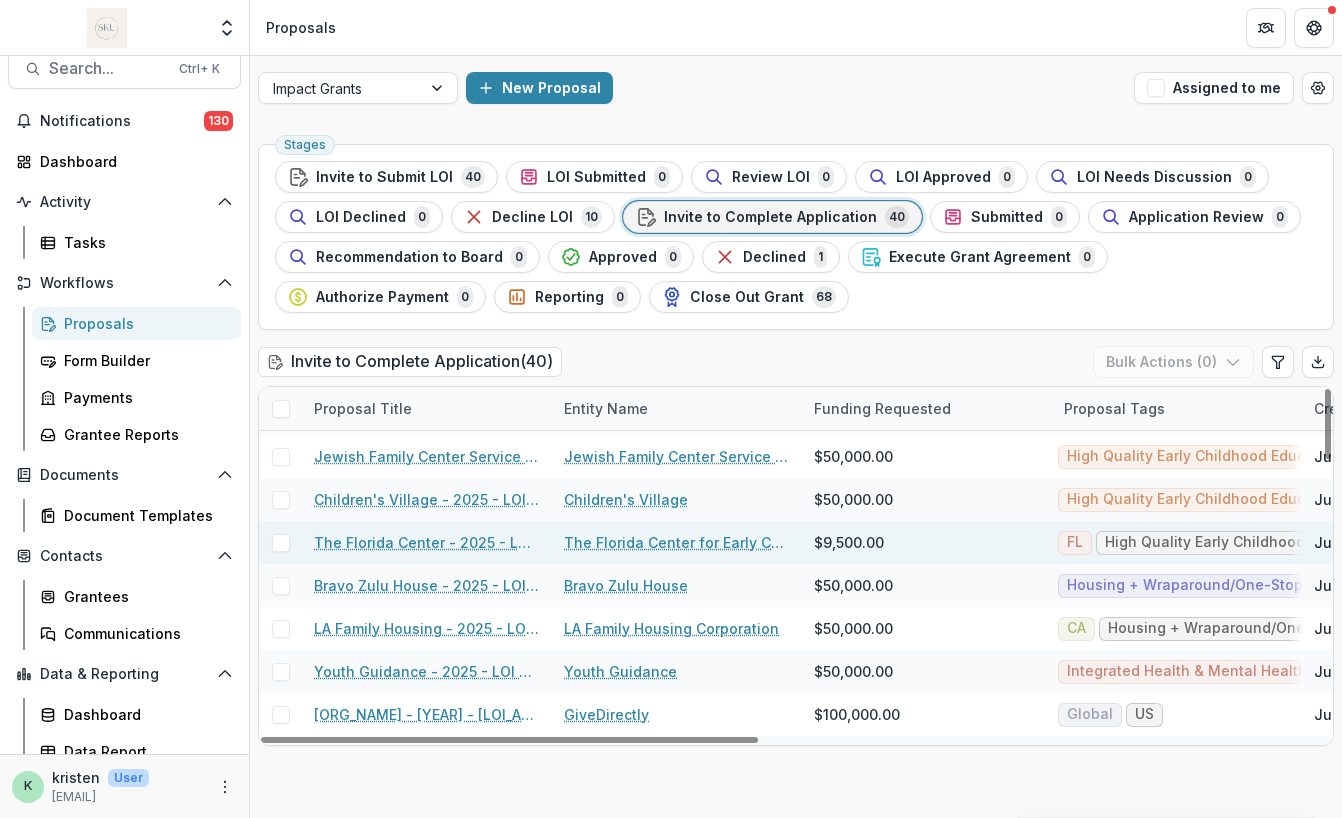 scroll, scrollTop: 418, scrollLeft: 0, axis: vertical 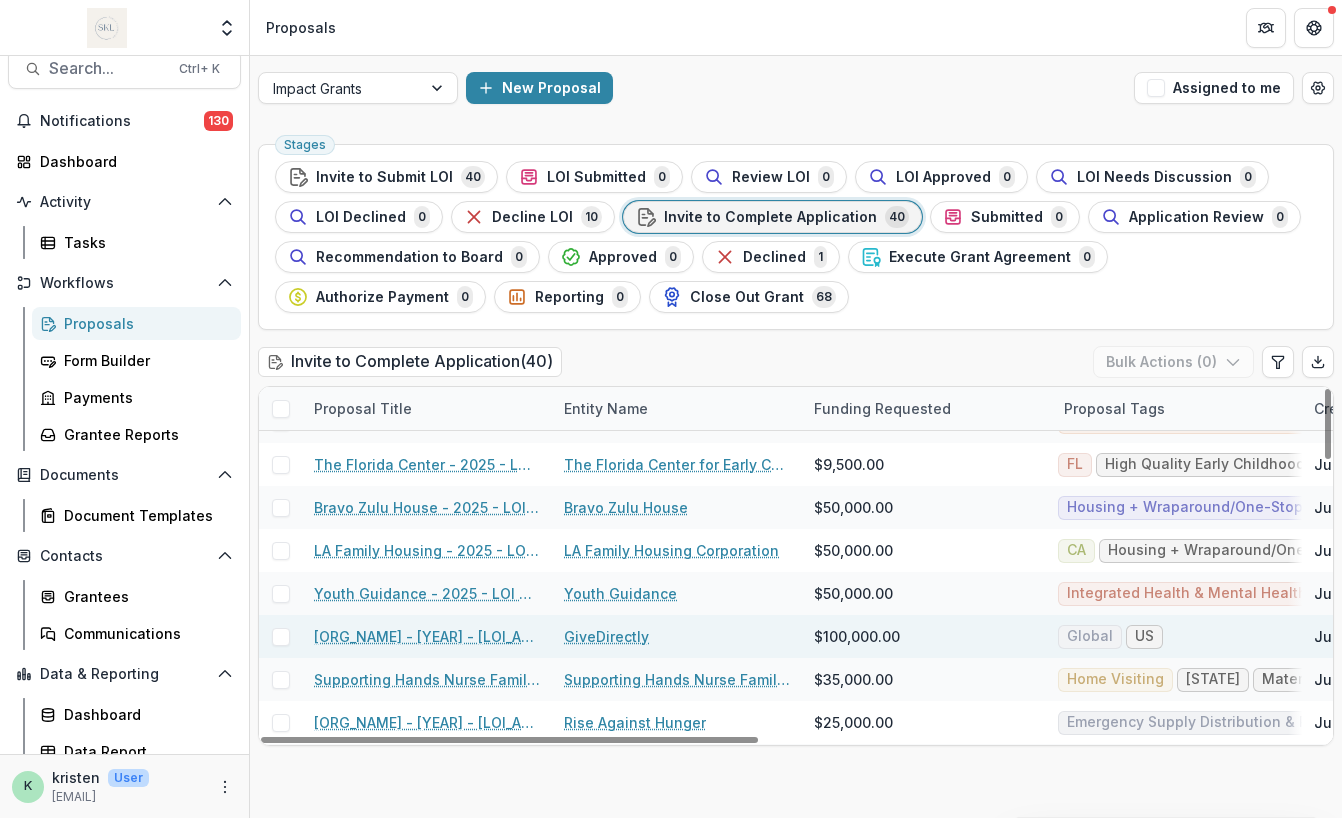 click on "[ORG_NAME] - [YEAR] - [LOI_APPLICATION]" at bounding box center (427, 636) 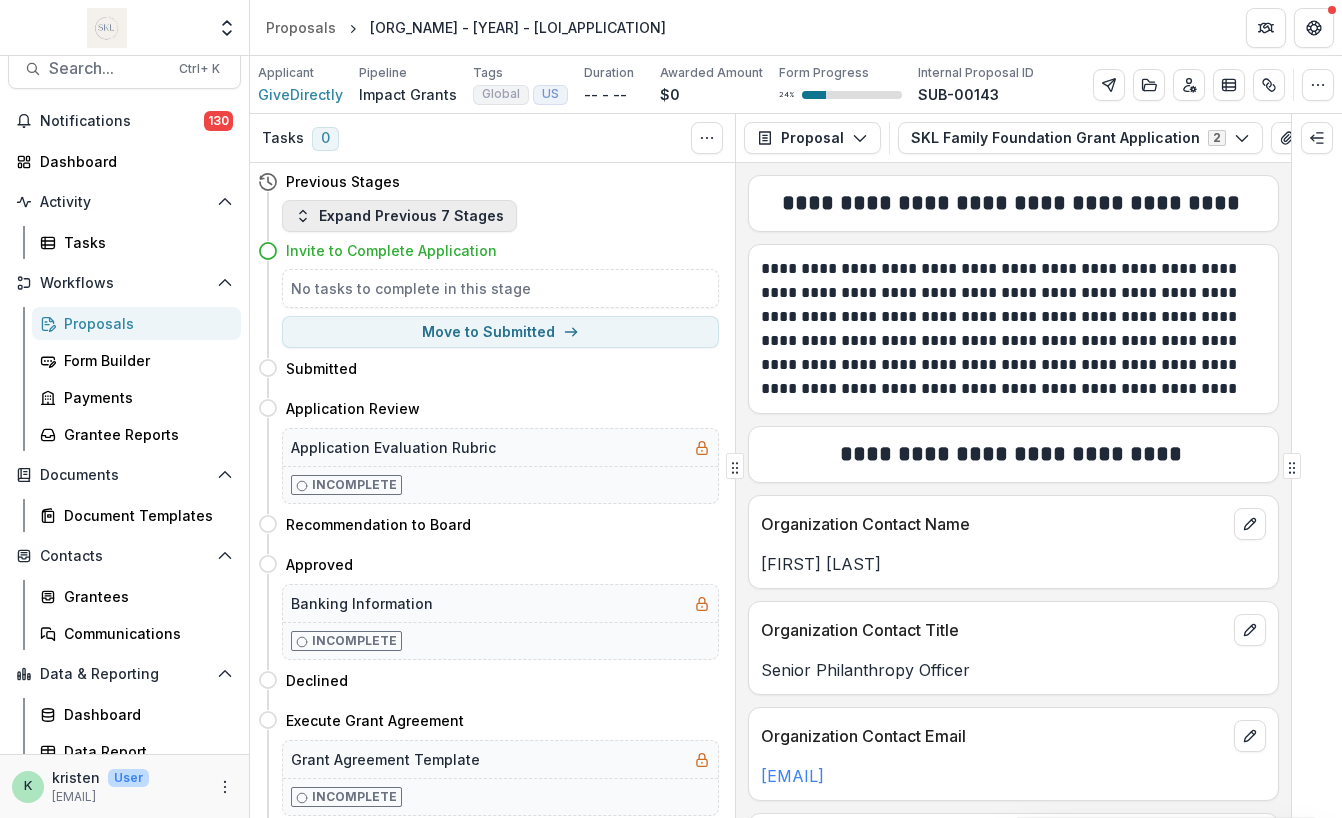 click on "Expand Previous 7 Stages" at bounding box center (399, 216) 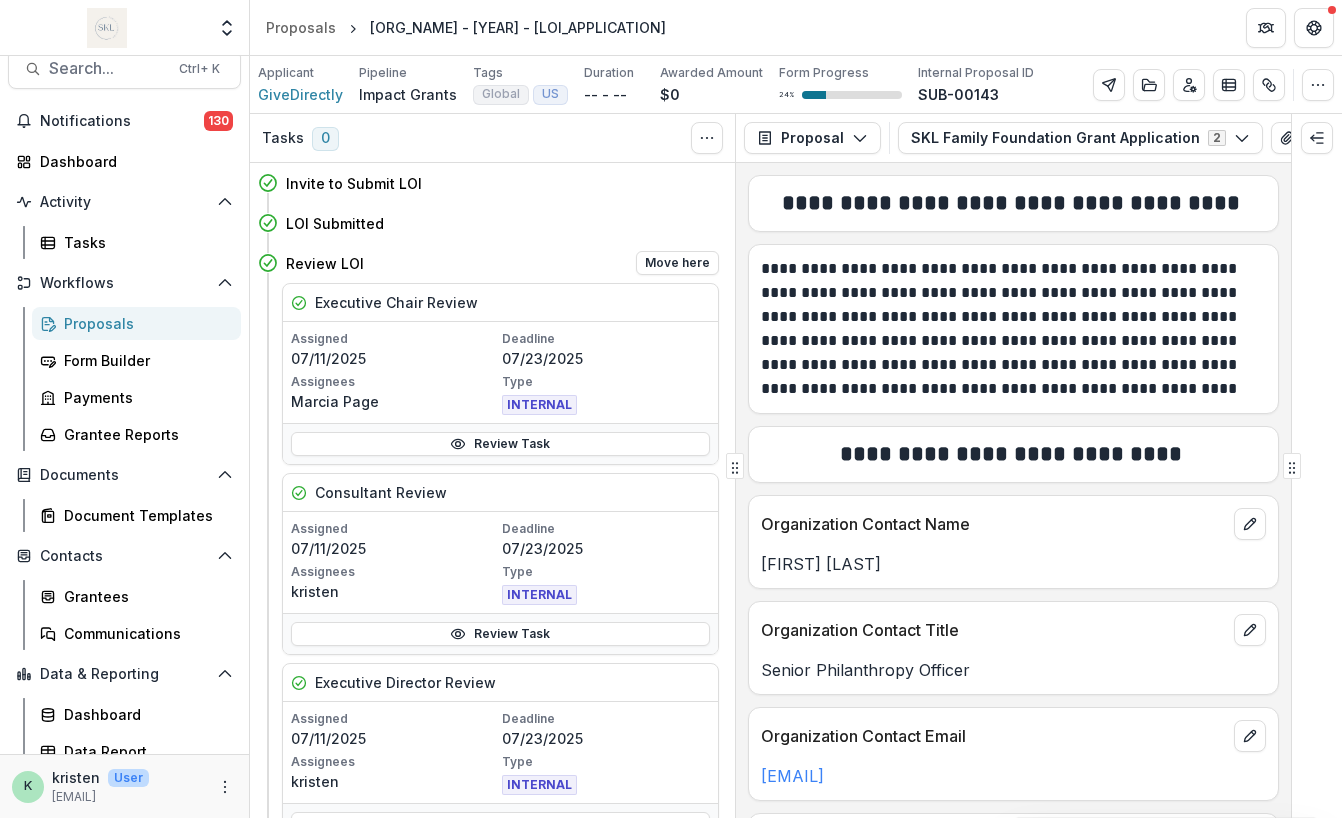 scroll, scrollTop: 116, scrollLeft: 0, axis: vertical 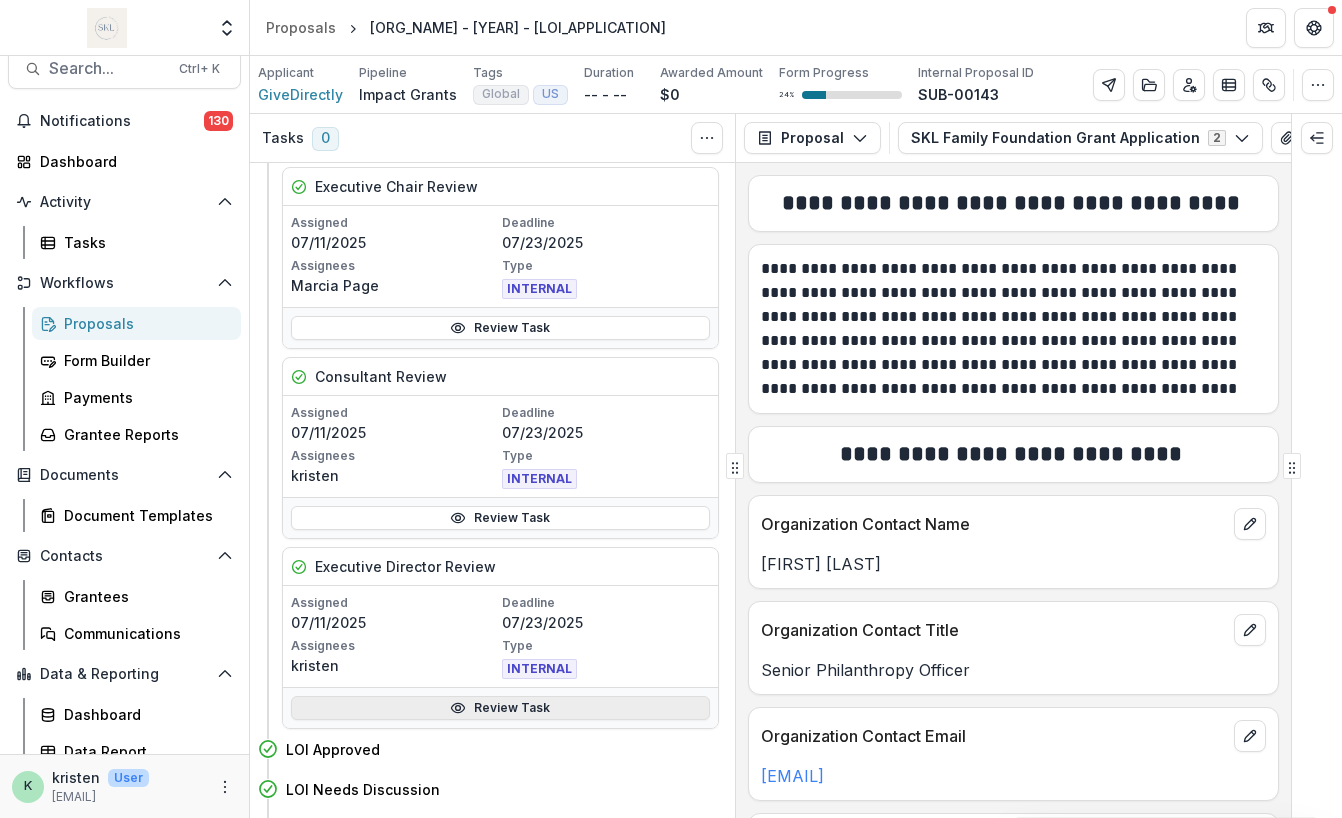 click on "Review Task" at bounding box center [500, 708] 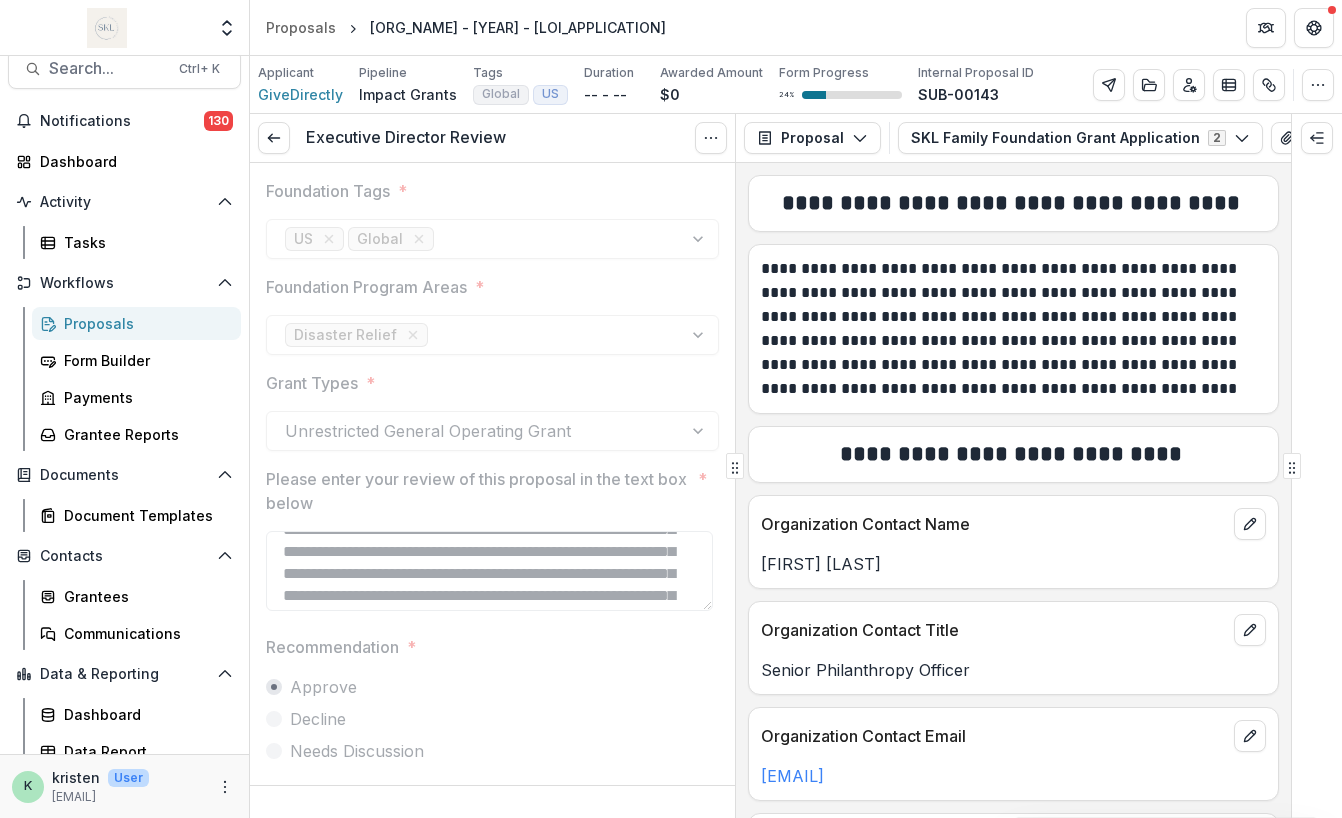 scroll, scrollTop: 44, scrollLeft: 0, axis: vertical 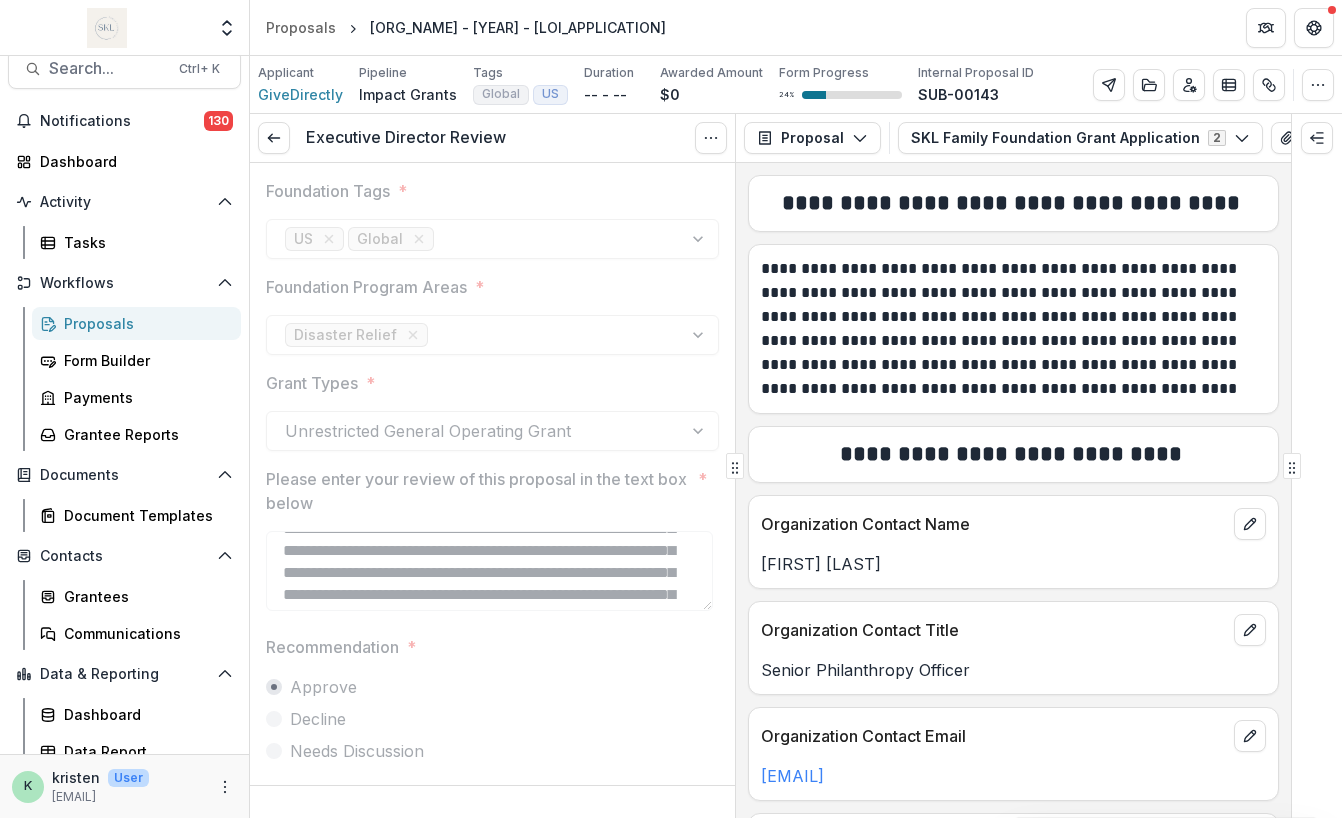 click at bounding box center [492, 527] 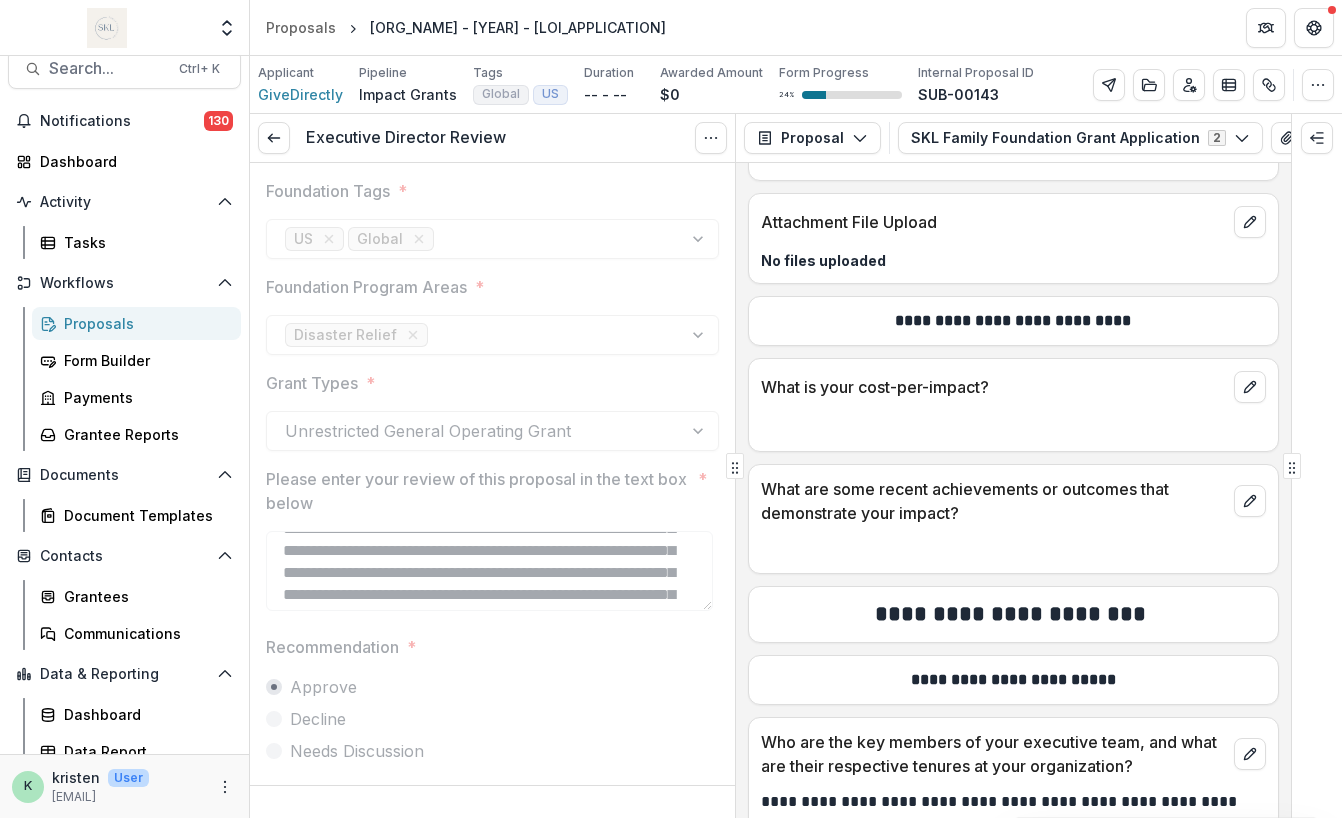 scroll, scrollTop: 2505, scrollLeft: 0, axis: vertical 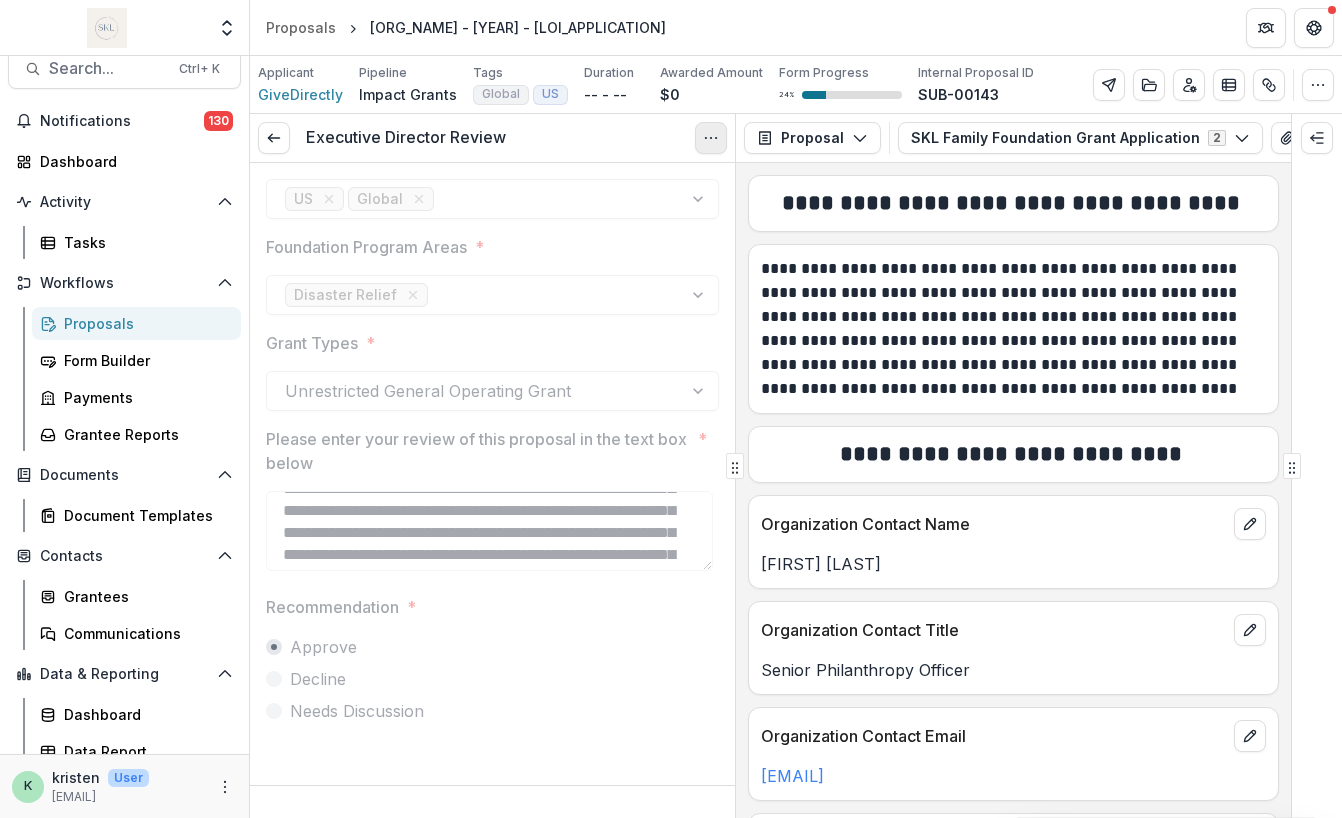 click at bounding box center [711, 138] 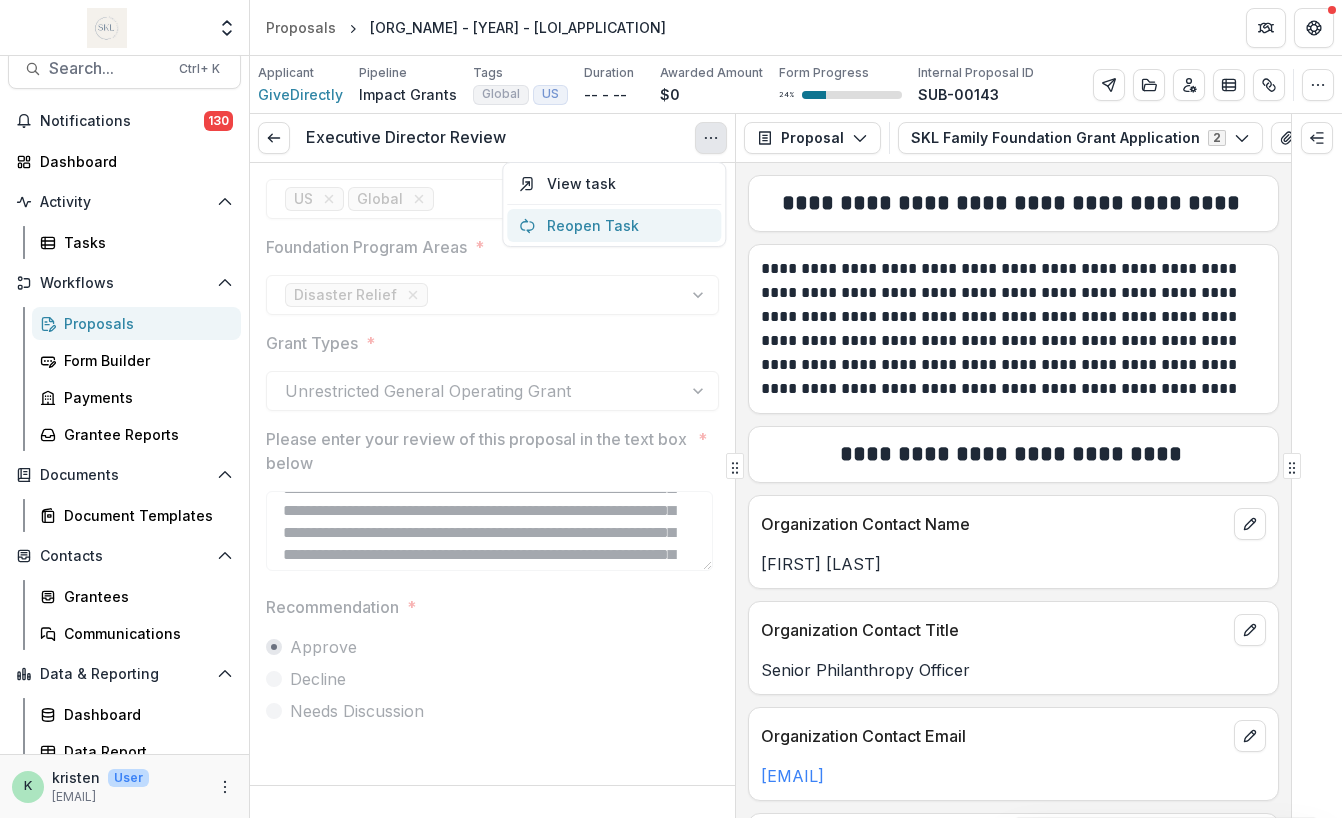 click on "Reopen Task" at bounding box center [614, 225] 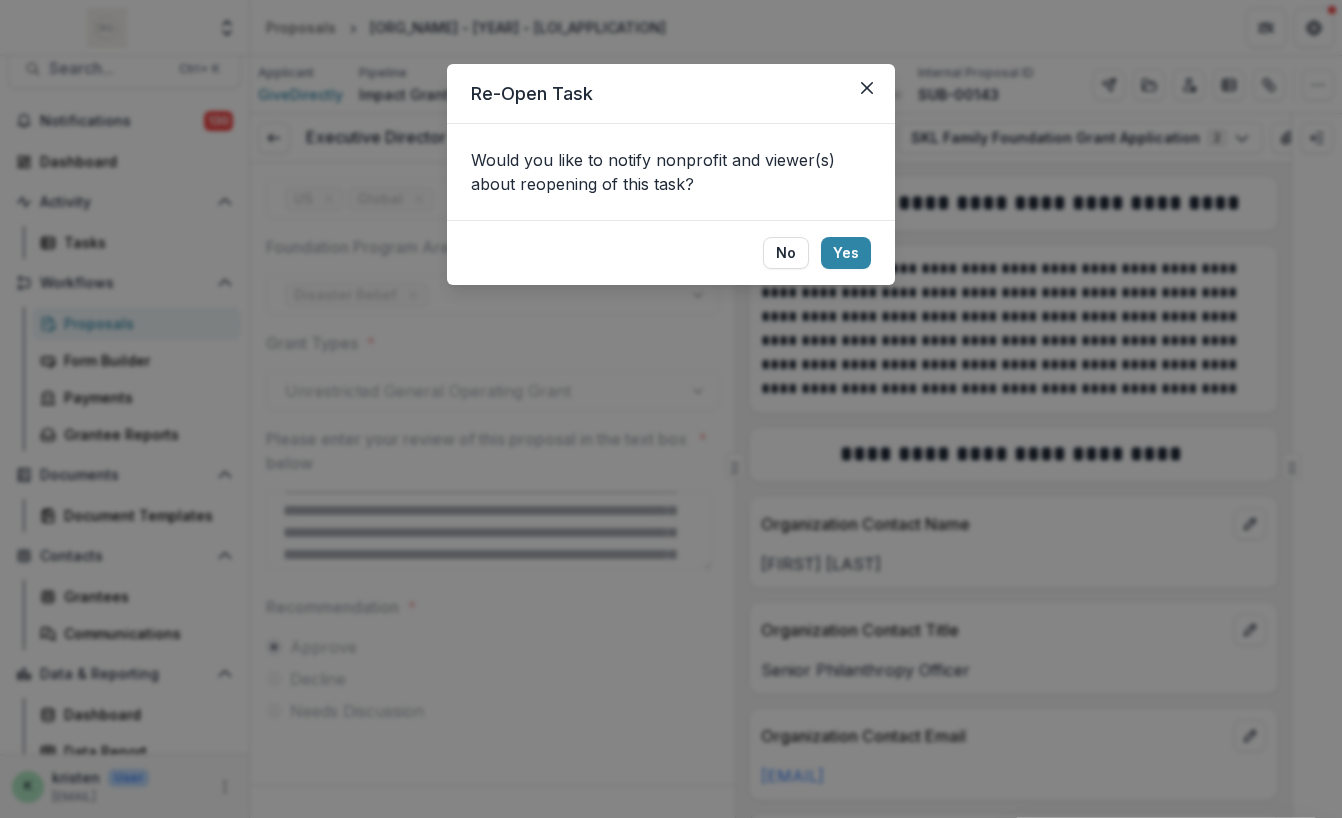 click on "No Yes" at bounding box center [671, 252] 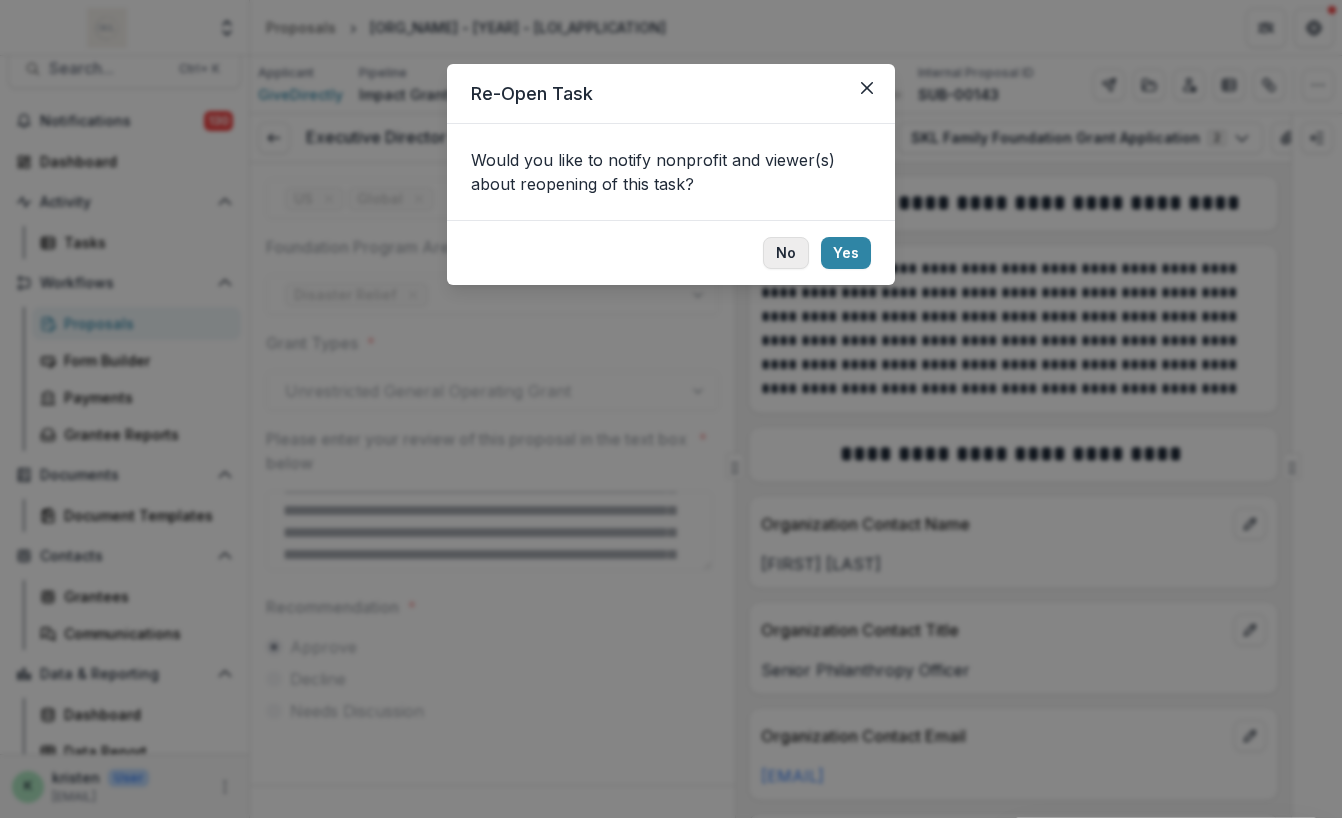 click on "No" at bounding box center (786, 253) 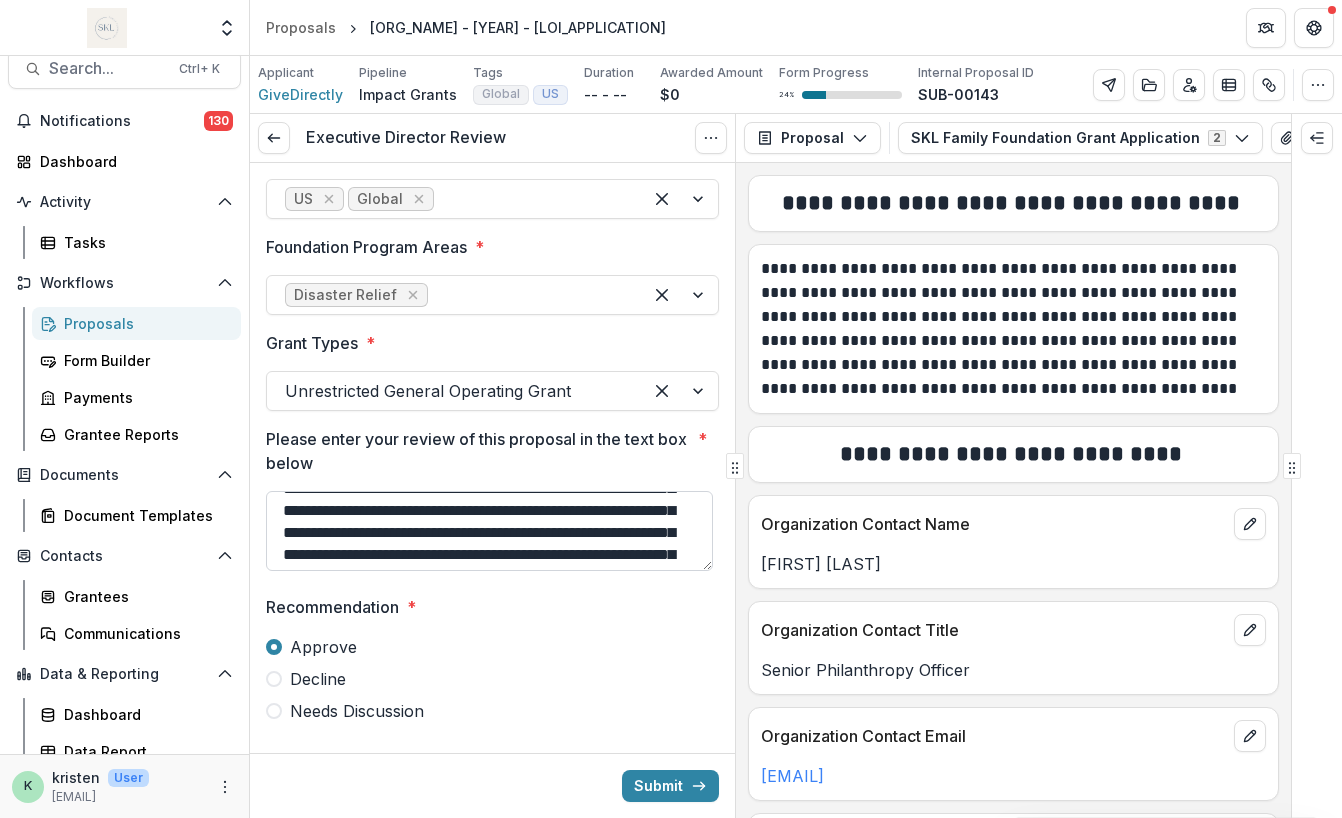 scroll, scrollTop: 0, scrollLeft: 0, axis: both 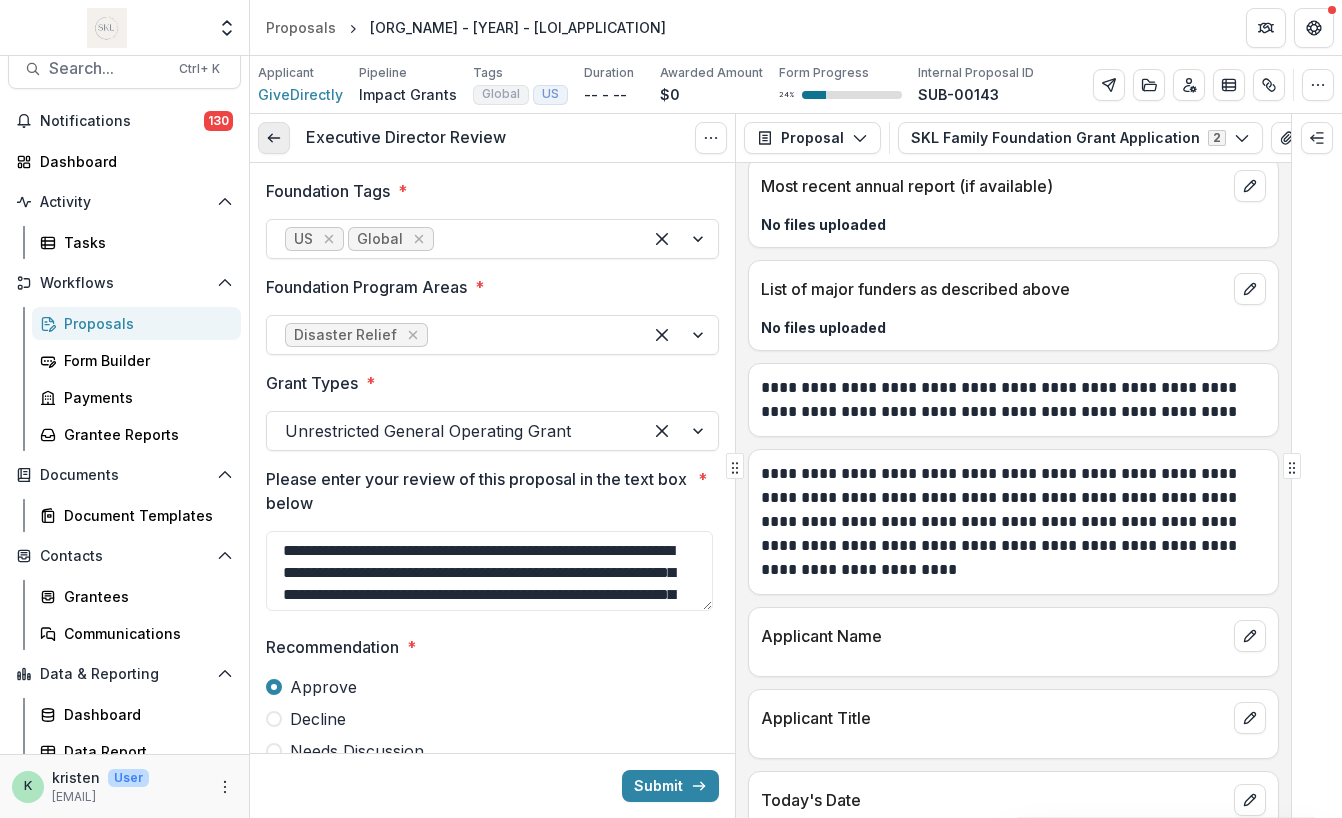 click at bounding box center (274, 138) 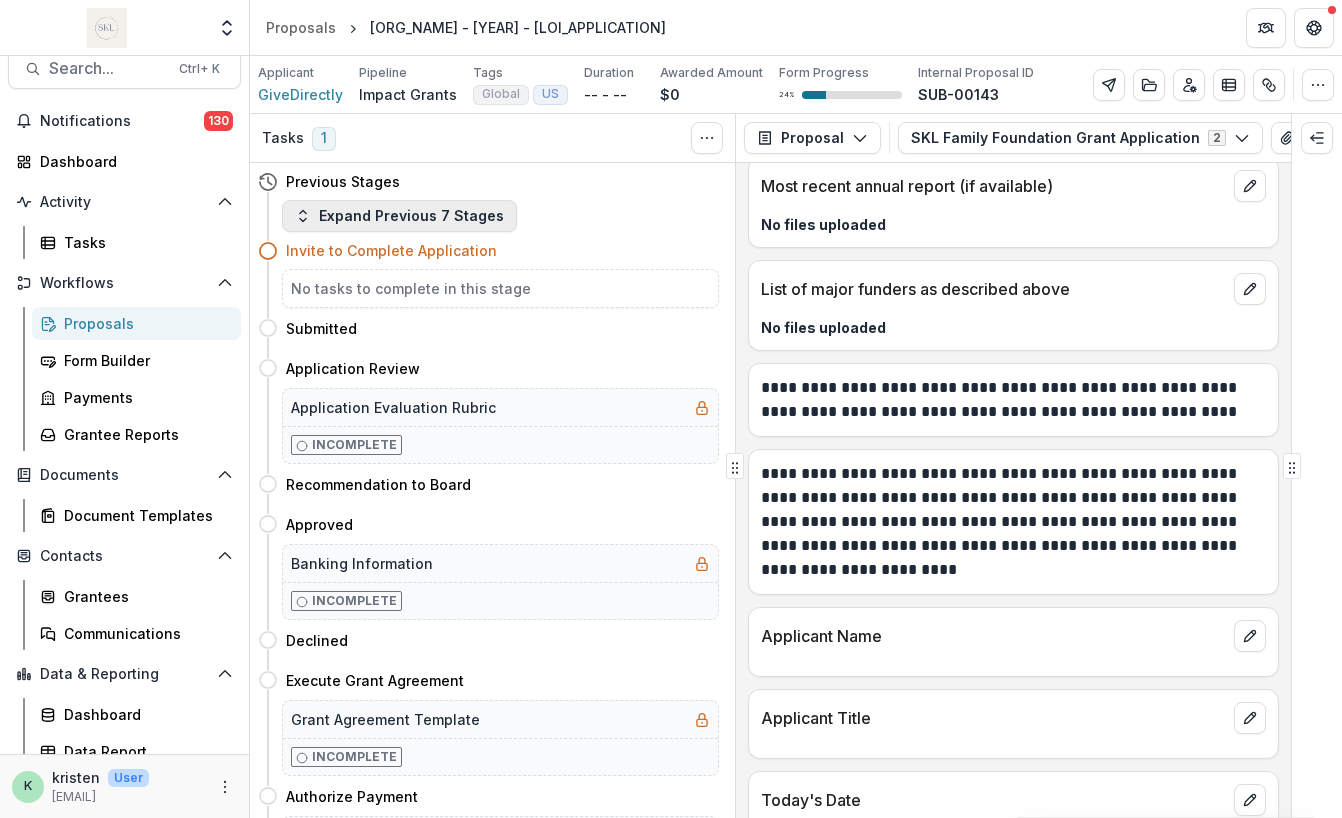 click on "Expand Previous 7 Stages" at bounding box center [399, 216] 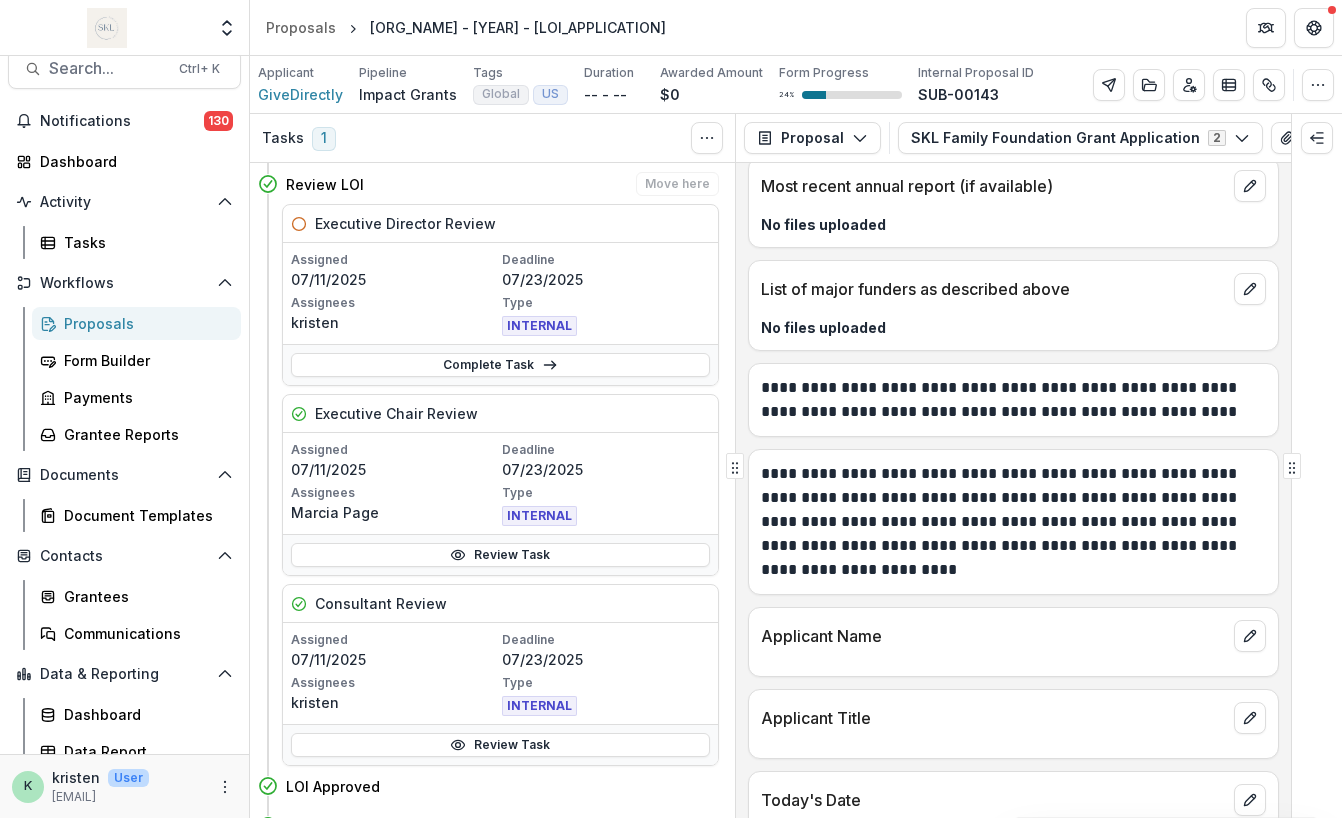 scroll, scrollTop: 0, scrollLeft: 0, axis: both 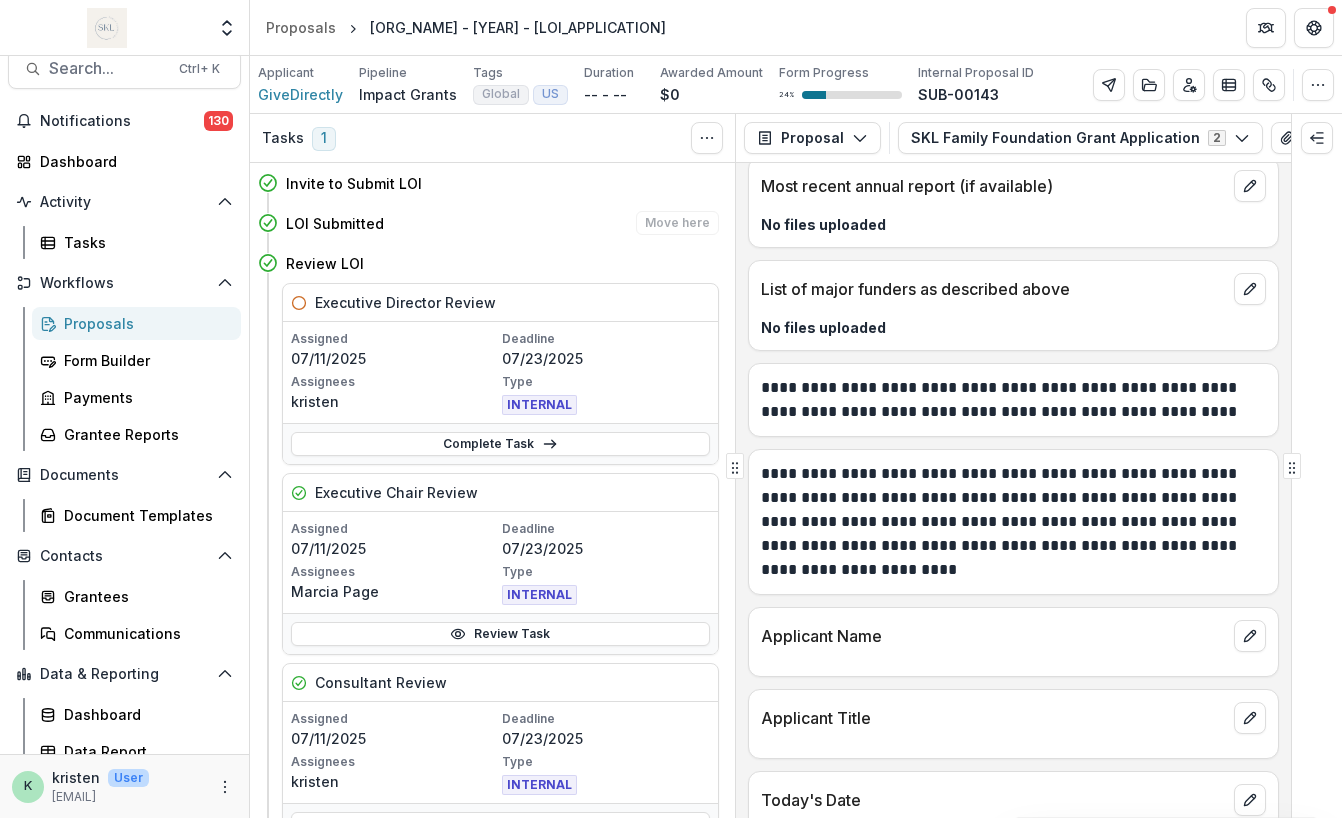 click on "LOI Submitted" at bounding box center (335, 223) 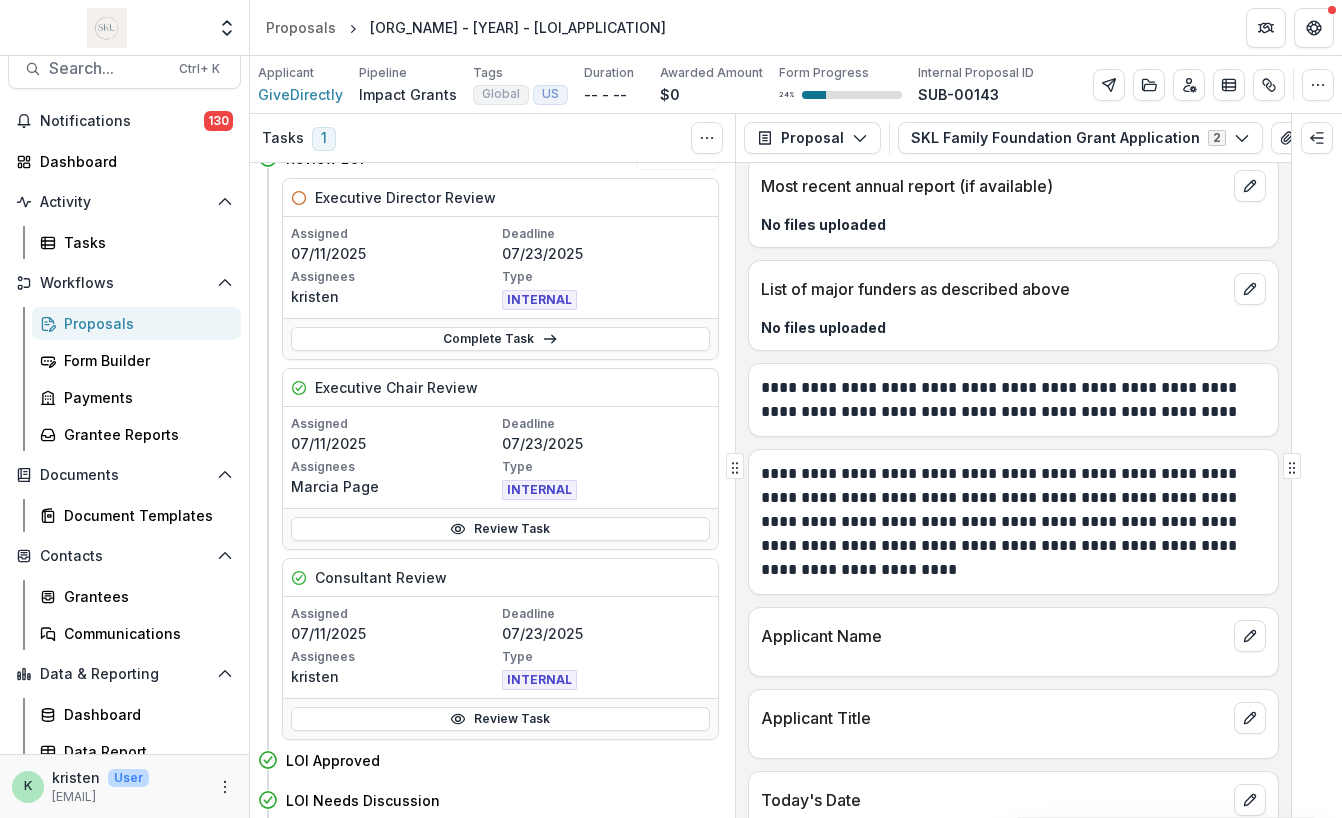 scroll, scrollTop: 104, scrollLeft: 0, axis: vertical 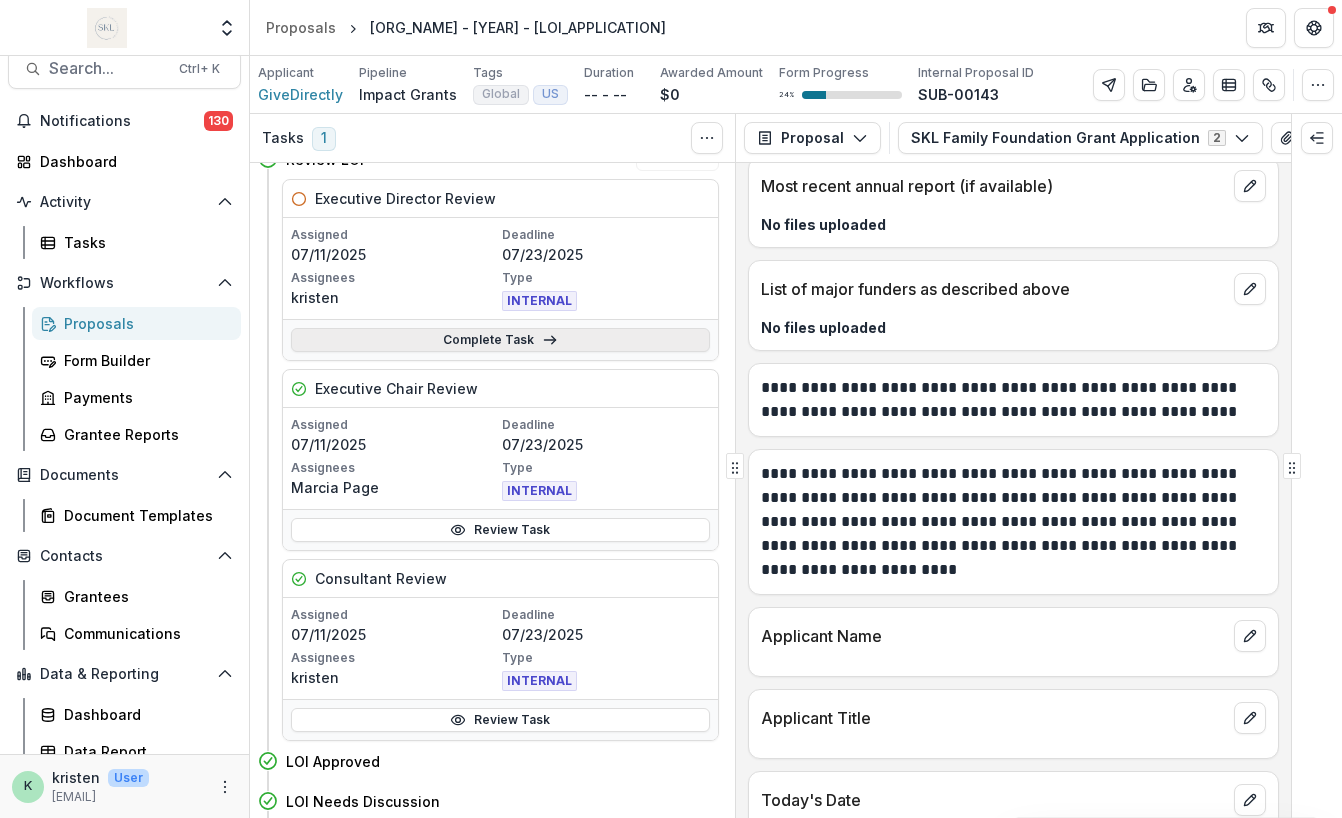 click on "Complete Task" at bounding box center [500, 340] 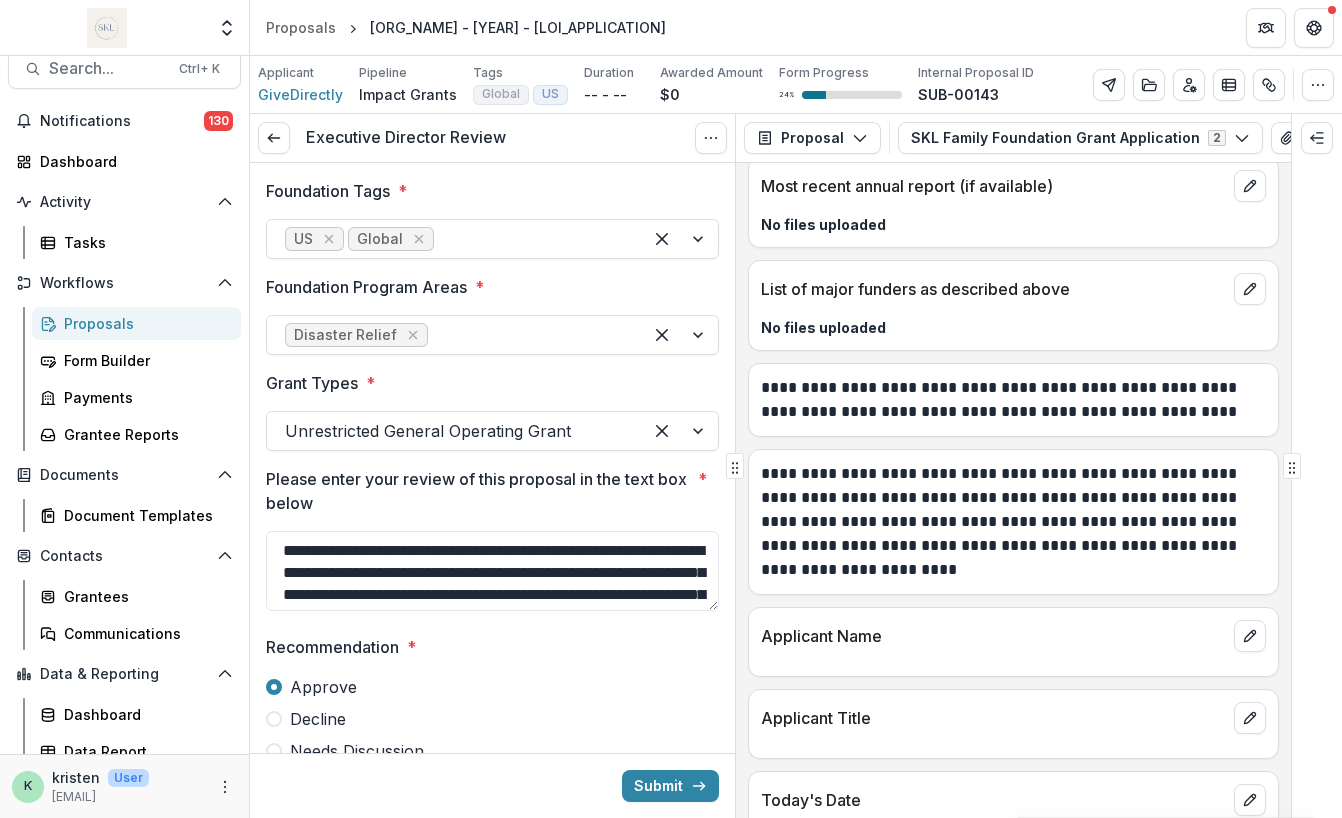 scroll, scrollTop: 72, scrollLeft: 0, axis: vertical 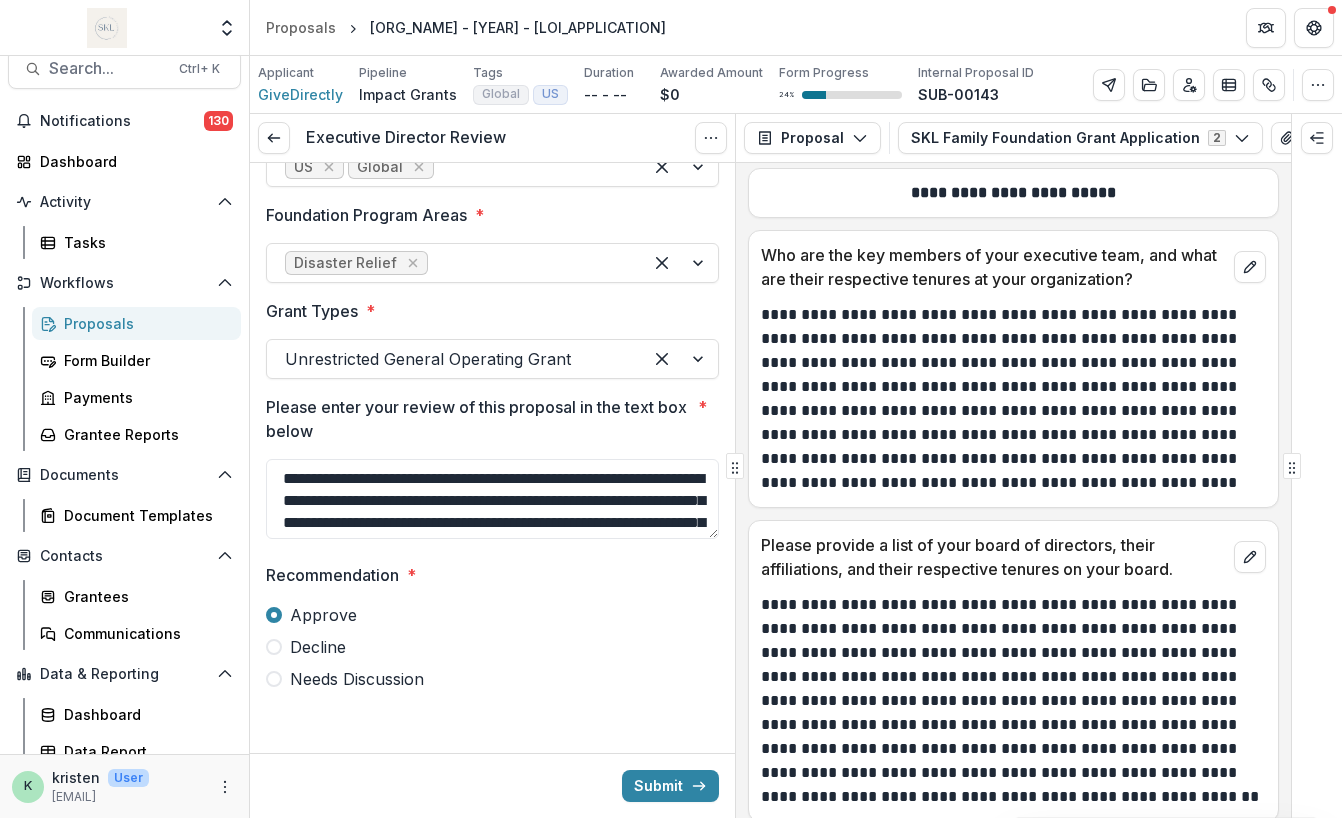 click on "Proposals" at bounding box center [144, 323] 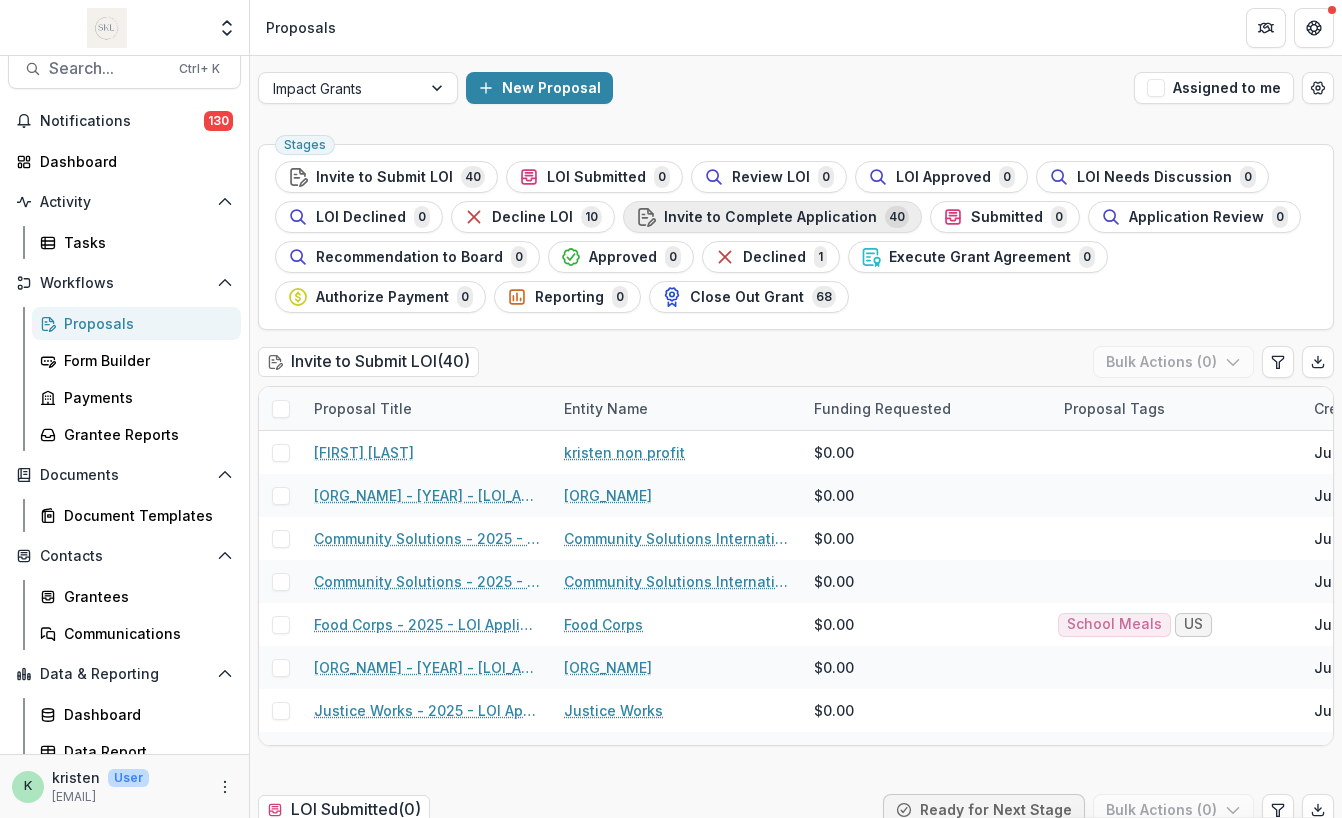 click on "Invite to Complete Application" at bounding box center [770, 217] 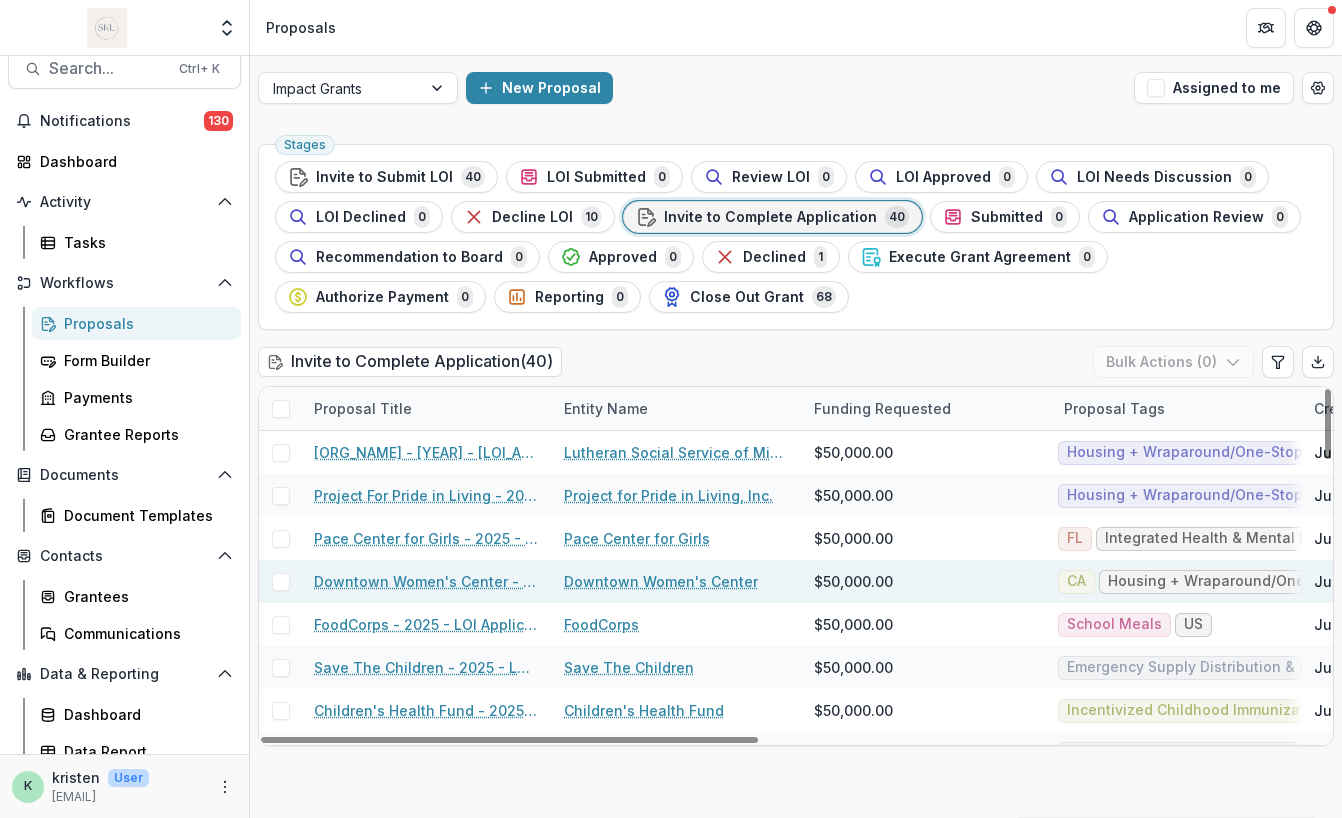 scroll, scrollTop: 426, scrollLeft: 0, axis: vertical 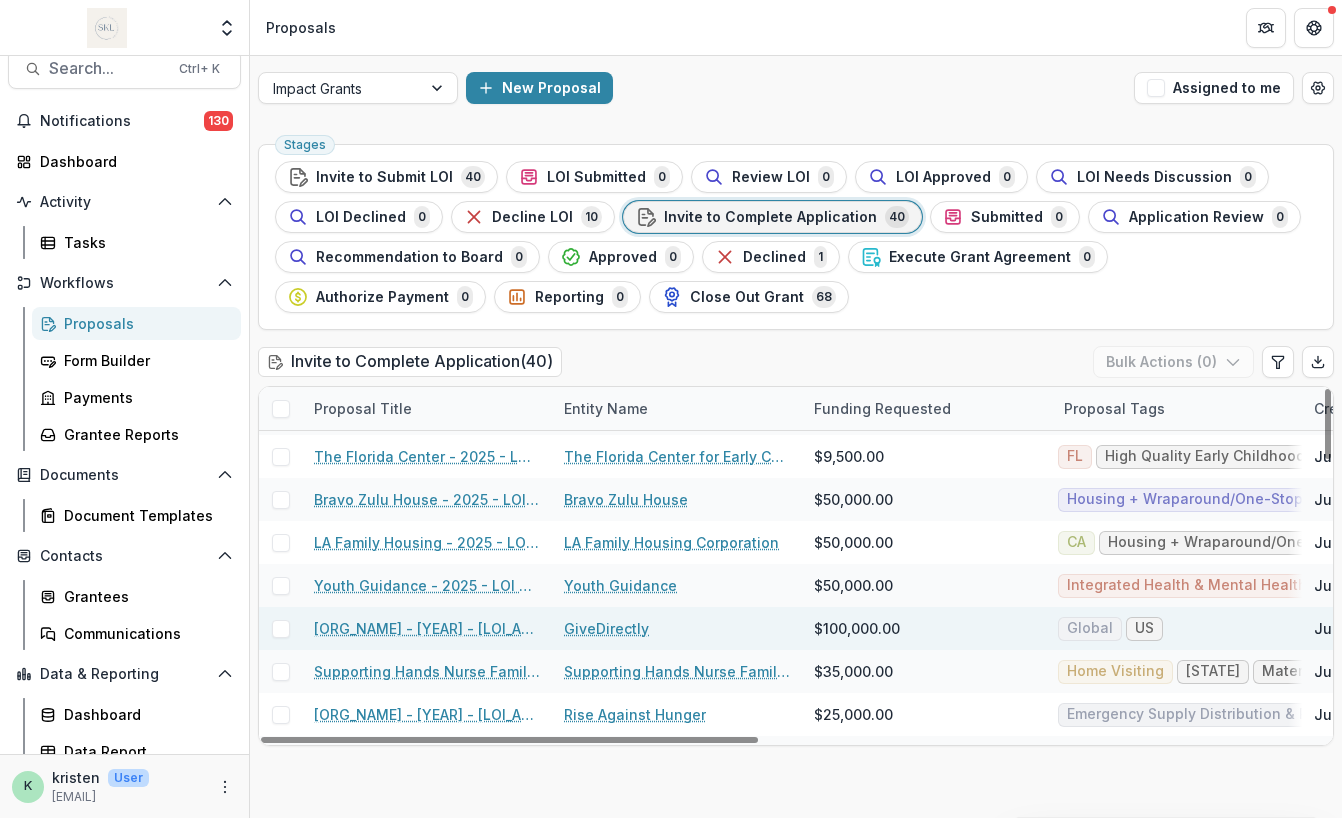 click on "[ORG_NAME] - [YEAR] - [LOI_APPLICATION]" at bounding box center [427, 628] 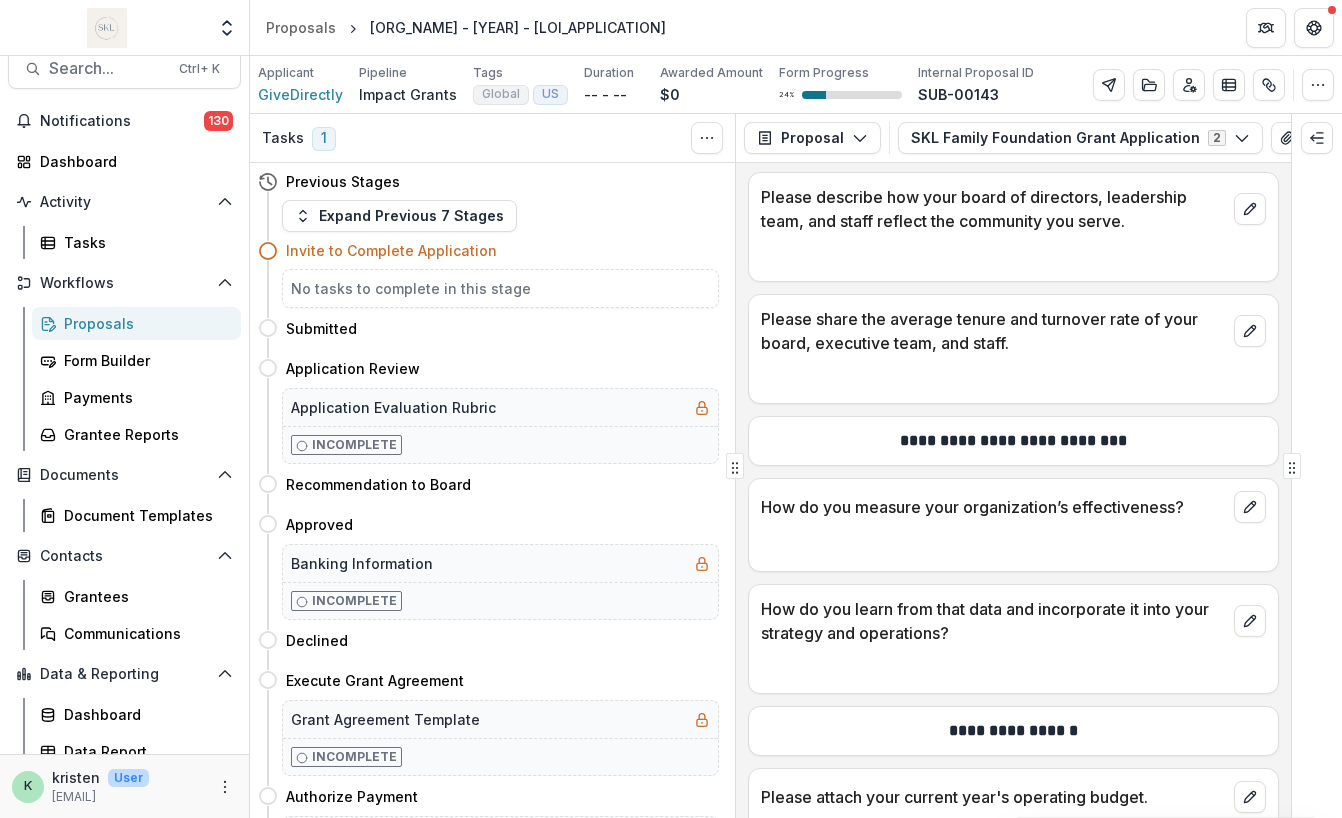scroll, scrollTop: 3774, scrollLeft: 0, axis: vertical 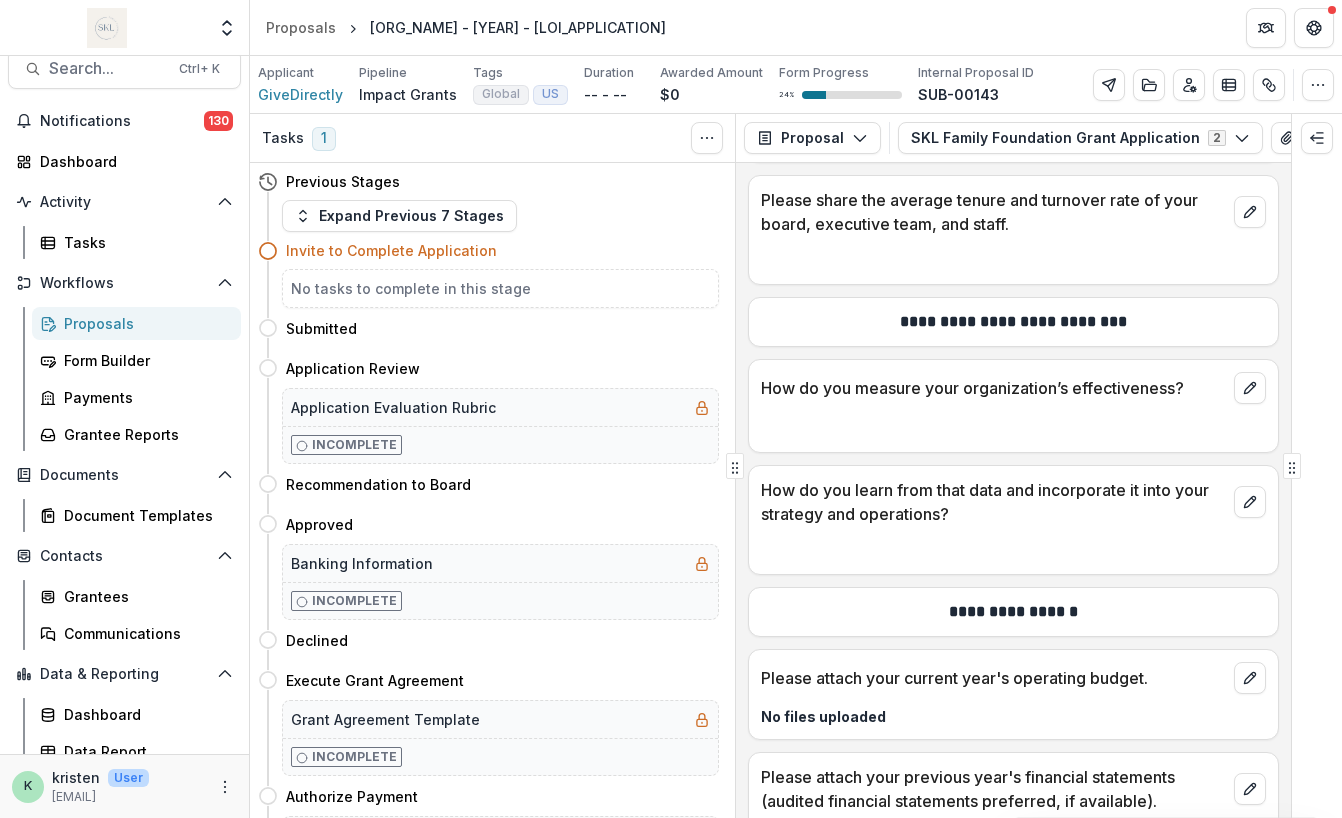 click on "Proposals" at bounding box center [144, 323] 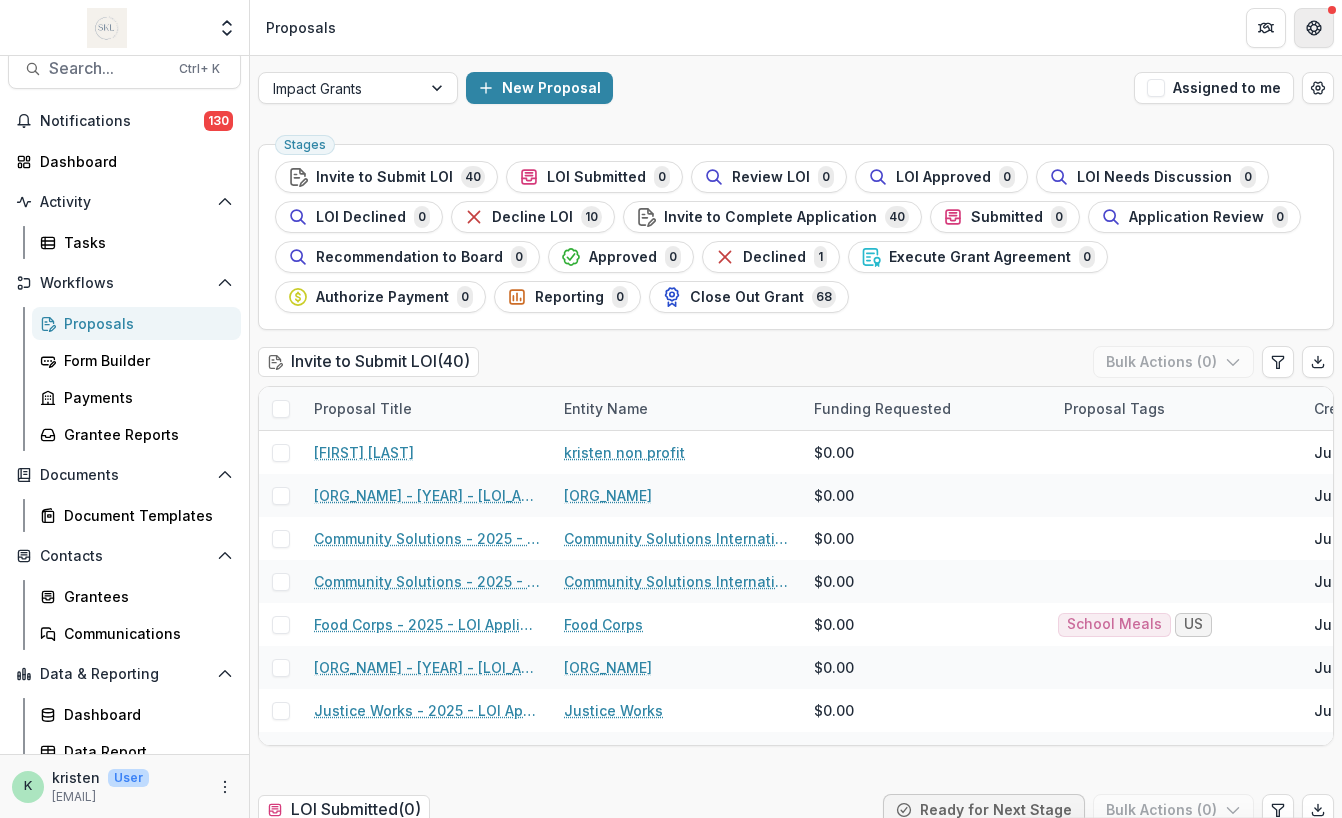 click 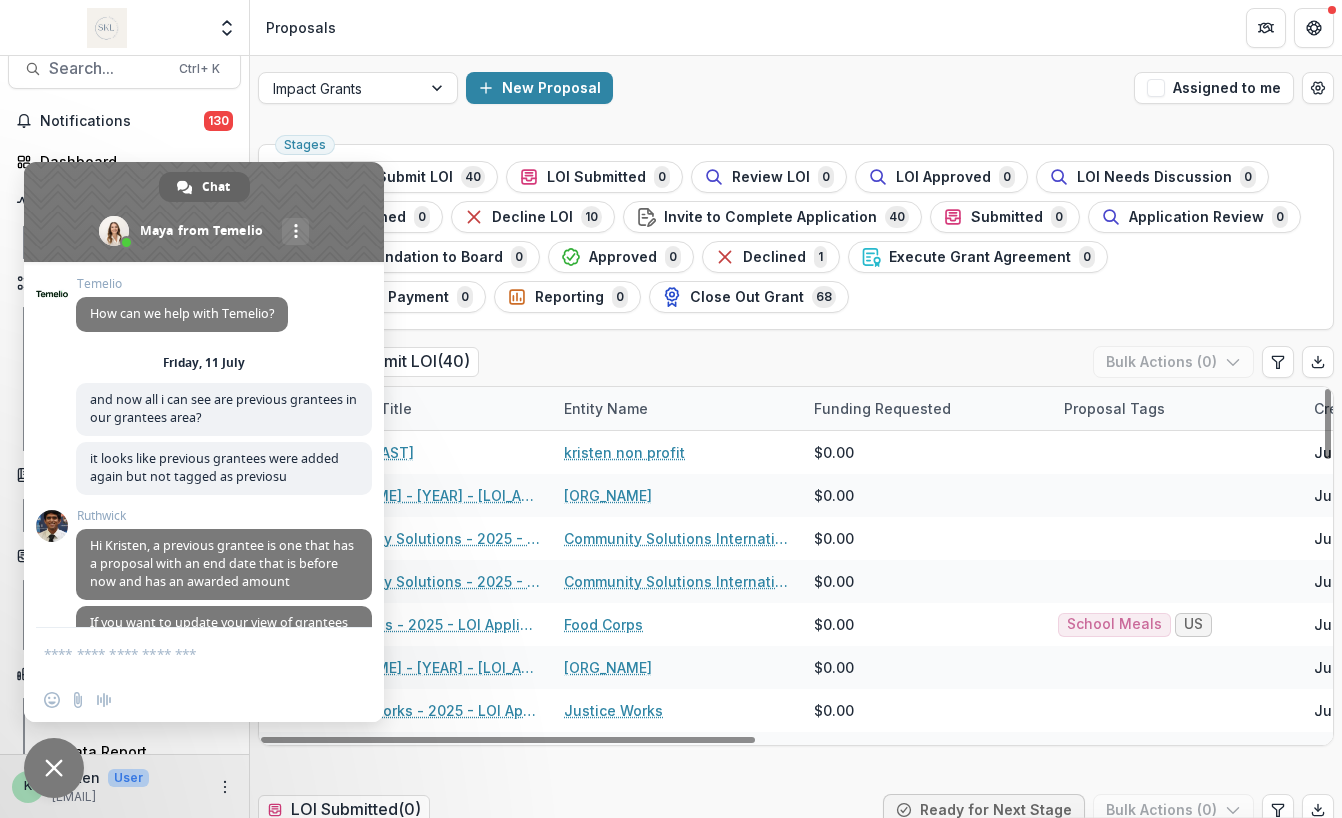 click at bounding box center [184, 653] 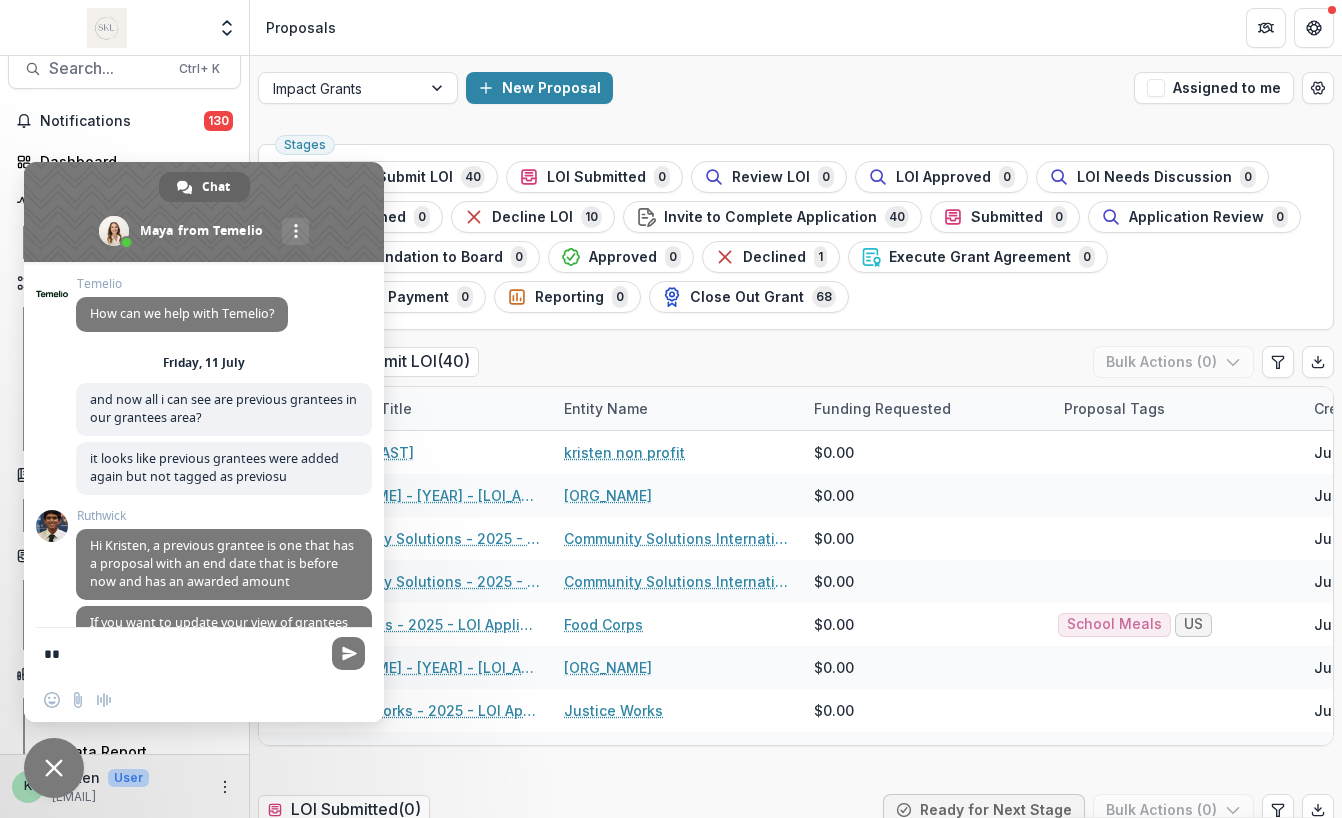 type on "***" 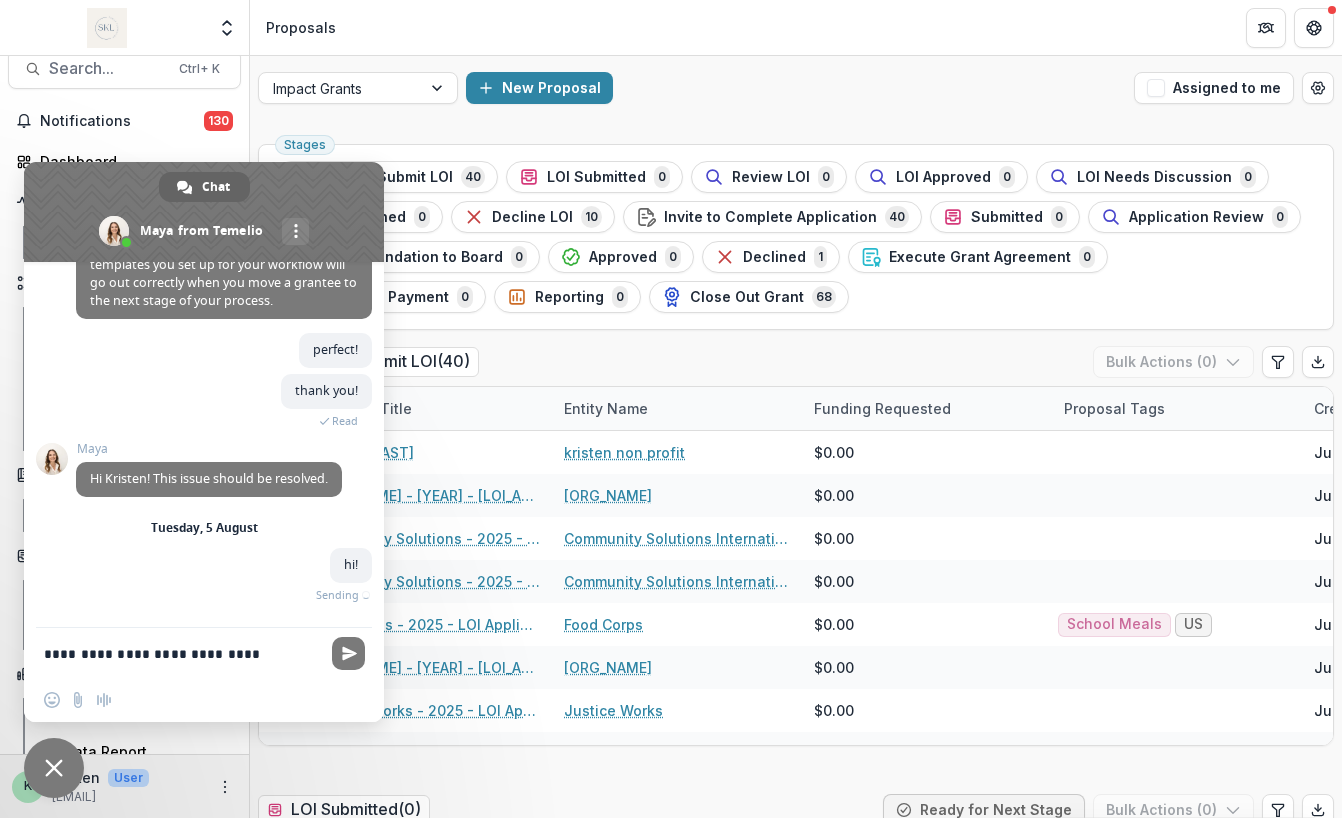 scroll, scrollTop: 7700, scrollLeft: 0, axis: vertical 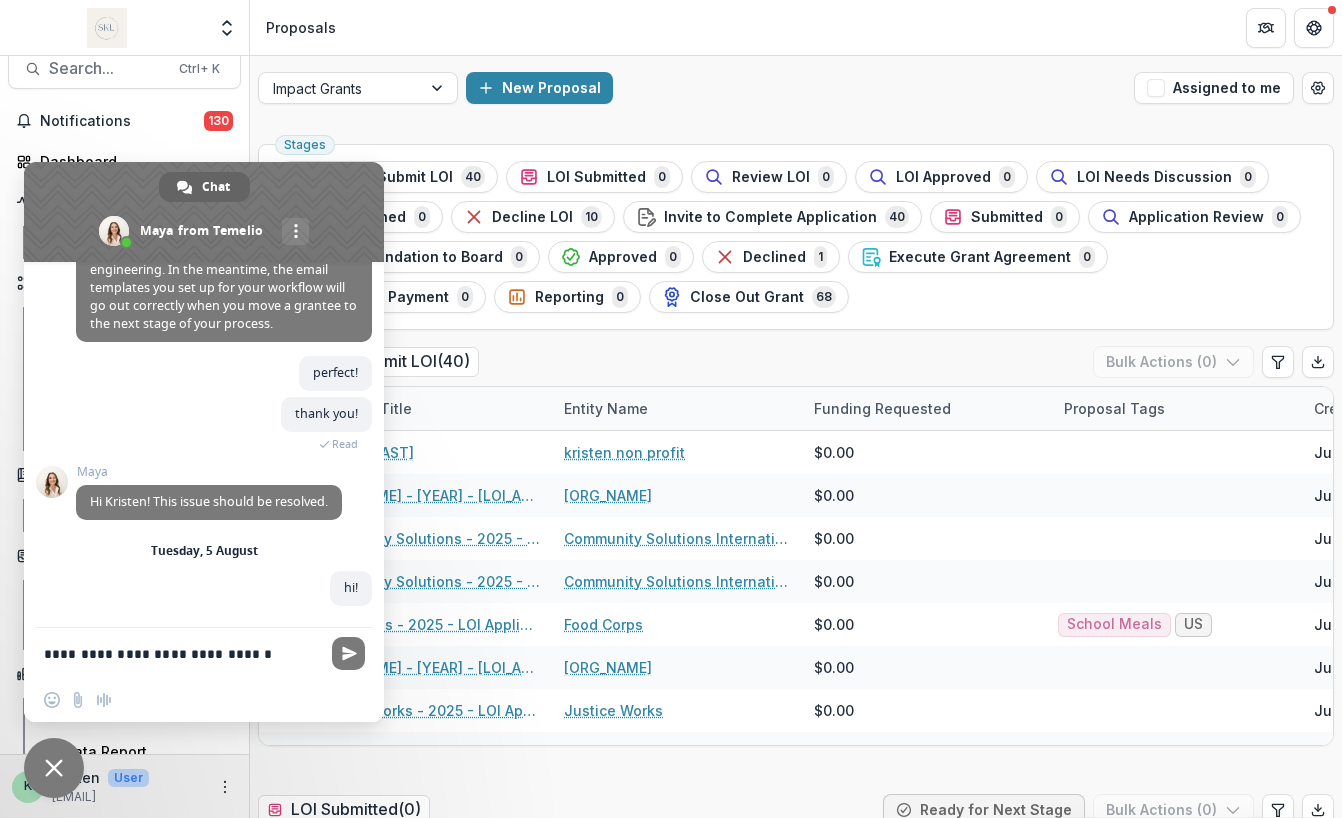 type on "**********" 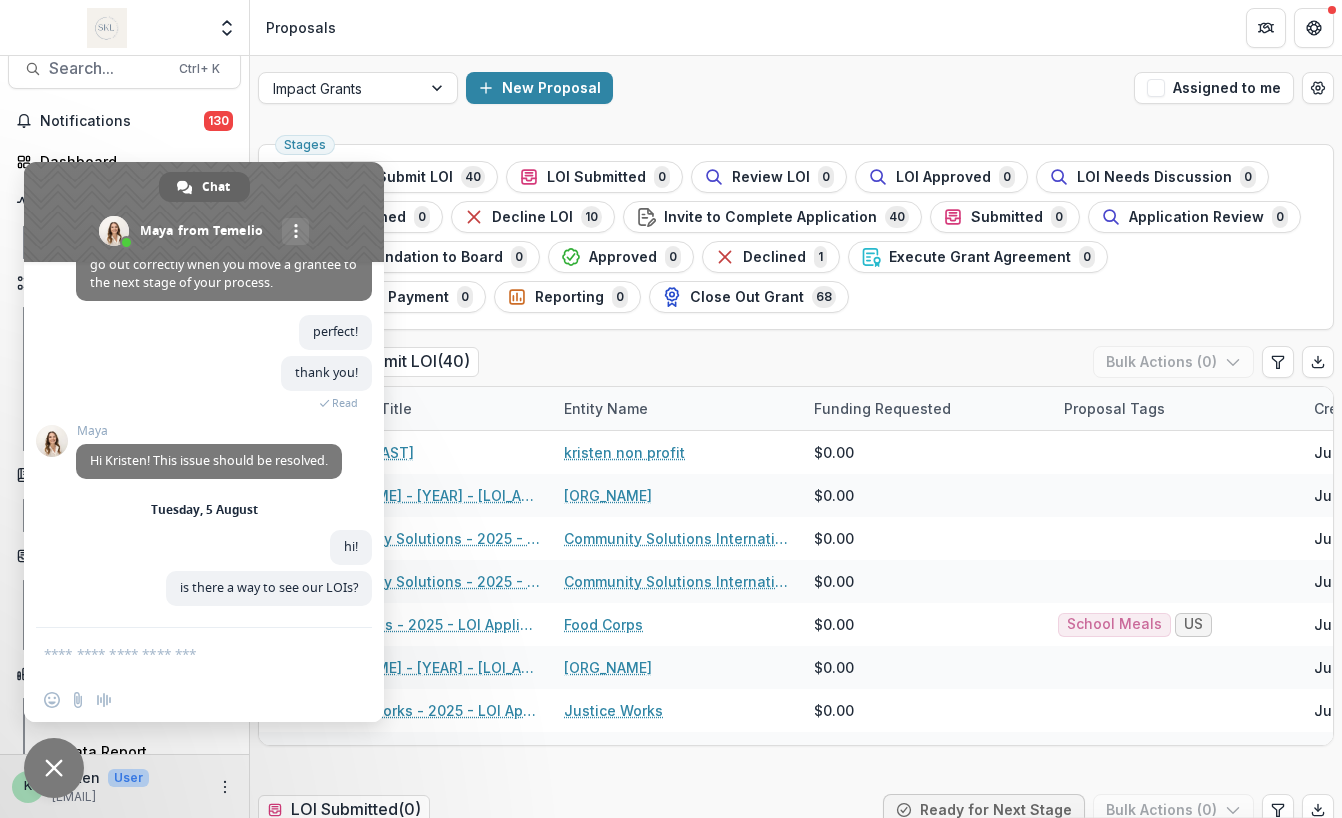 scroll, scrollTop: 7742, scrollLeft: 0, axis: vertical 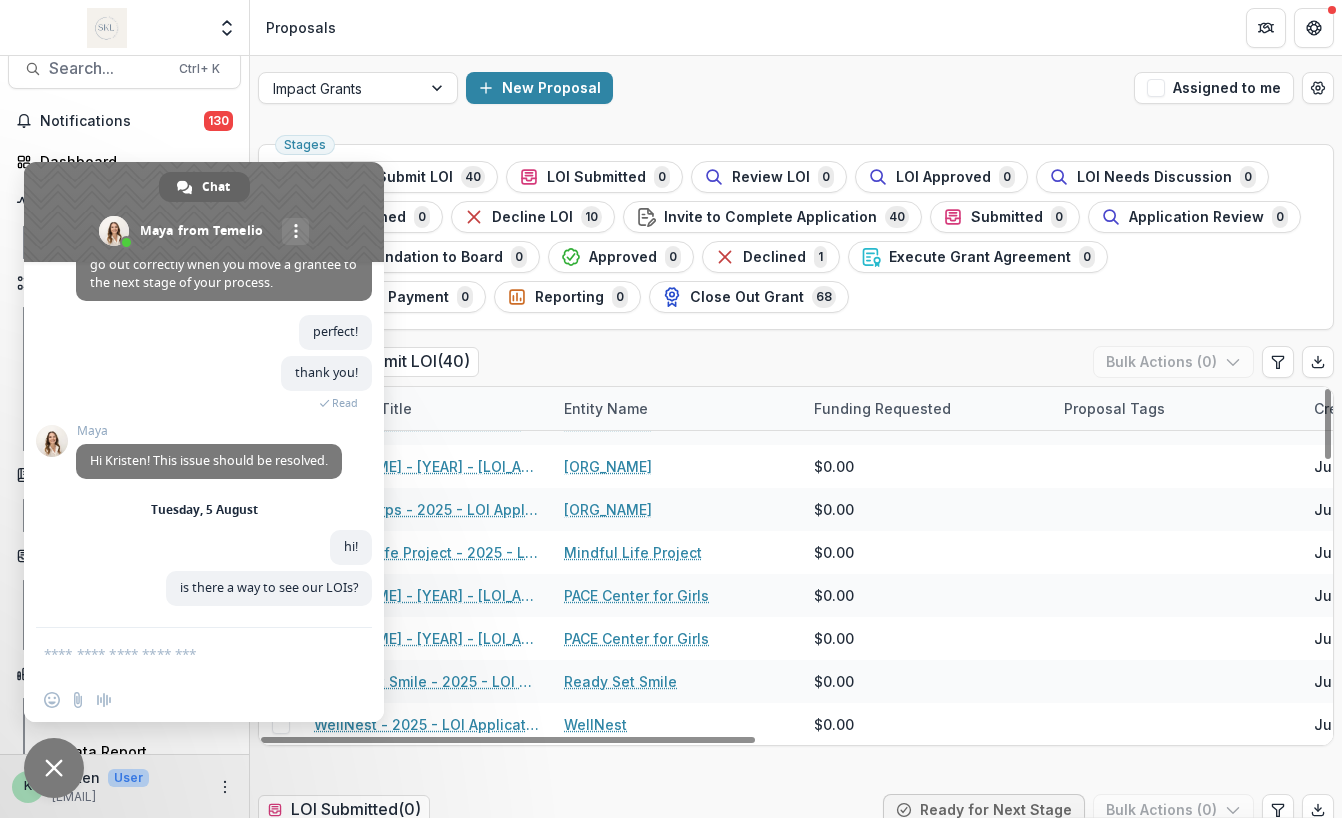 click on "[FIRST] [LAST] - [YEAR] - [LOI_APPLICATION] [FIRST] [LAST] [AMOUNT] [DATE] -- [LOI_APPLICATION] [NUMBER] [FIRST] [LAST] [AMOUNT] [DATE] -- [LOI_APPLICATION] [NUMBER] [FIRST] [LAST] [AMOUNT] [DATE] -- [LOI_APPLICATION] [NUMBER] [FIRST] [LAST] [AMOUNT] [DATE] [TAG] [DATE] -- [LOI_APPLICATION] [NUMBER] [FIRST] [LAST] [AMOUNT] [DATE] -- [LOI_APPLICATION] [NUMBER] [FIRST] [LAST] [AMOUNT] [DATE] -- [LOI_APPLICATION] [NUMBER] [FIRST] [LAST] [AMOUNT] [DATE] -- [LOI_APPLICATION] [NUMBER] [FIRST] [LAST] [AMOUNT] [DATE] -- [LOI_APPLICATION] [NUMBER]" at bounding box center [796, 4130] 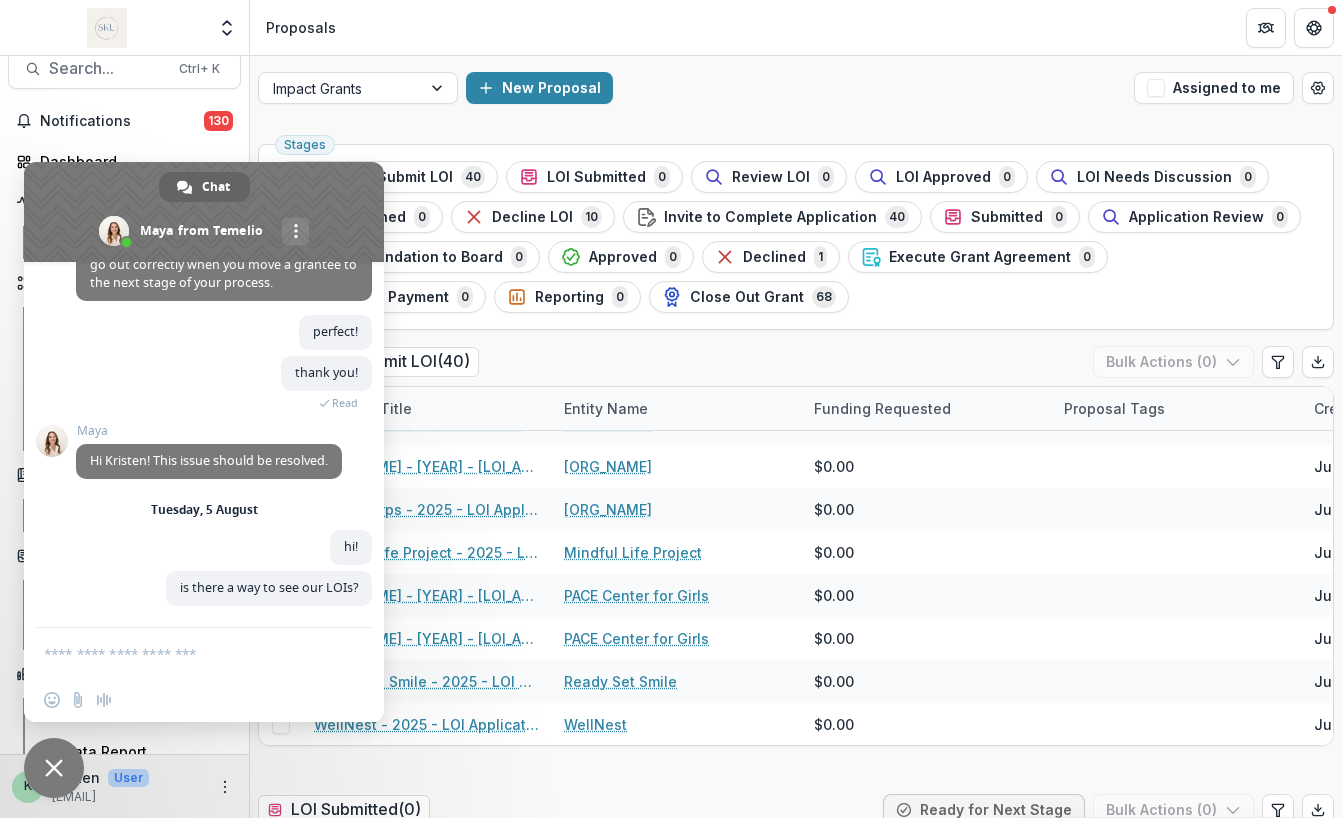click at bounding box center (184, 653) 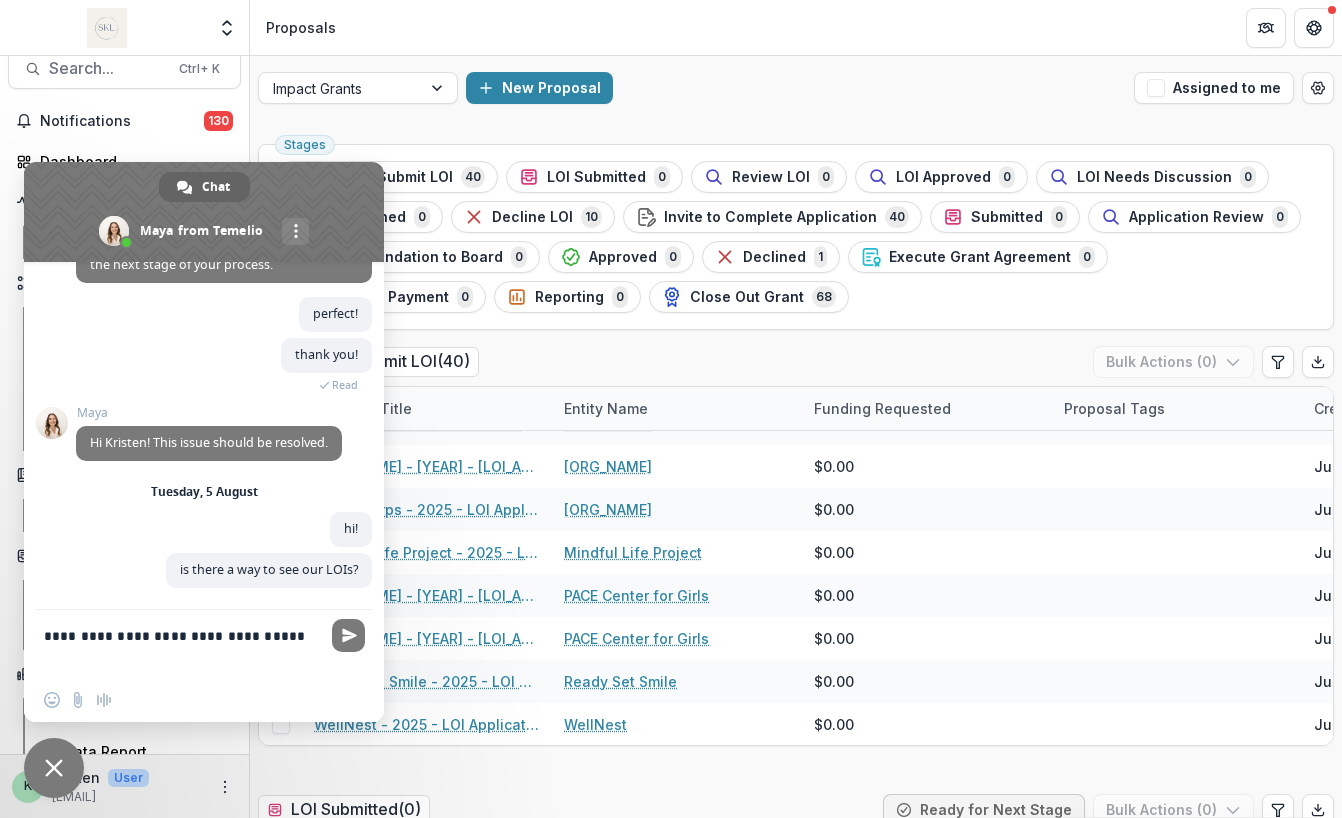 scroll, scrollTop: 7760, scrollLeft: 0, axis: vertical 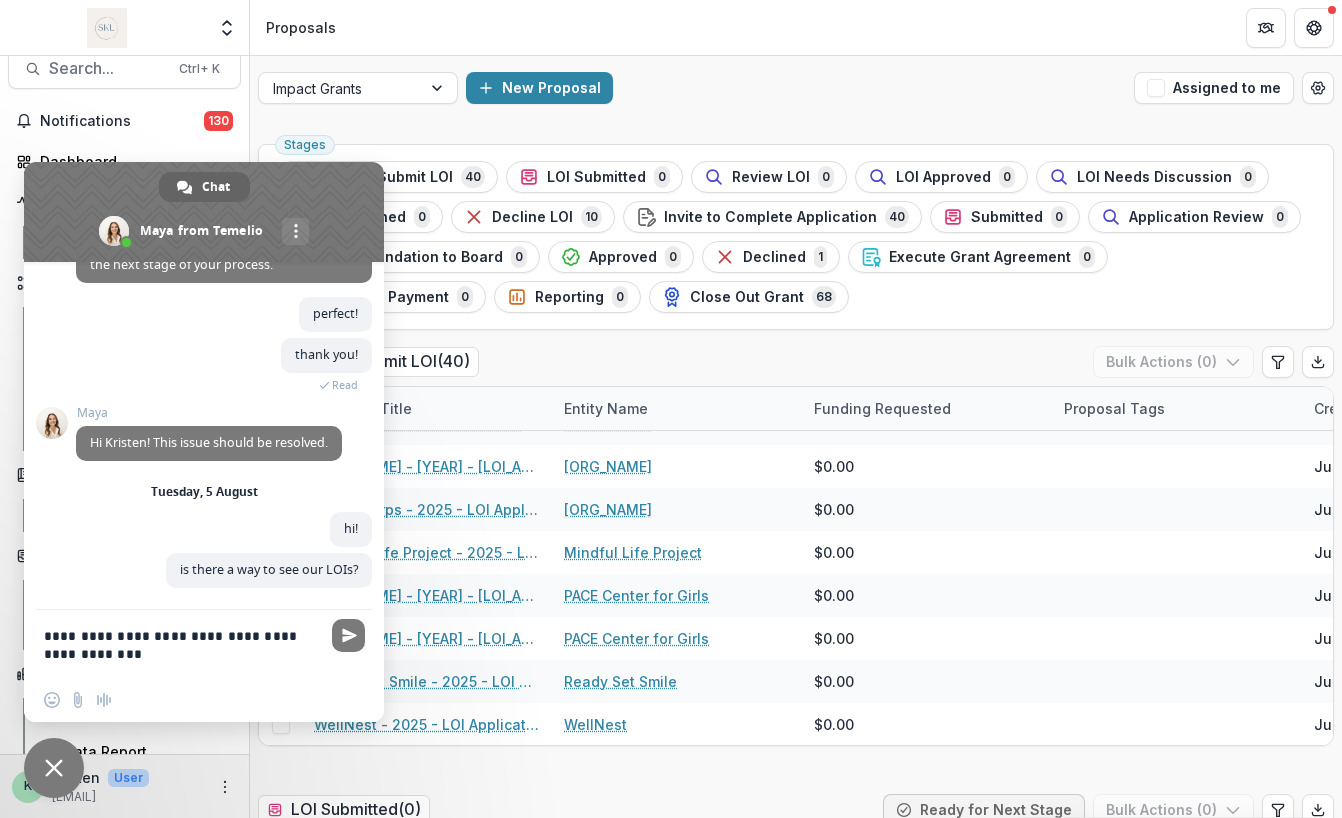 type on "**********" 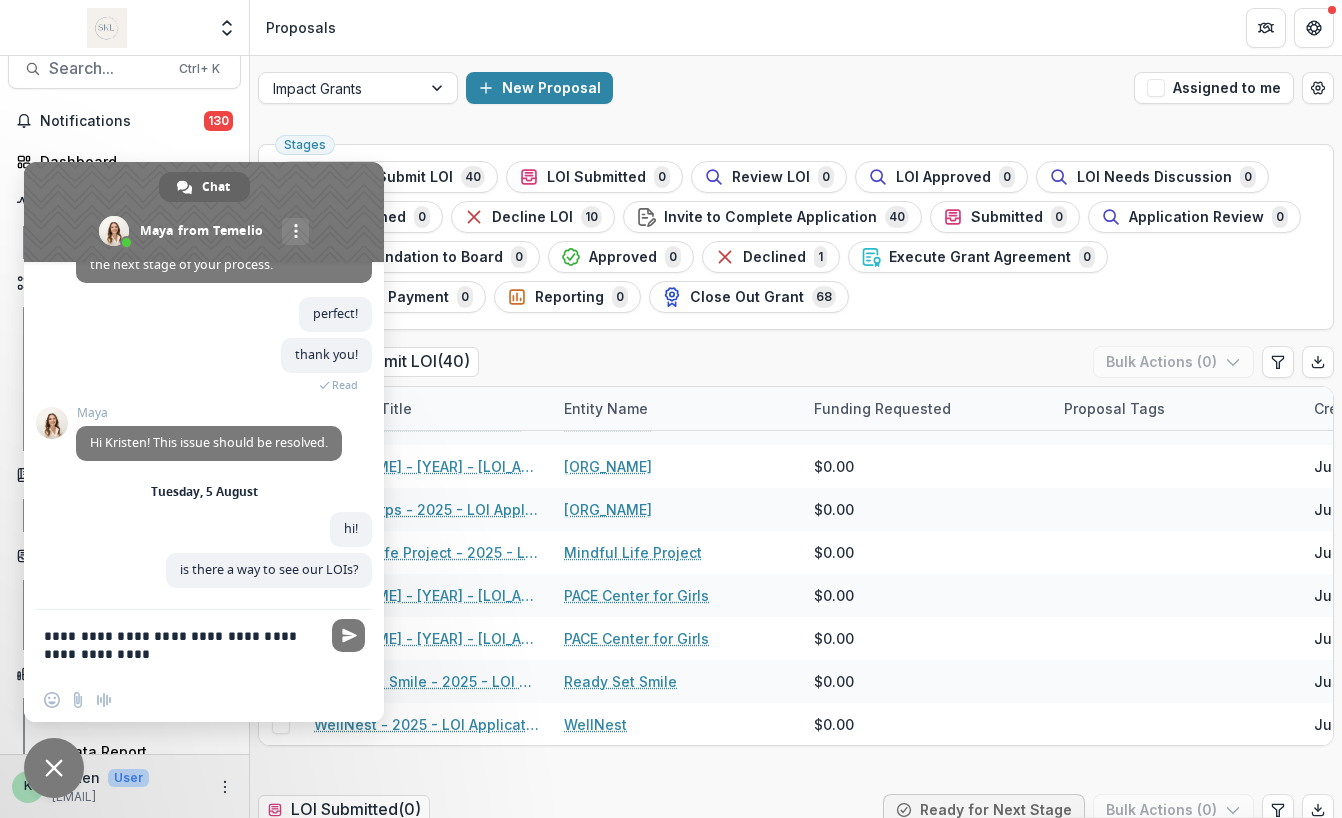 type 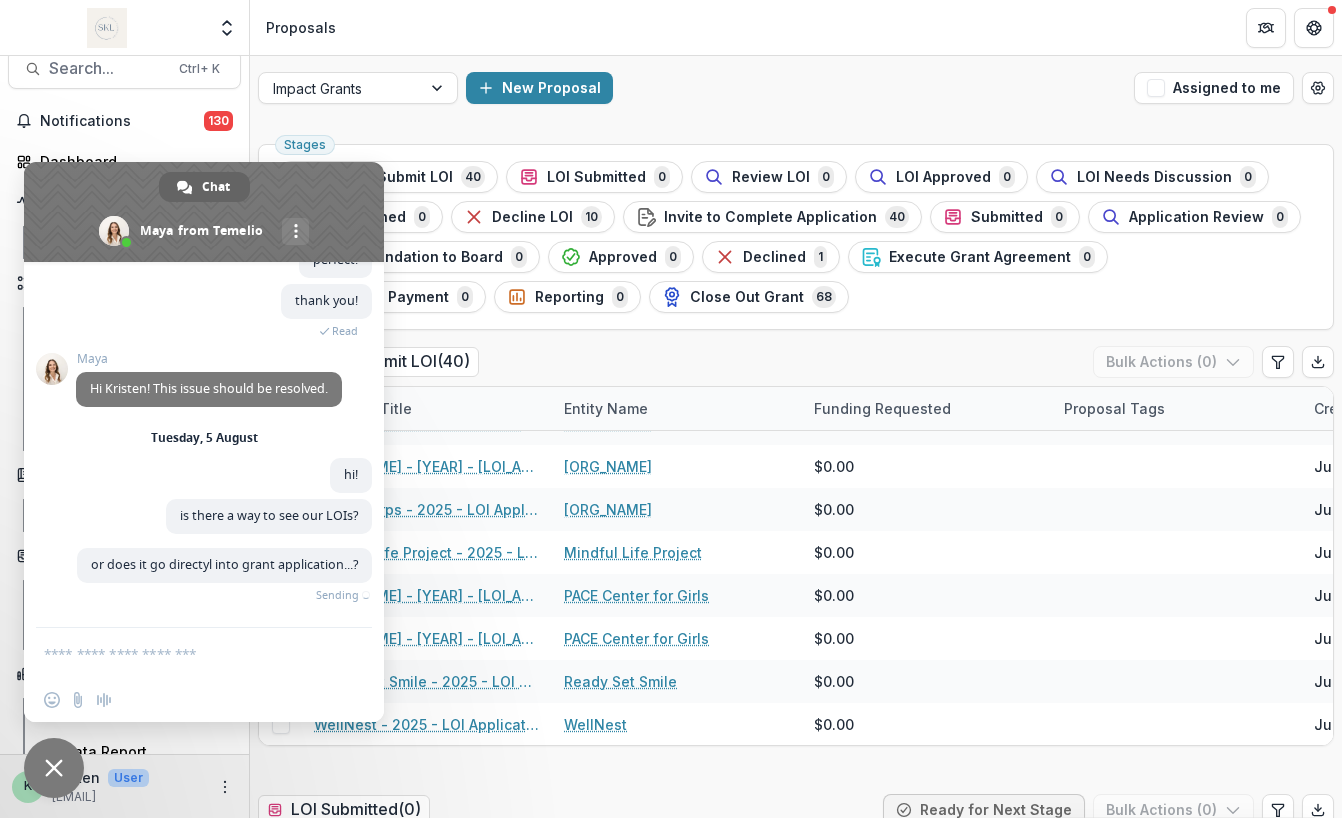 scroll, scrollTop: 7802, scrollLeft: 0, axis: vertical 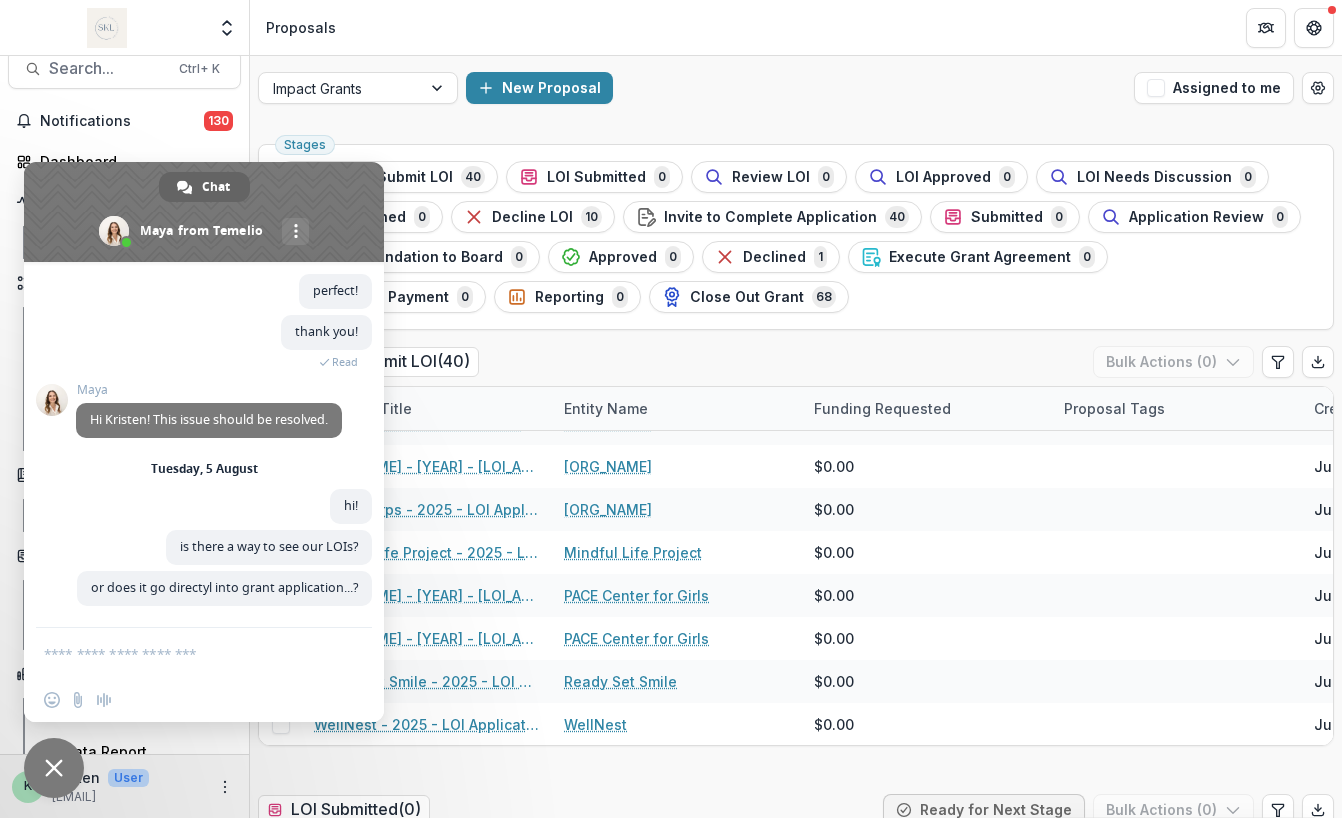 click on "New Proposal" at bounding box center (796, 88) 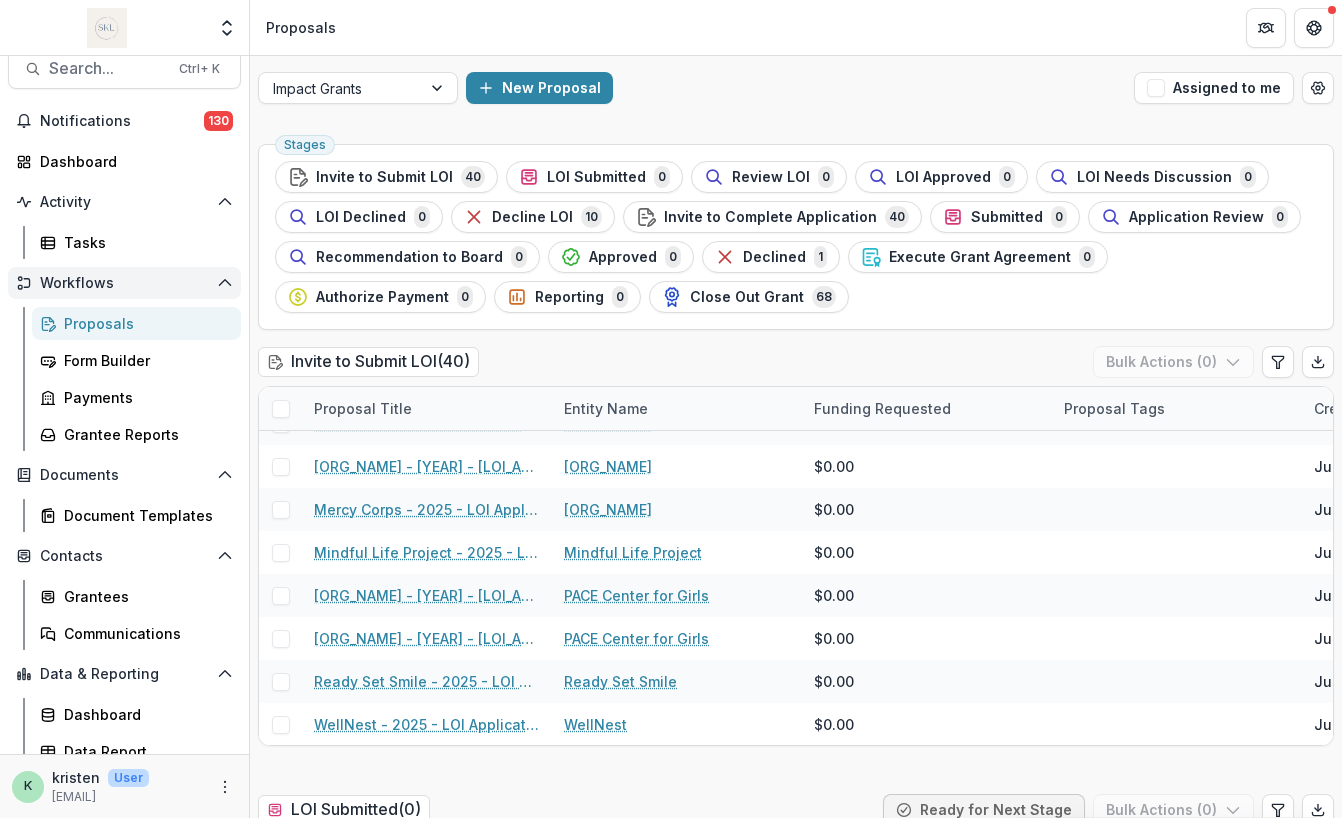 scroll, scrollTop: 36, scrollLeft: 0, axis: vertical 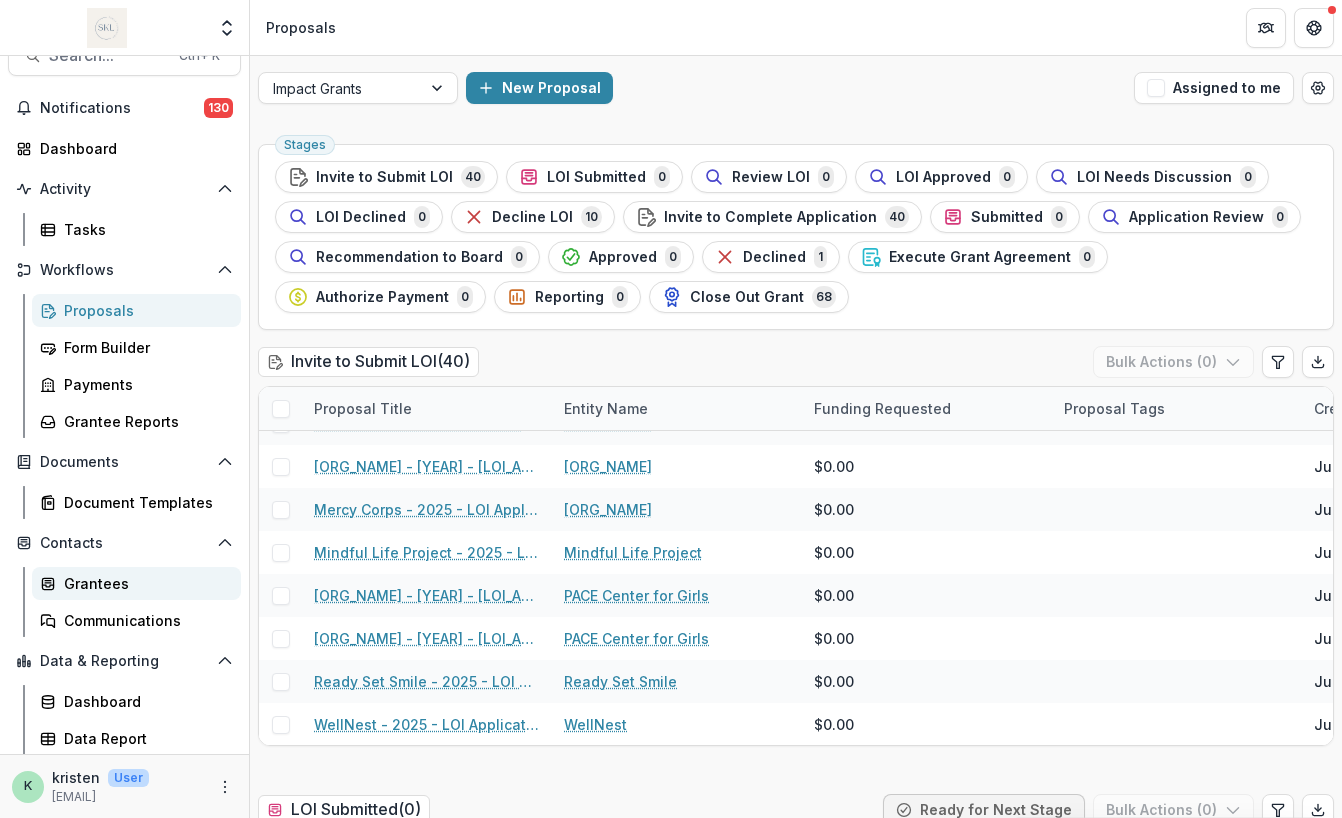 click on "Grantees" at bounding box center (144, 583) 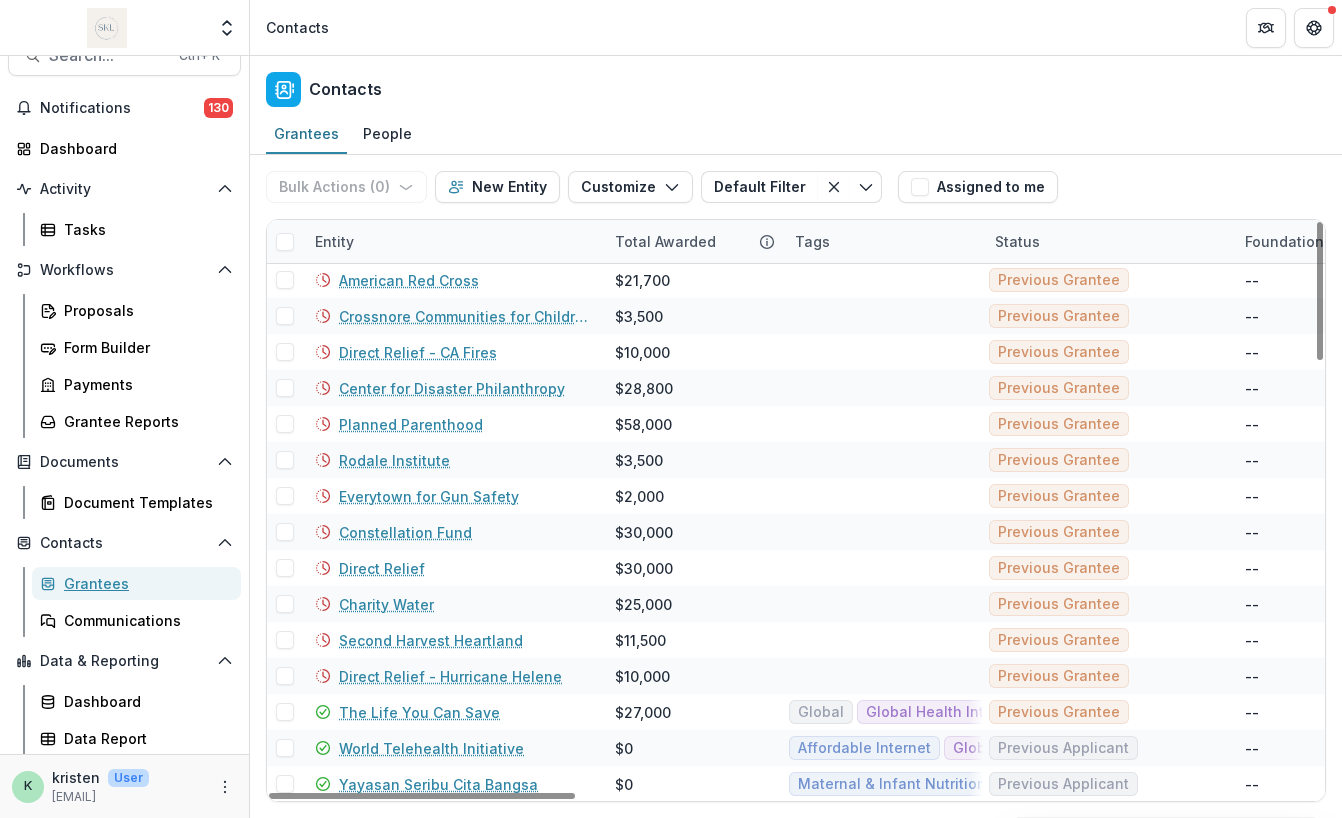 scroll, scrollTop: 1389, scrollLeft: 0, axis: vertical 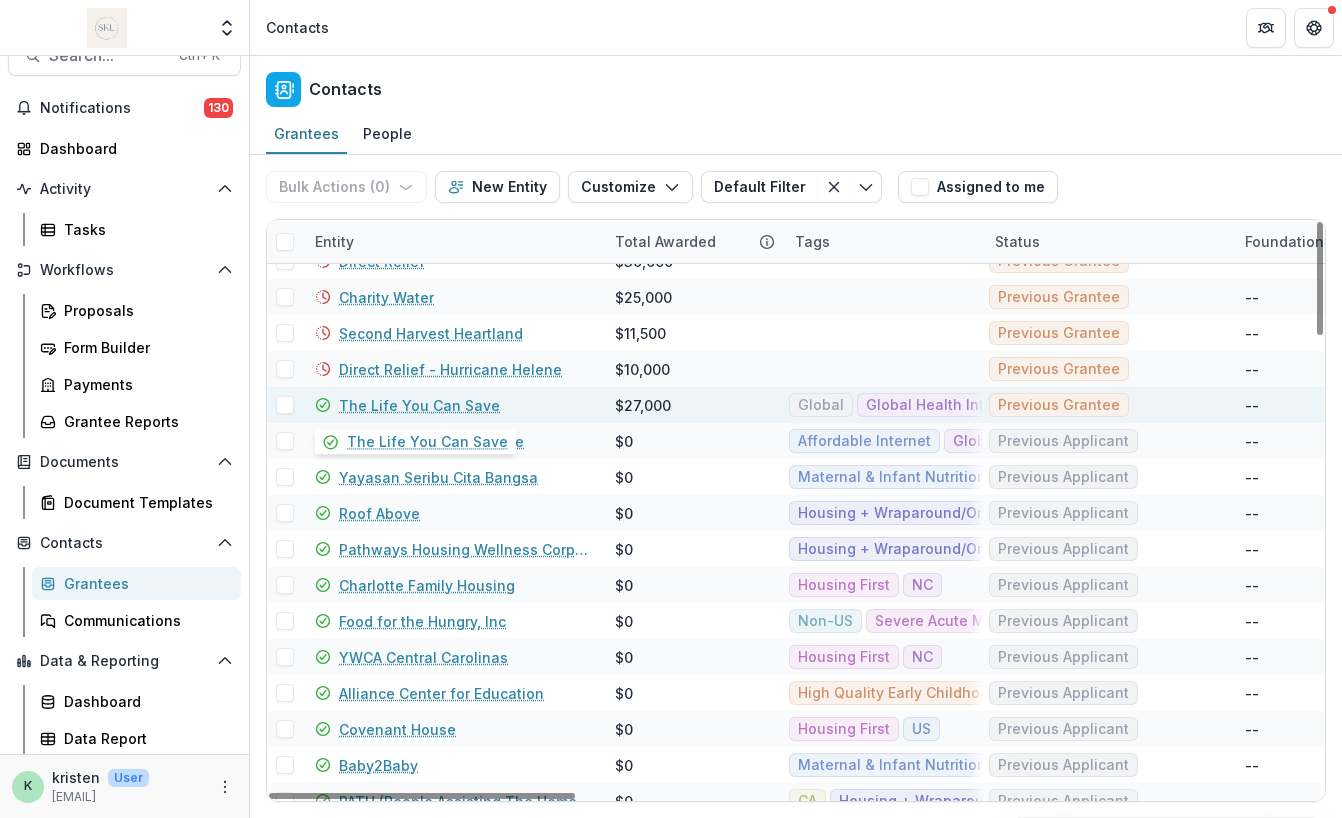 click on "The Life You Can Save" at bounding box center [419, 405] 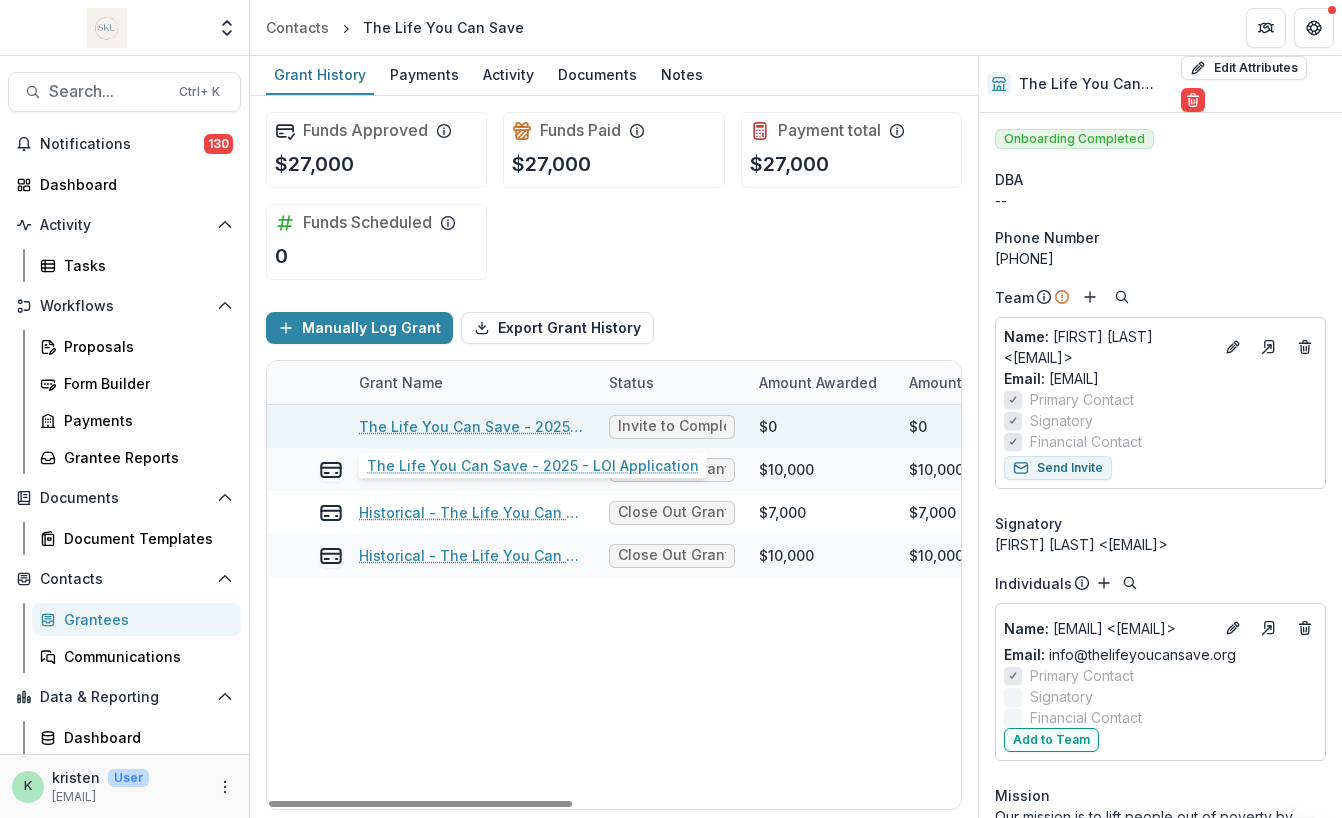 click on "The Life You Can Save - 2025 - LOI Application" at bounding box center (472, 426) 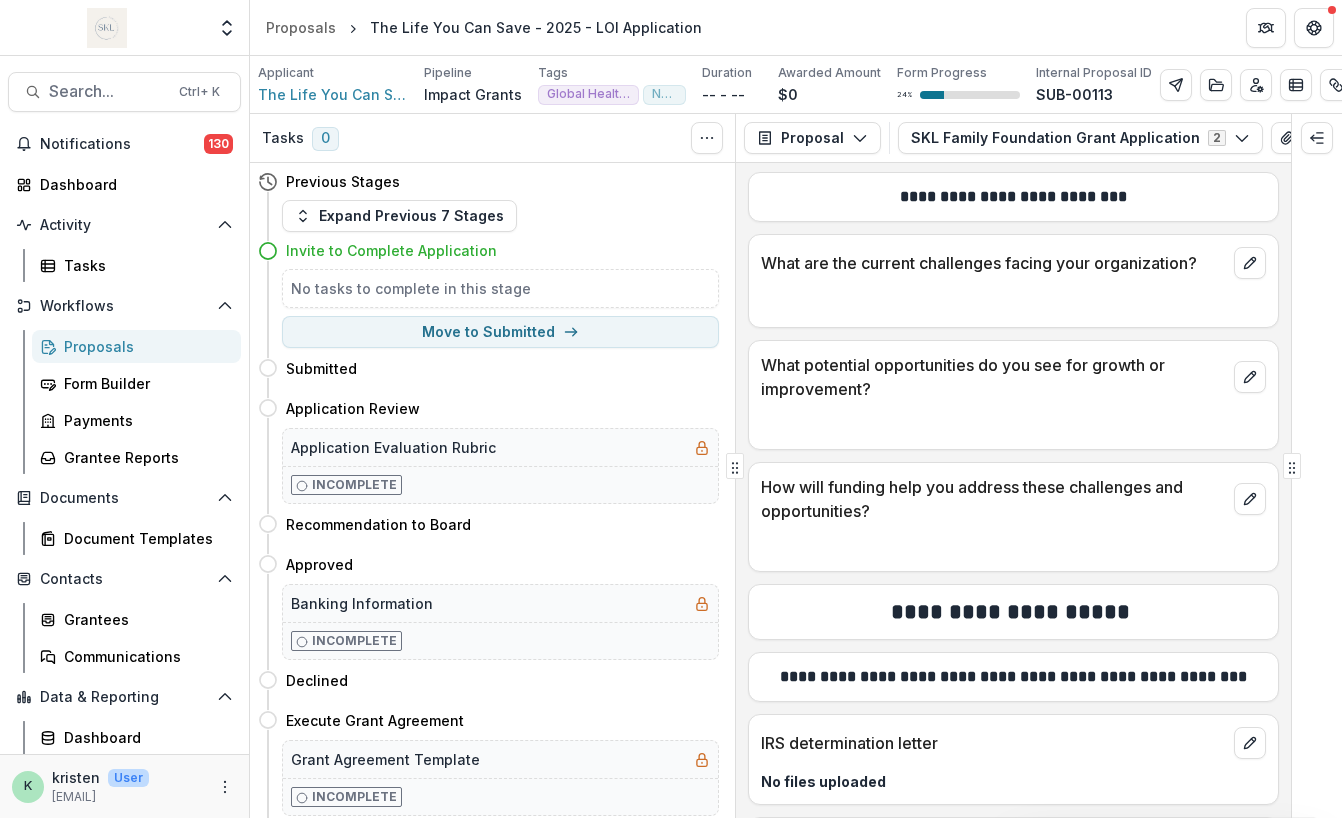 scroll, scrollTop: 5114, scrollLeft: 0, axis: vertical 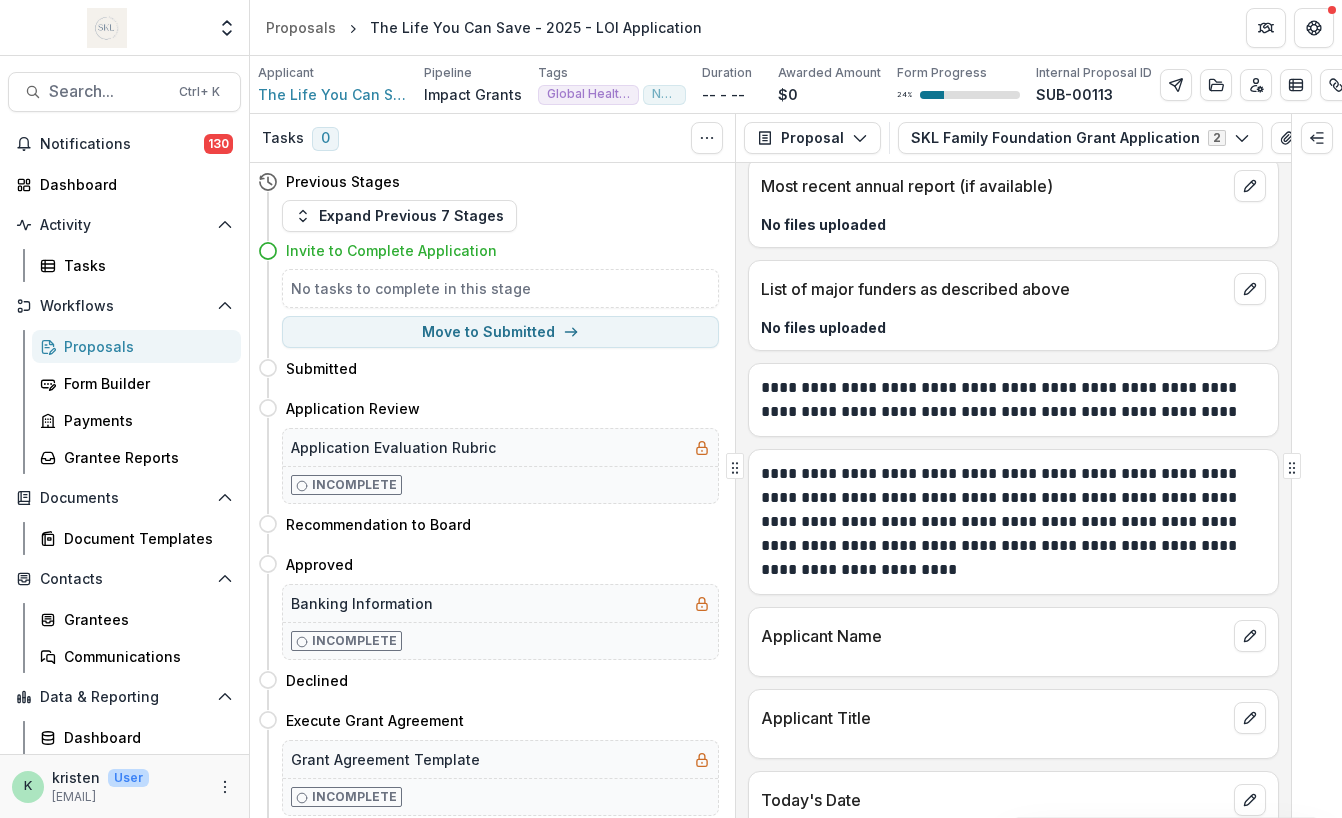 click on "Proposals" at bounding box center [144, 346] 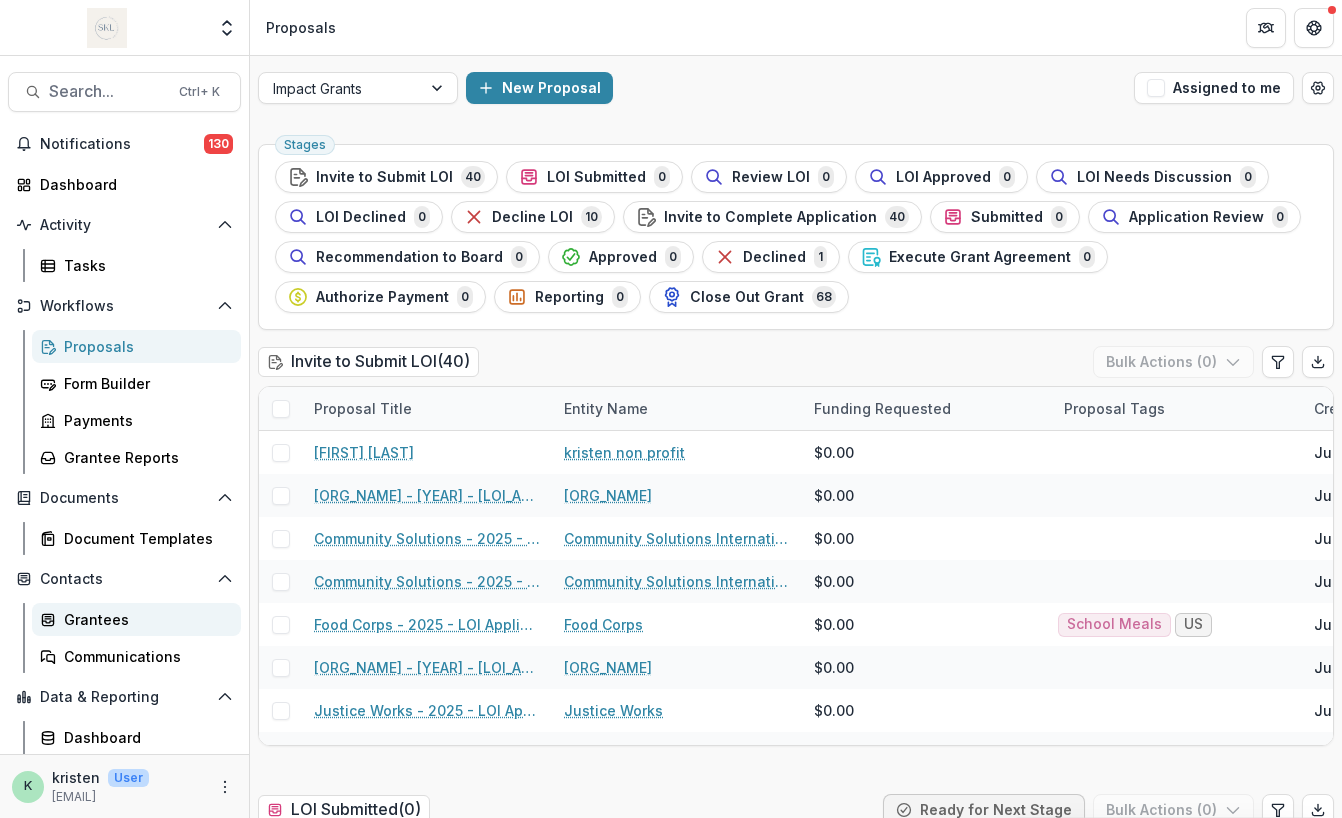 click on "Grantees" at bounding box center (144, 619) 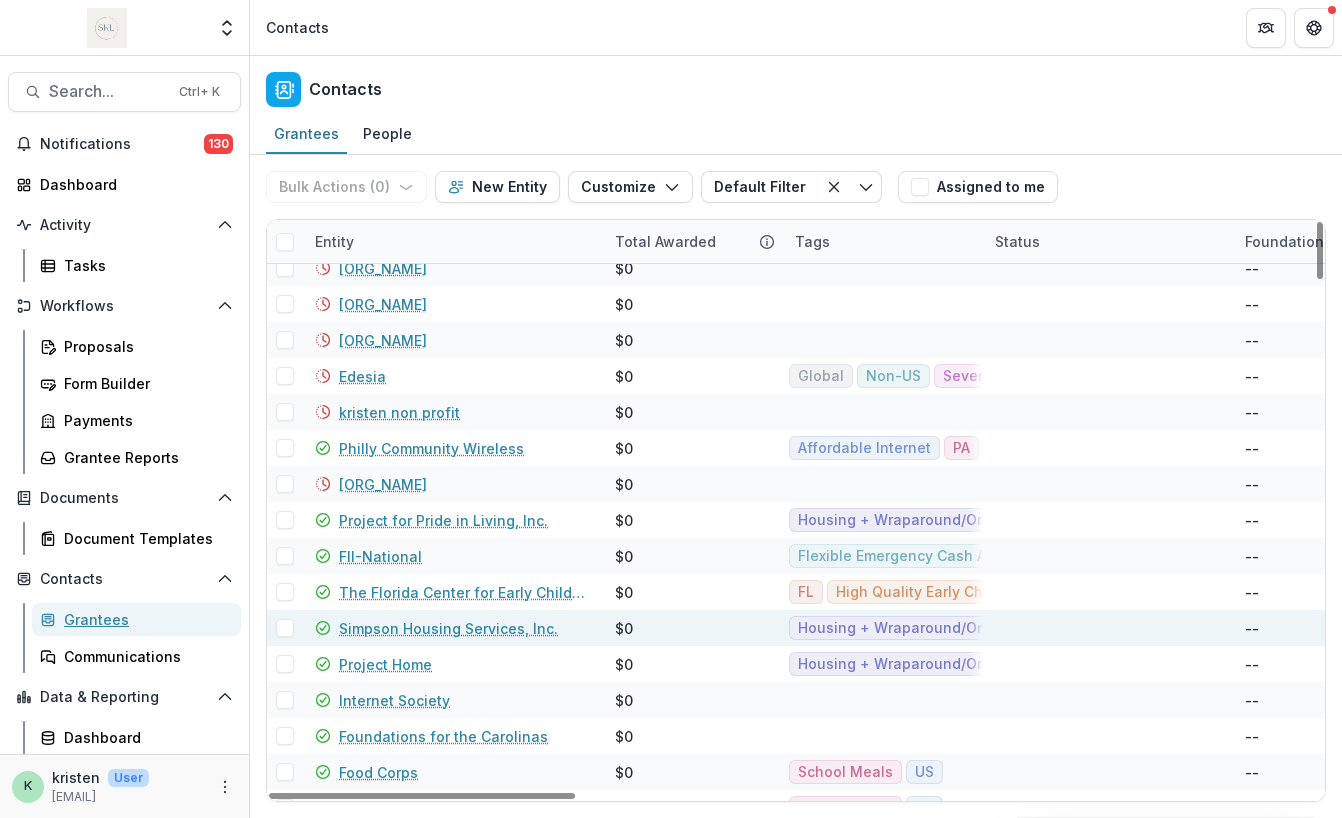 scroll, scrollTop: 4081, scrollLeft: 0, axis: vertical 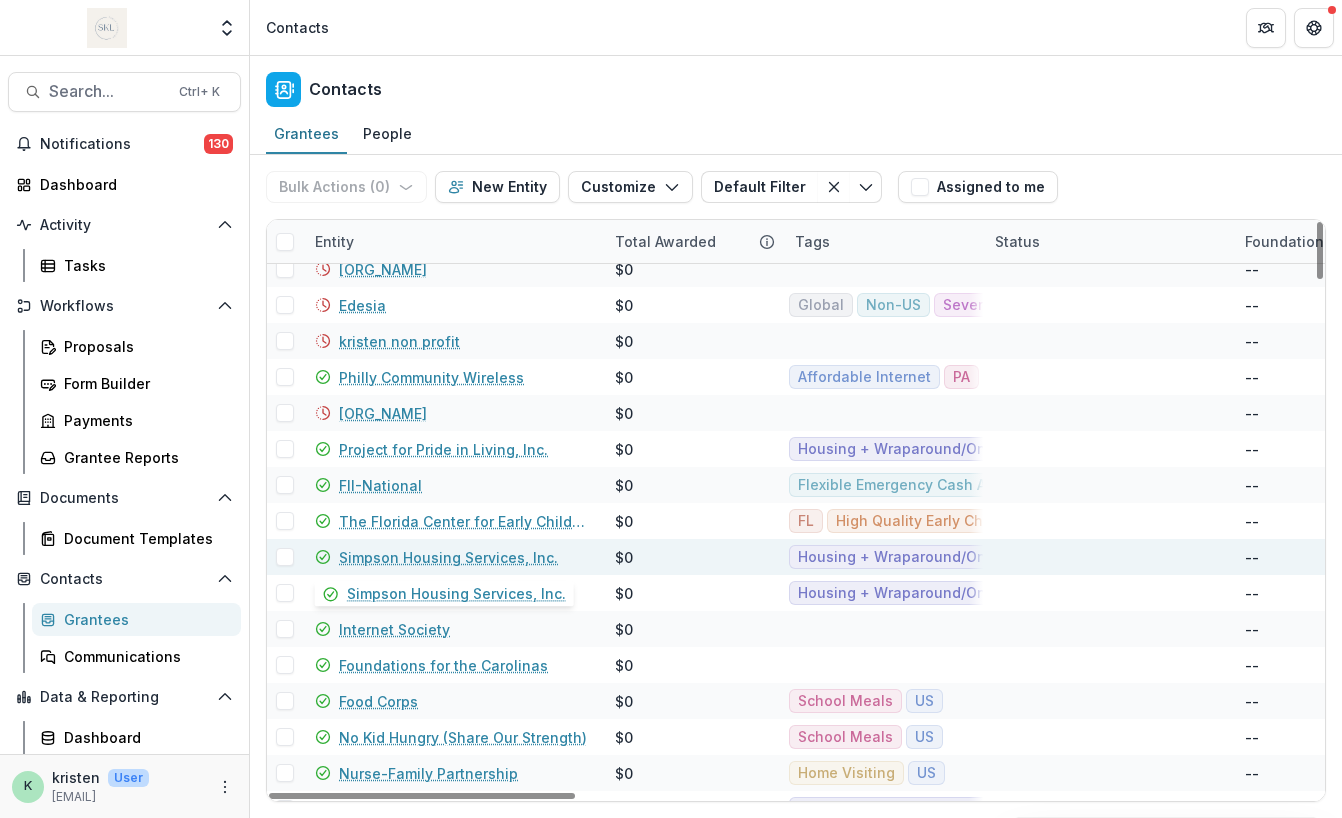 click on "Simpson Housing Services, Inc." at bounding box center [448, 557] 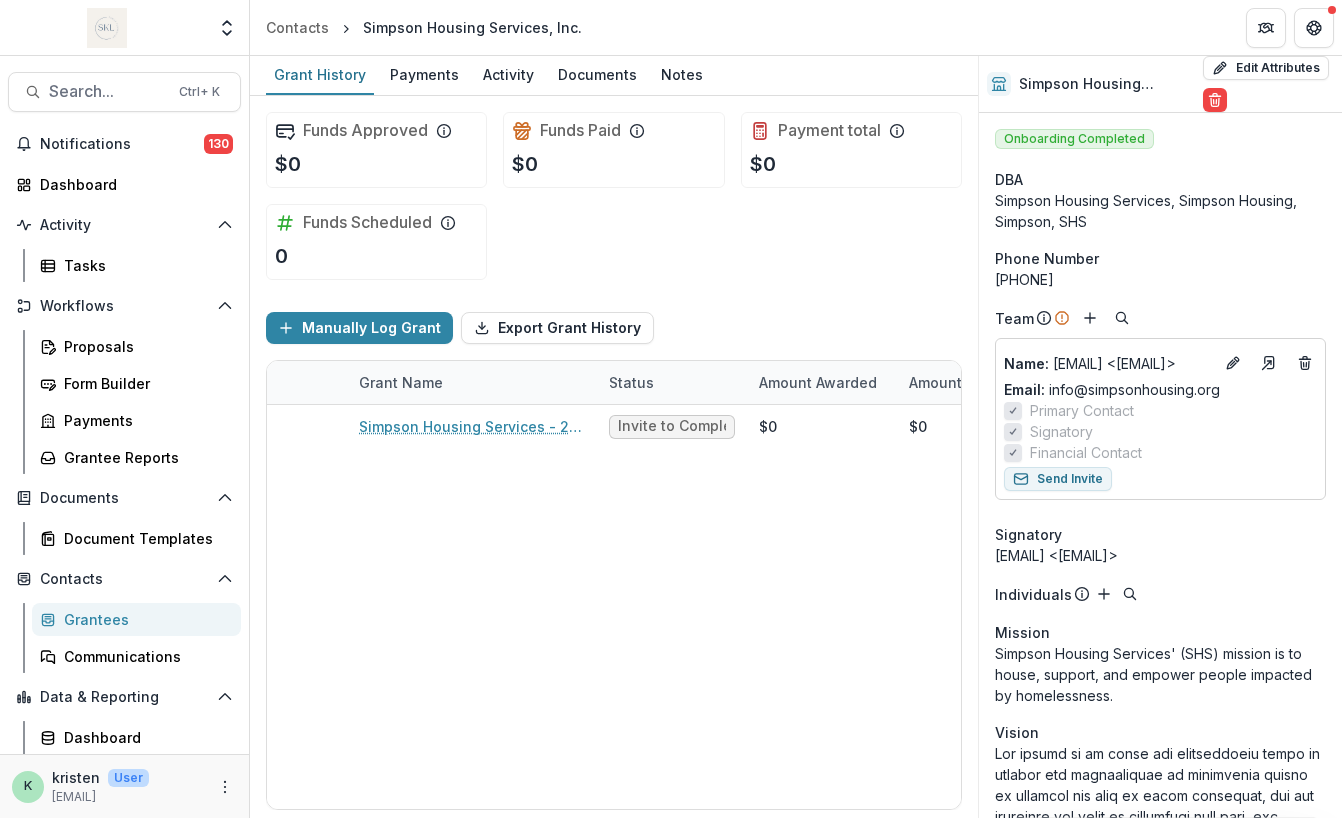click on "Grantees" at bounding box center [144, 619] 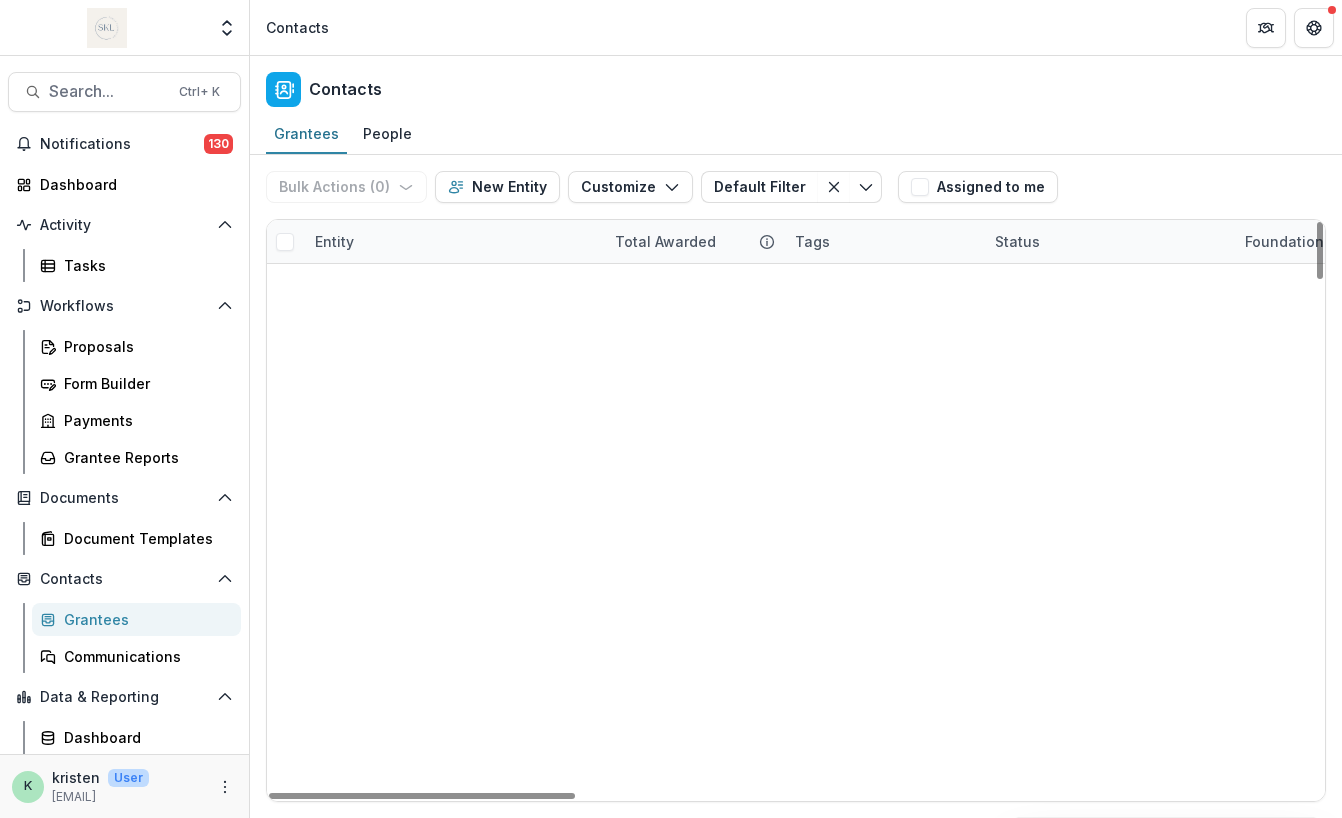 scroll, scrollTop: 4886, scrollLeft: 0, axis: vertical 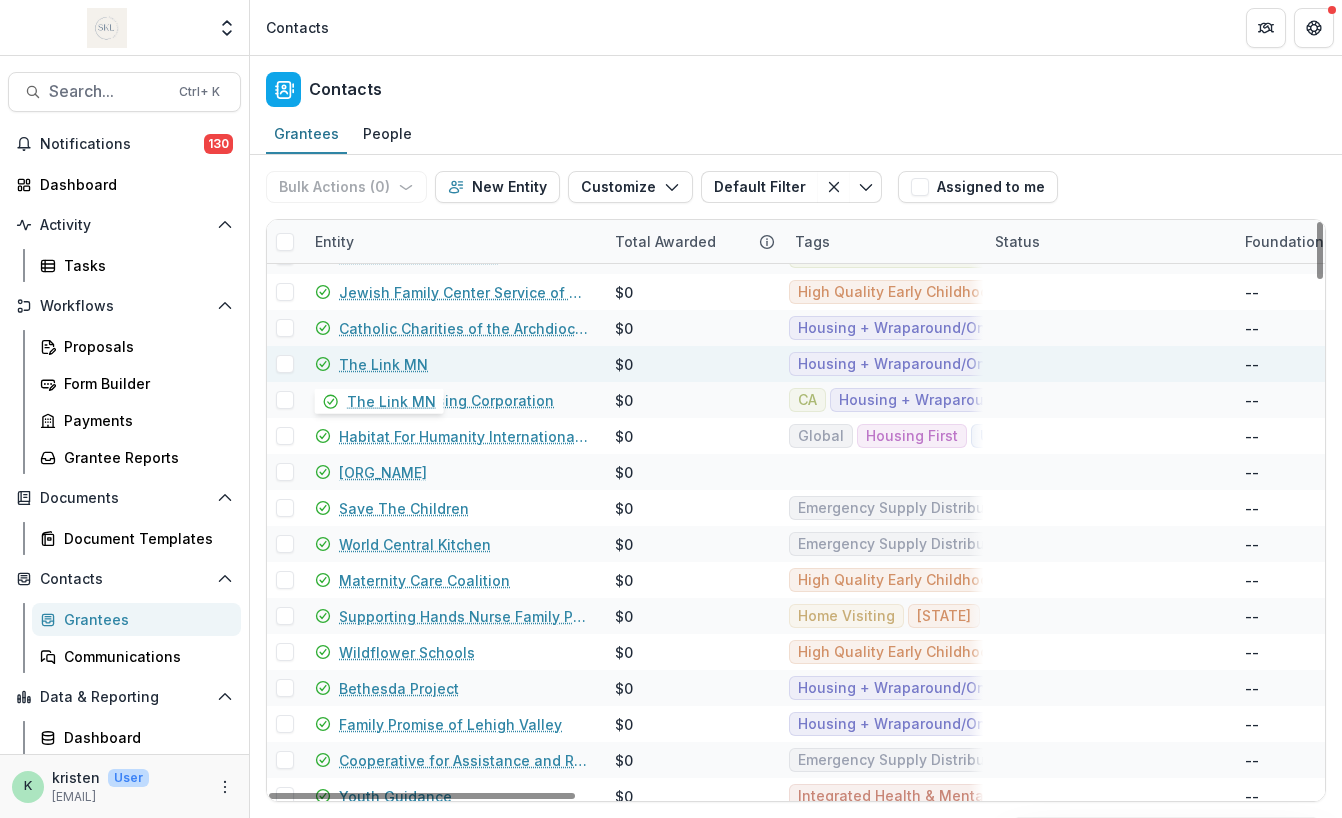 click on "The Link MN" at bounding box center [383, 364] 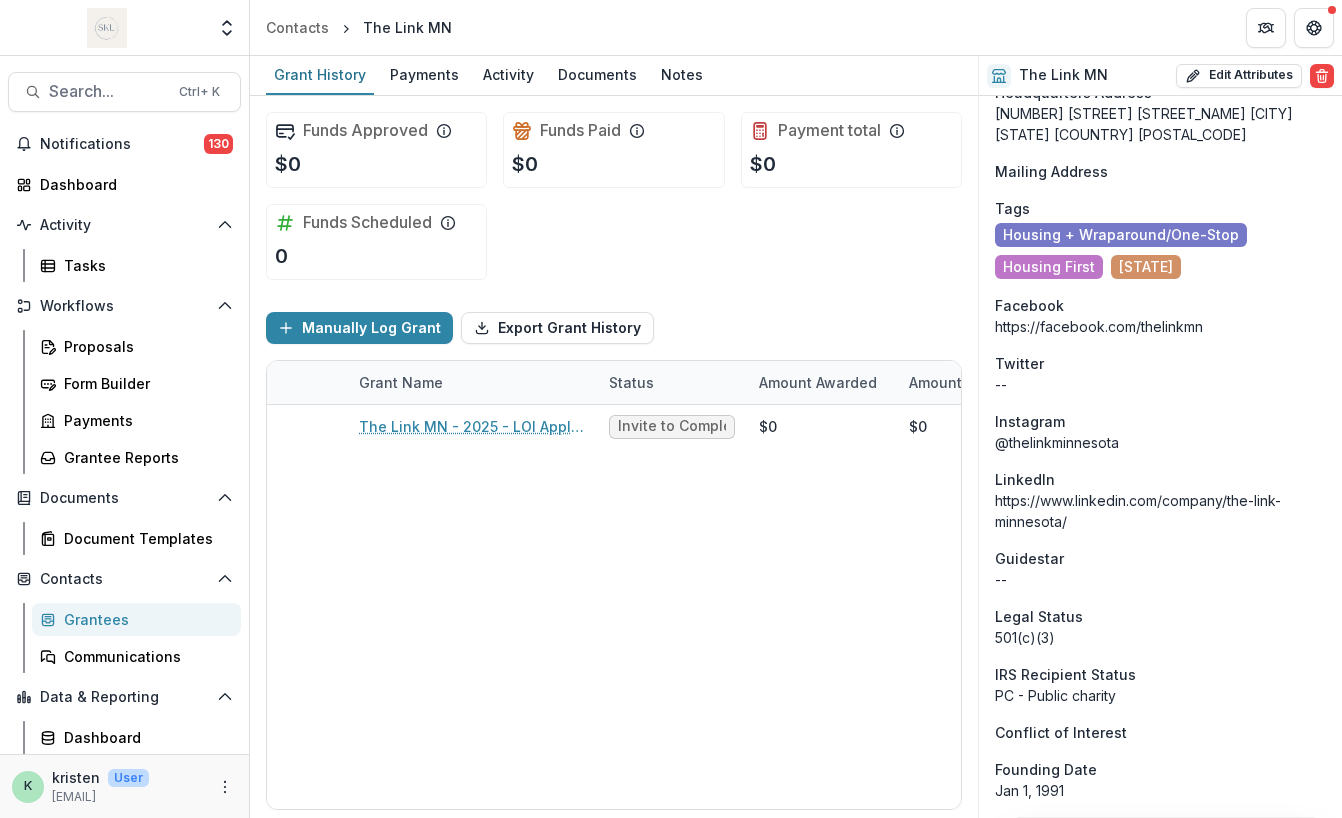 scroll, scrollTop: 3010, scrollLeft: 0, axis: vertical 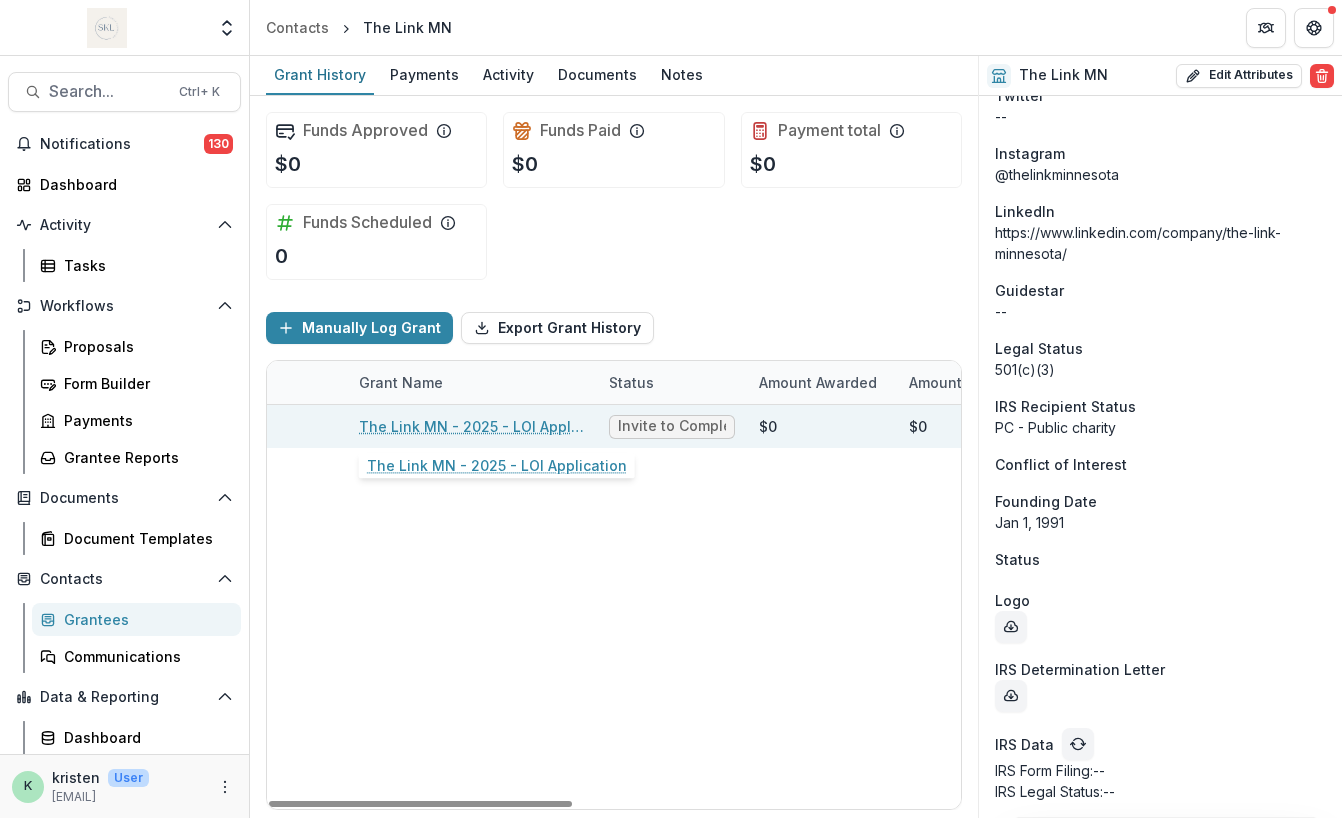 click on "The Link MN - 2025 - LOI Application" at bounding box center [472, 426] 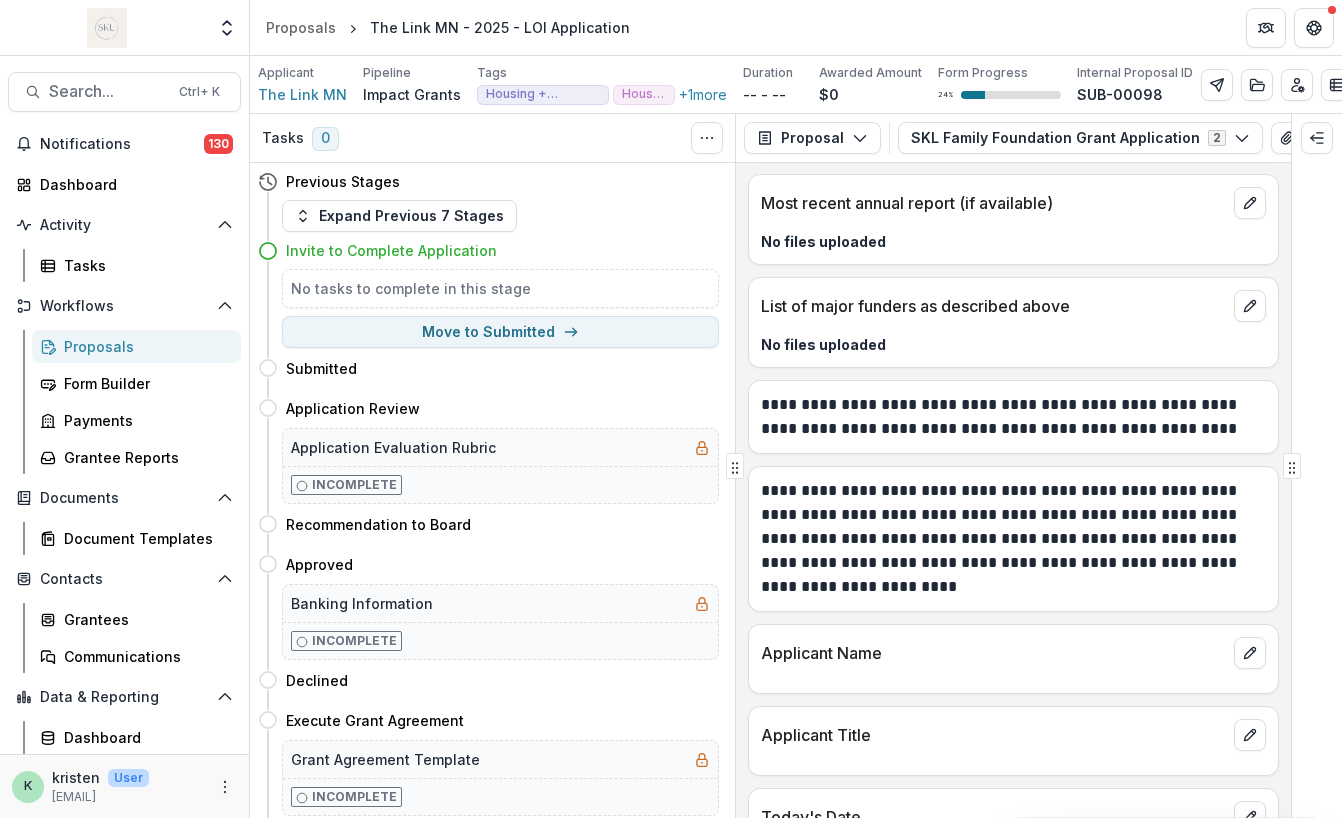 scroll, scrollTop: 7807, scrollLeft: 0, axis: vertical 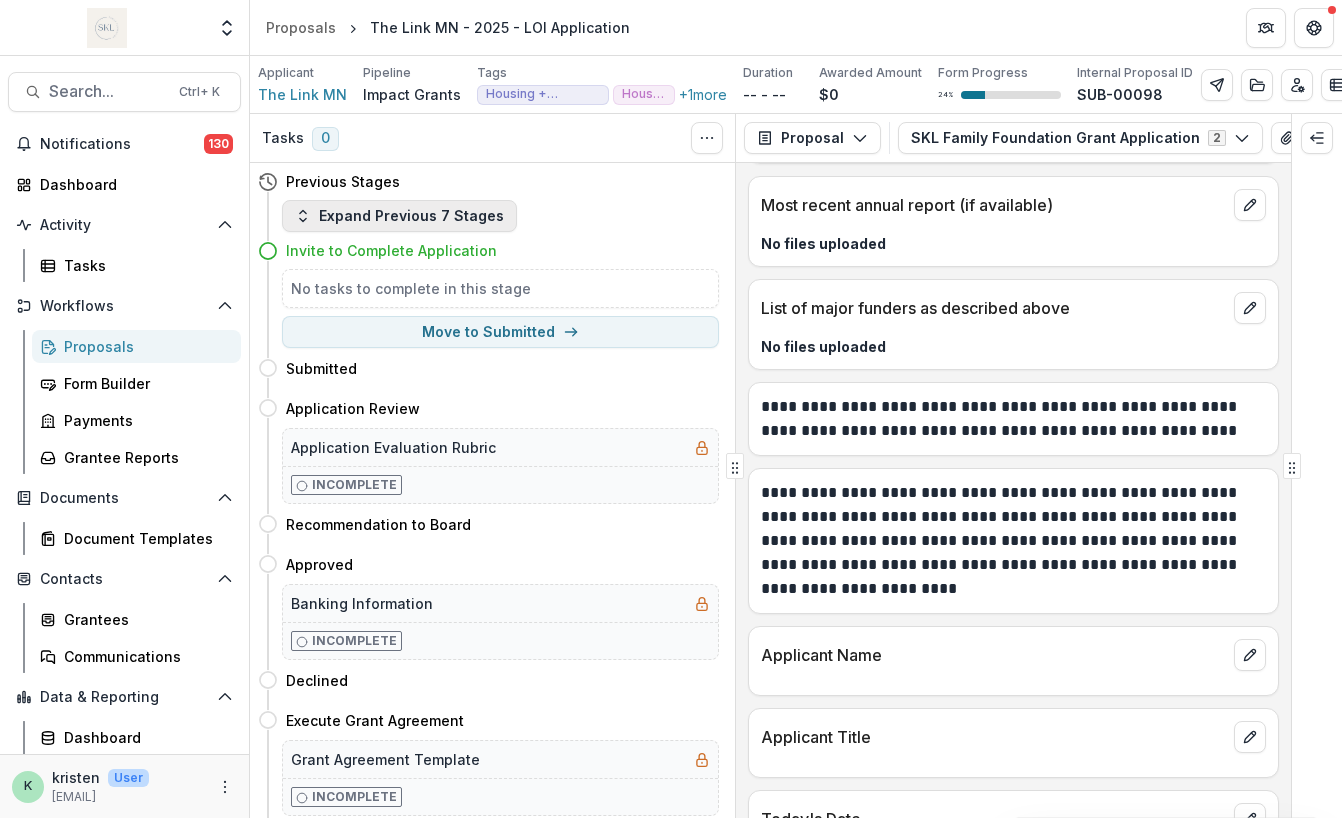 click on "Expand Previous 7 Stages" at bounding box center [399, 216] 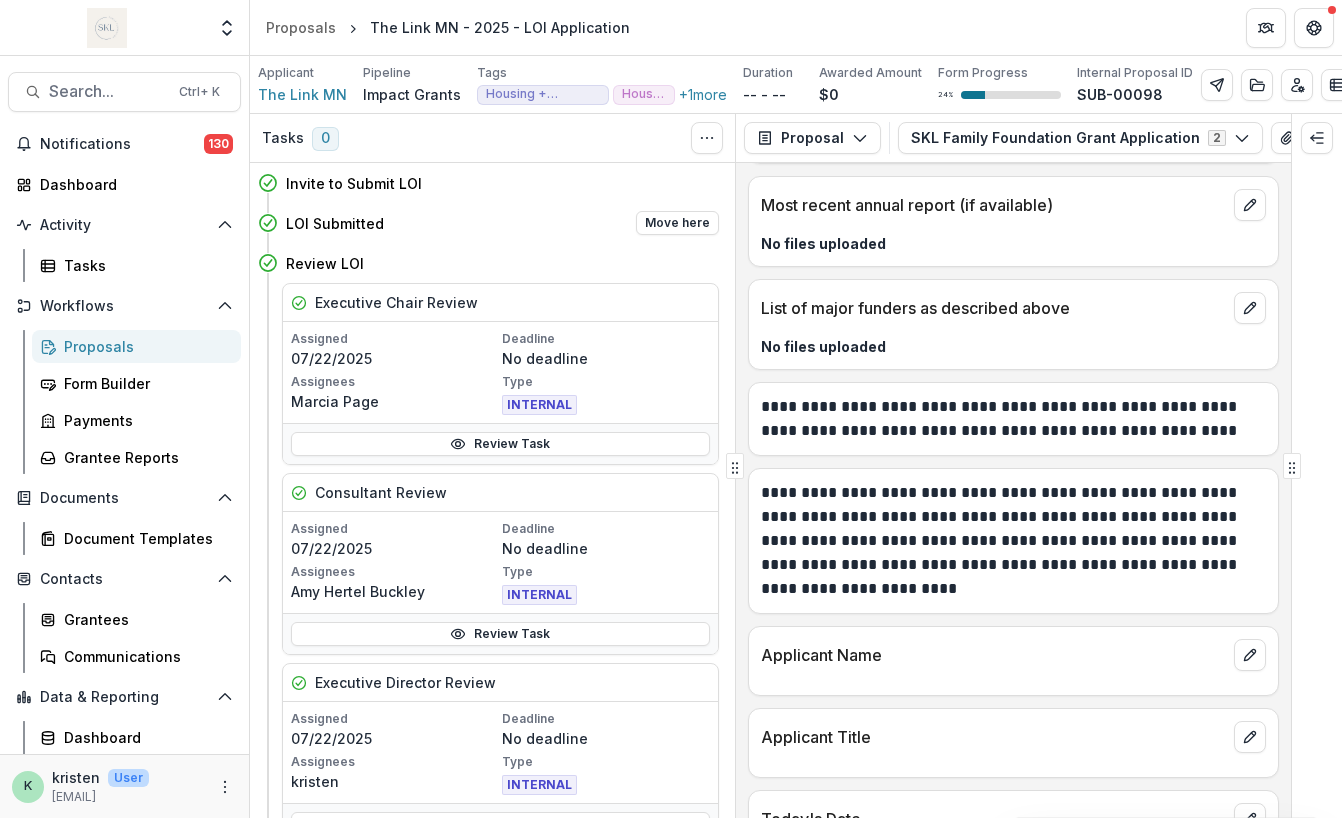 click on "LOI Submitted" at bounding box center [335, 223] 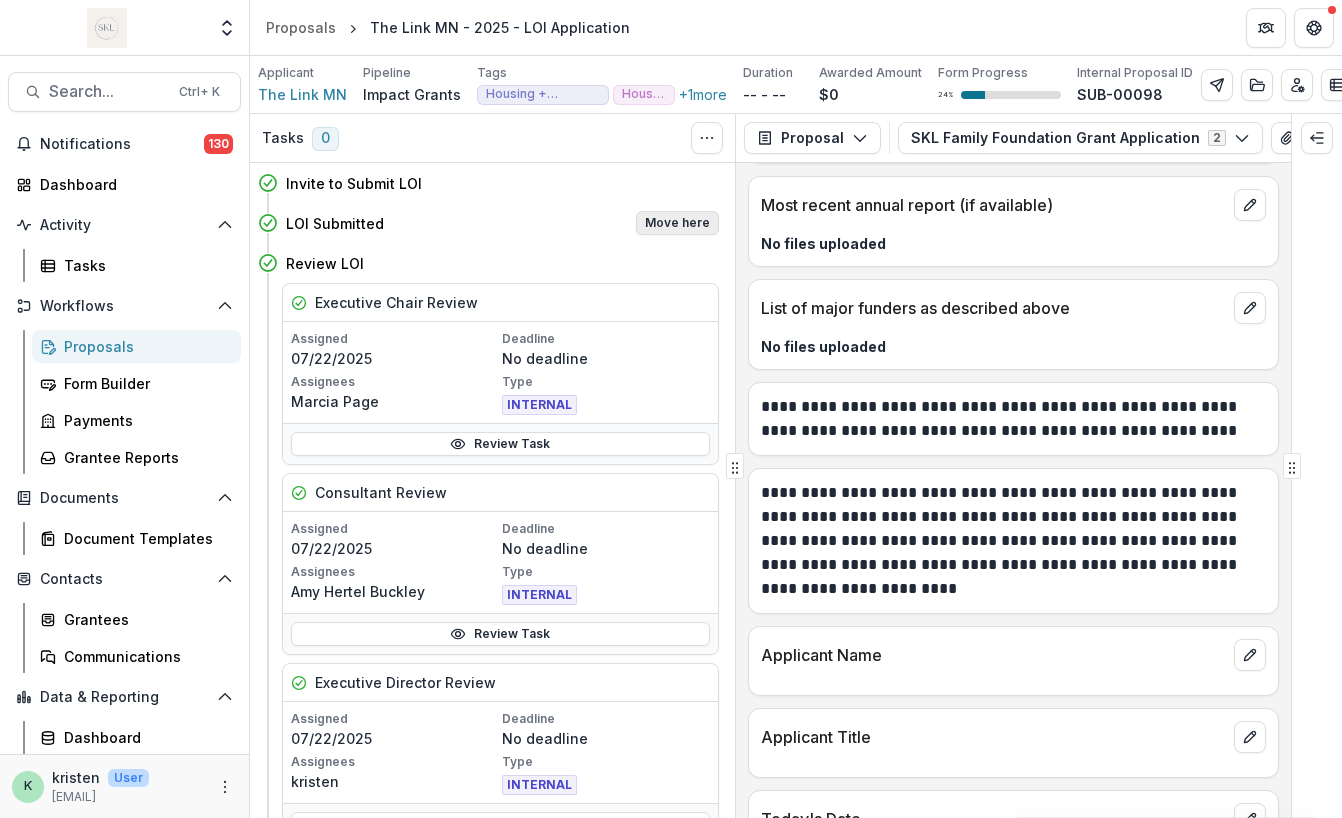 click on "Move here" at bounding box center (677, 223) 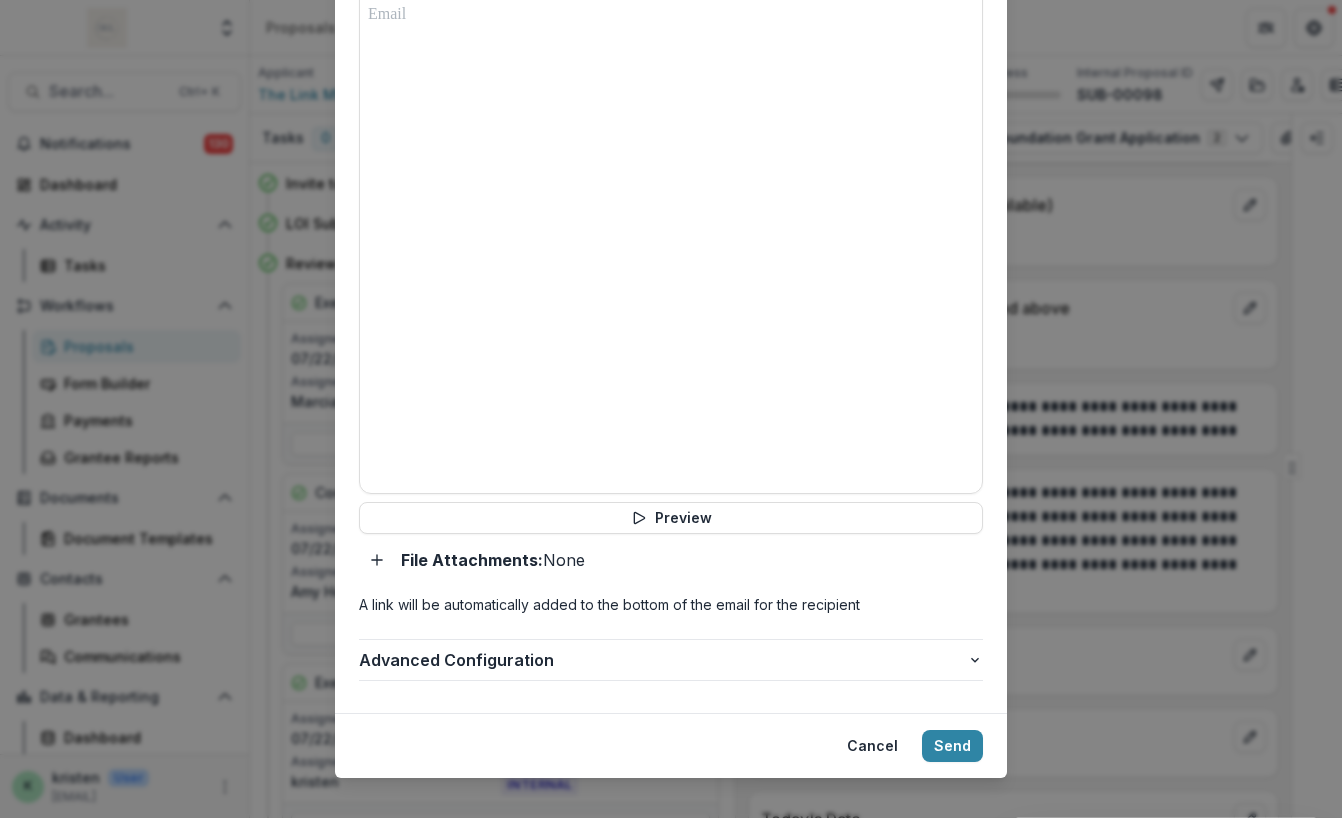 scroll, scrollTop: 0, scrollLeft: 0, axis: both 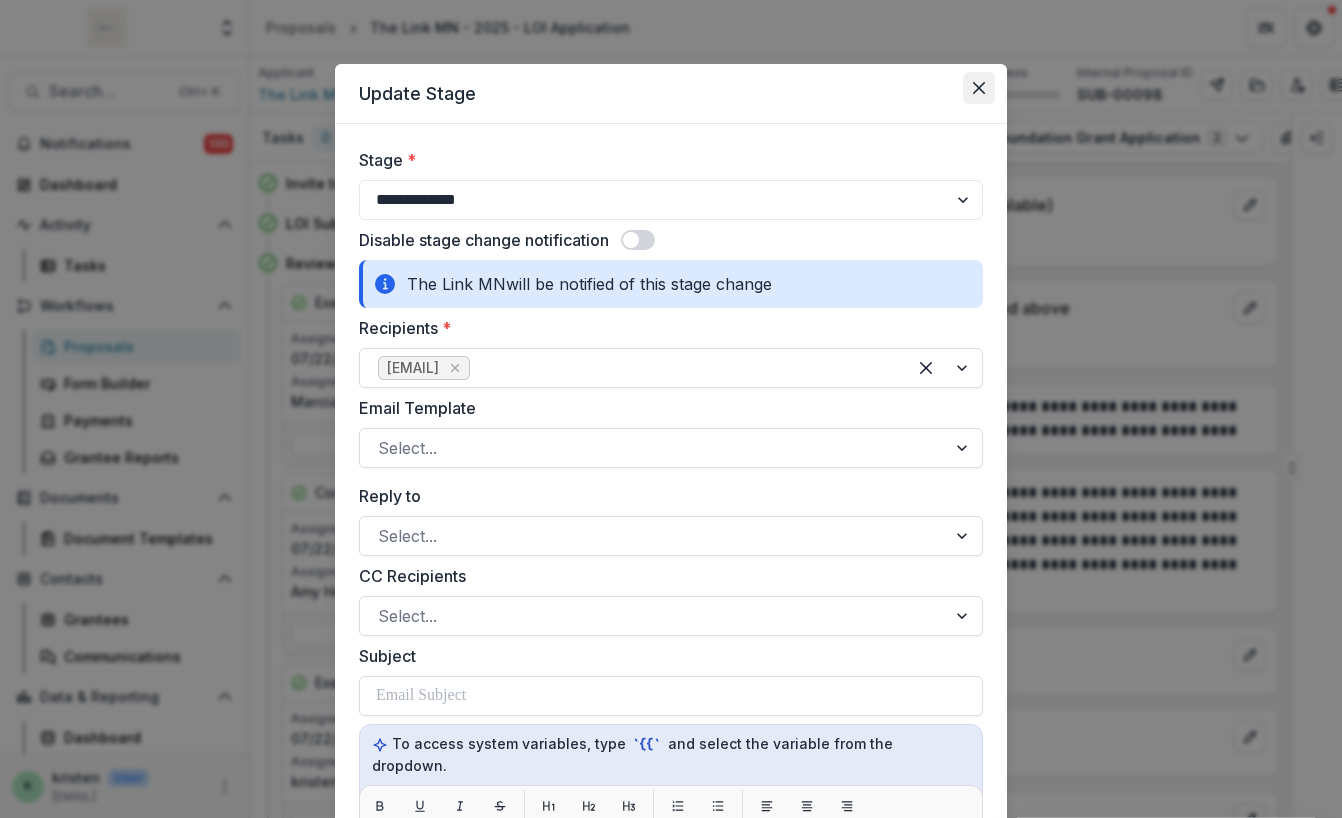 click at bounding box center (979, 88) 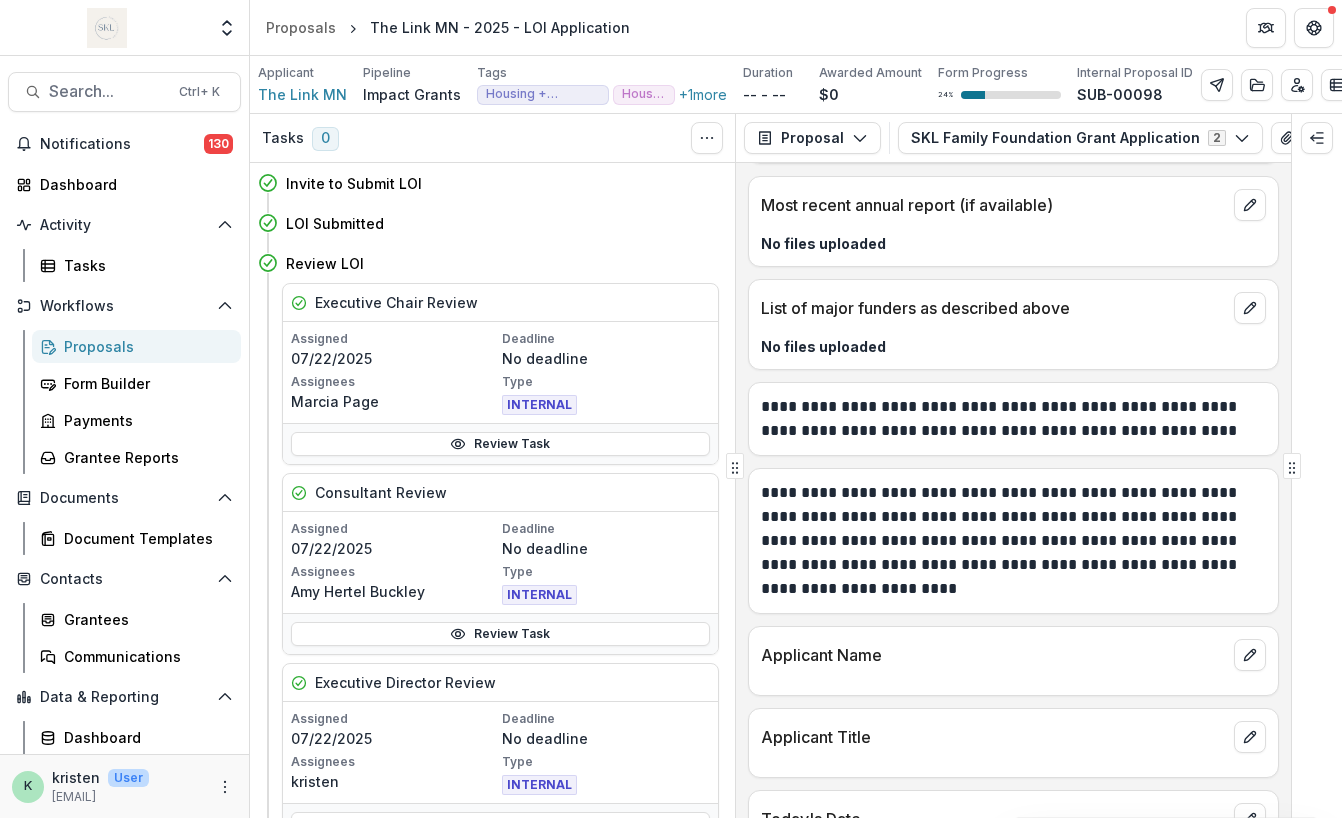 click on "Proposals" at bounding box center (144, 346) 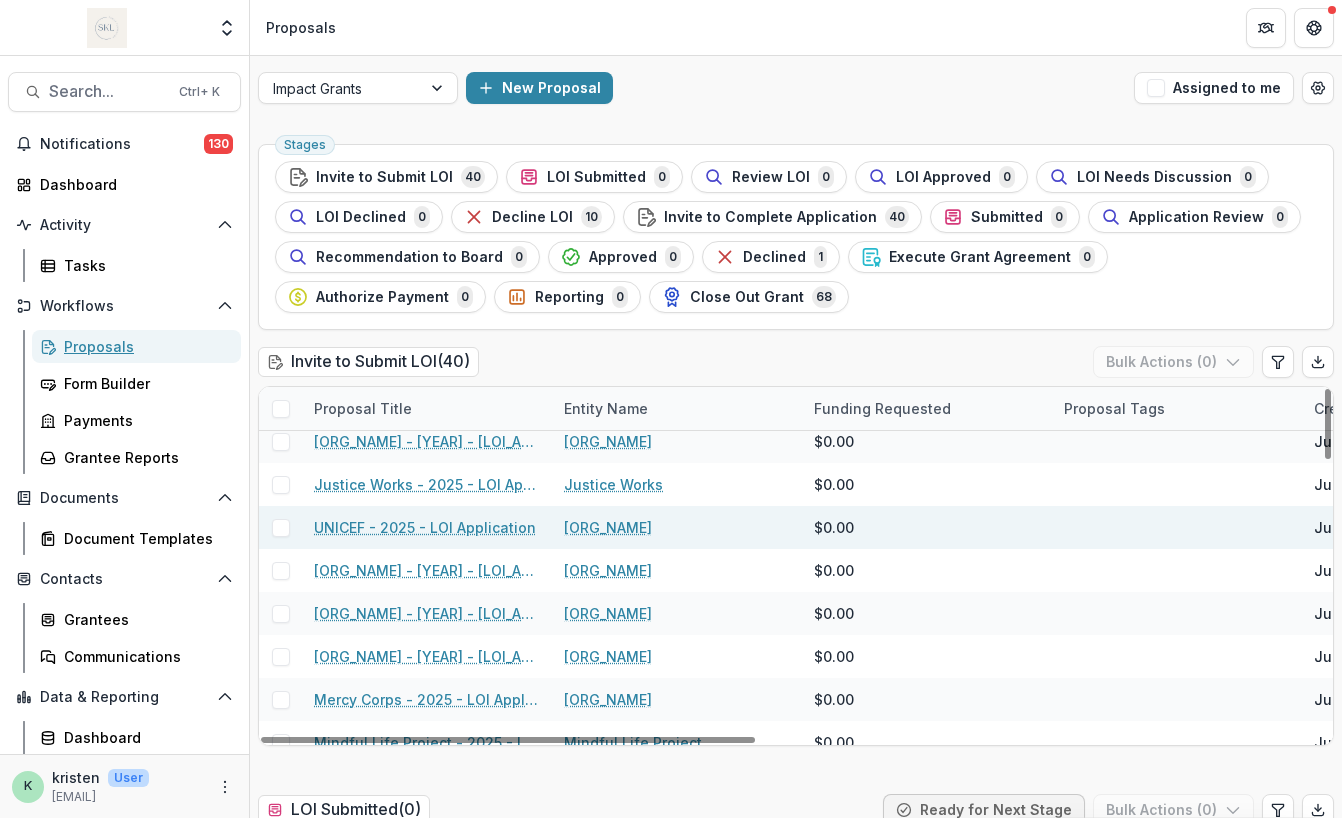 scroll, scrollTop: 360, scrollLeft: 0, axis: vertical 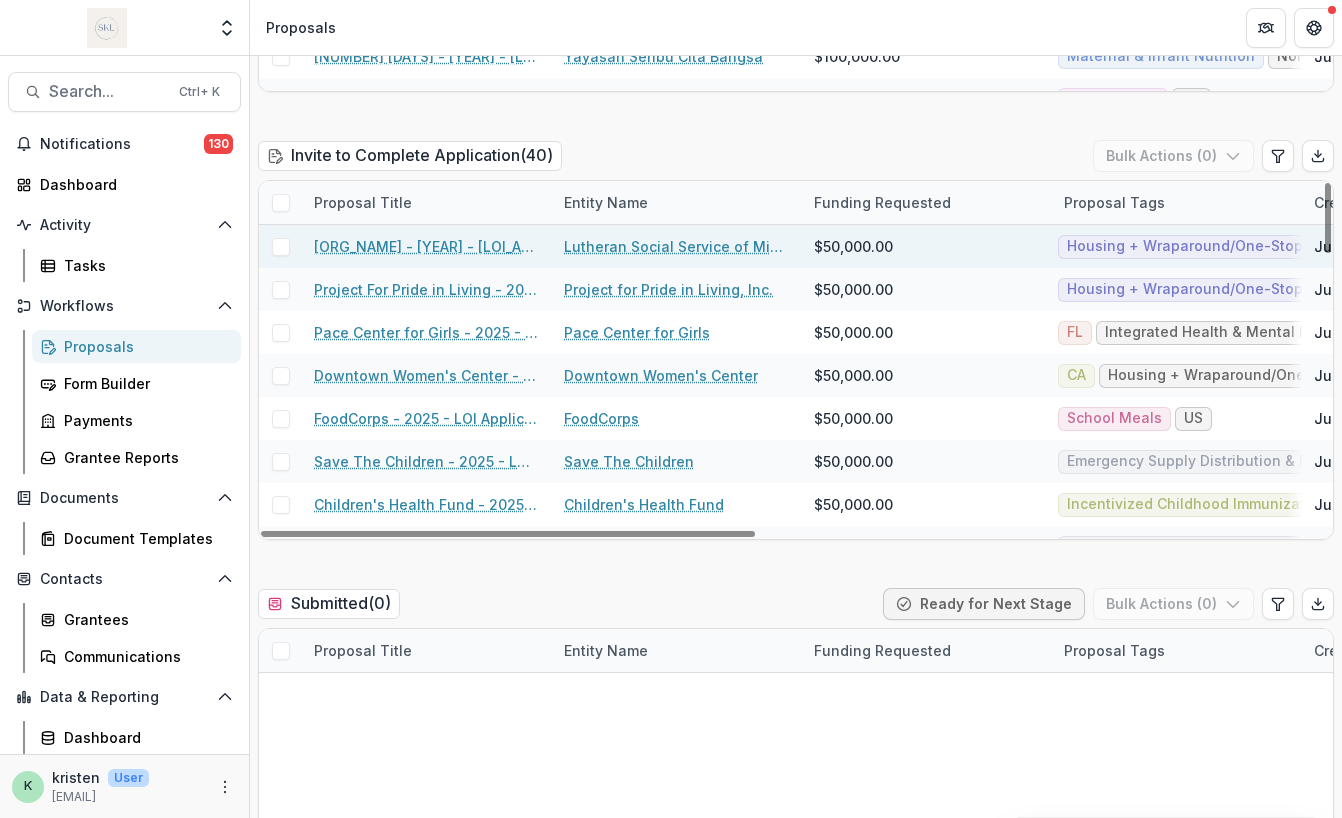 click on "[ORG_NAME] - [YEAR] - [LOI_APPLICATION]" at bounding box center (427, 246) 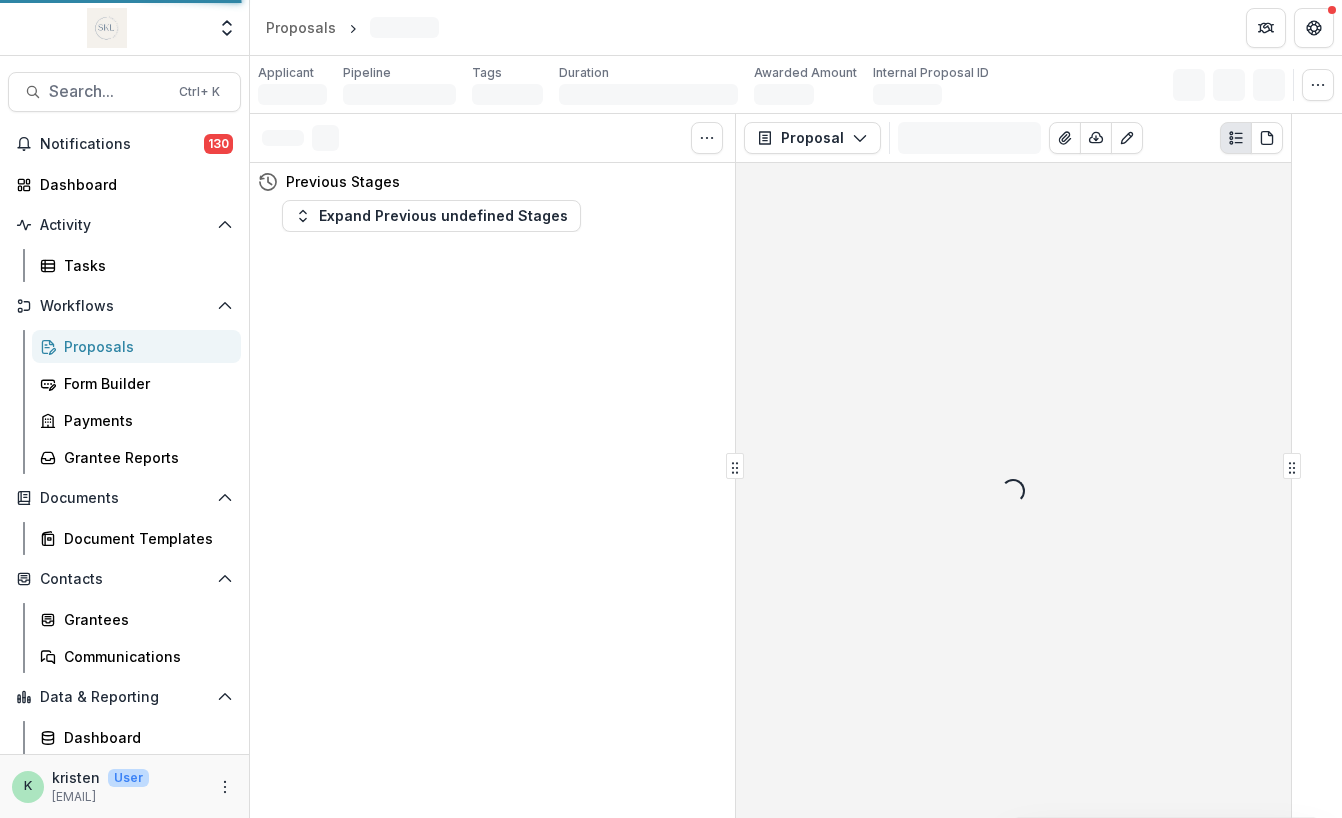 scroll, scrollTop: 0, scrollLeft: 0, axis: both 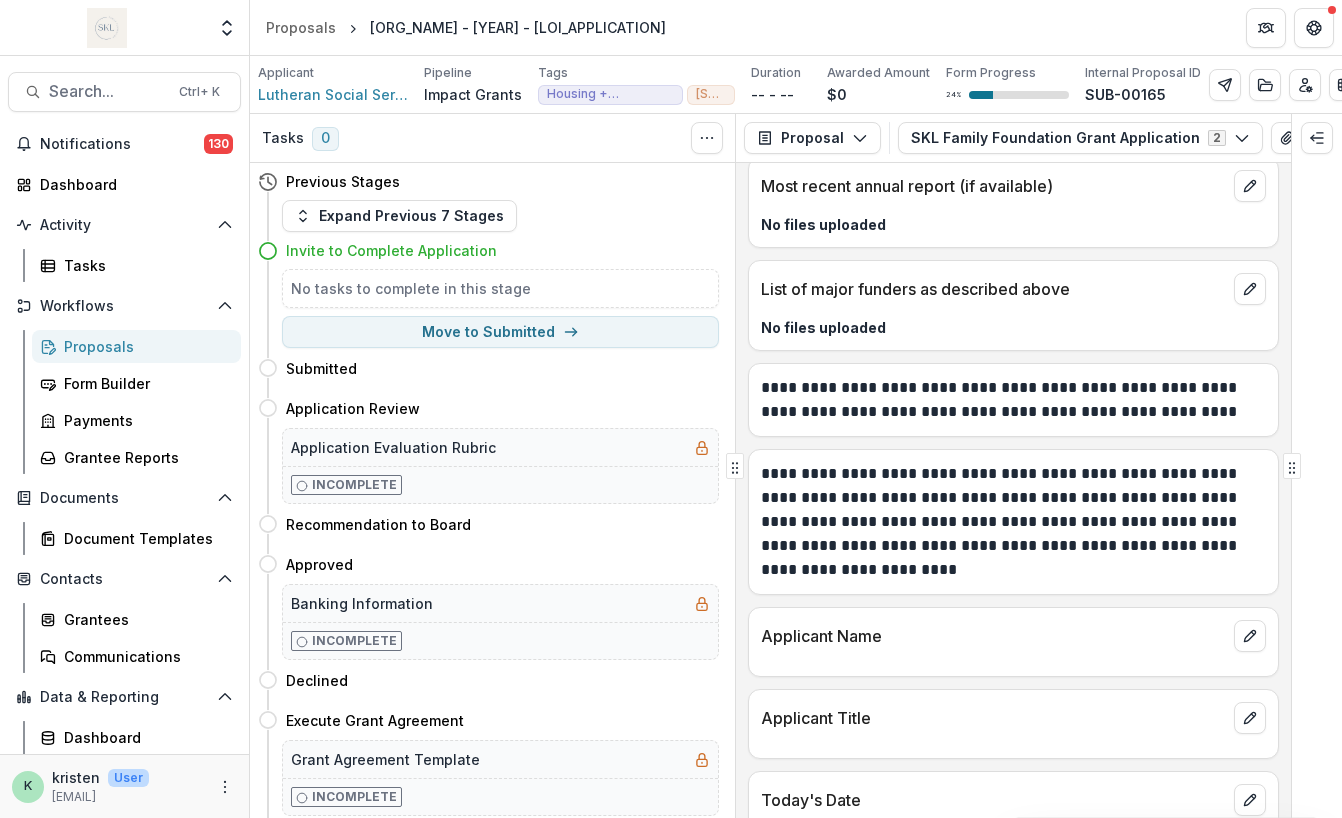 click on "Proposals" at bounding box center (144, 346) 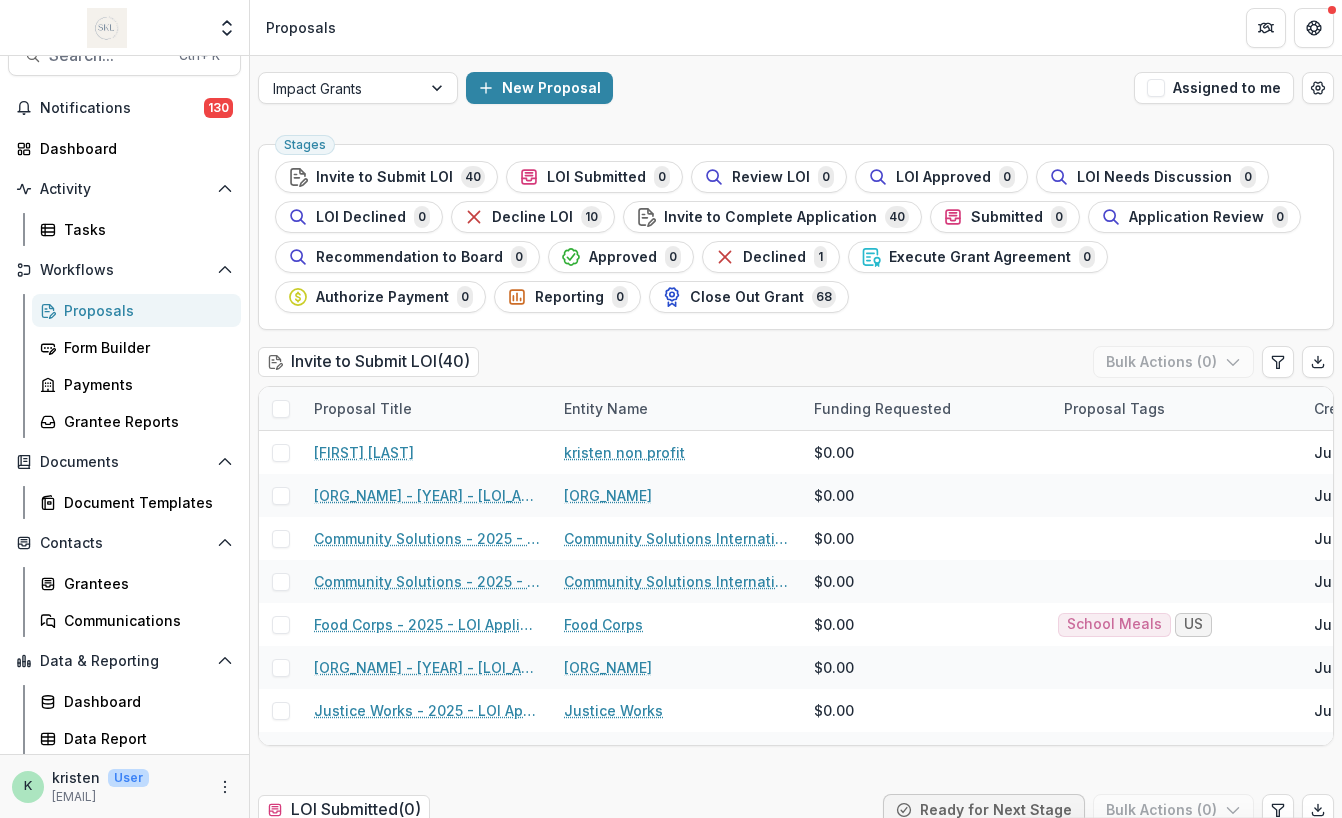 scroll, scrollTop: 0, scrollLeft: 0, axis: both 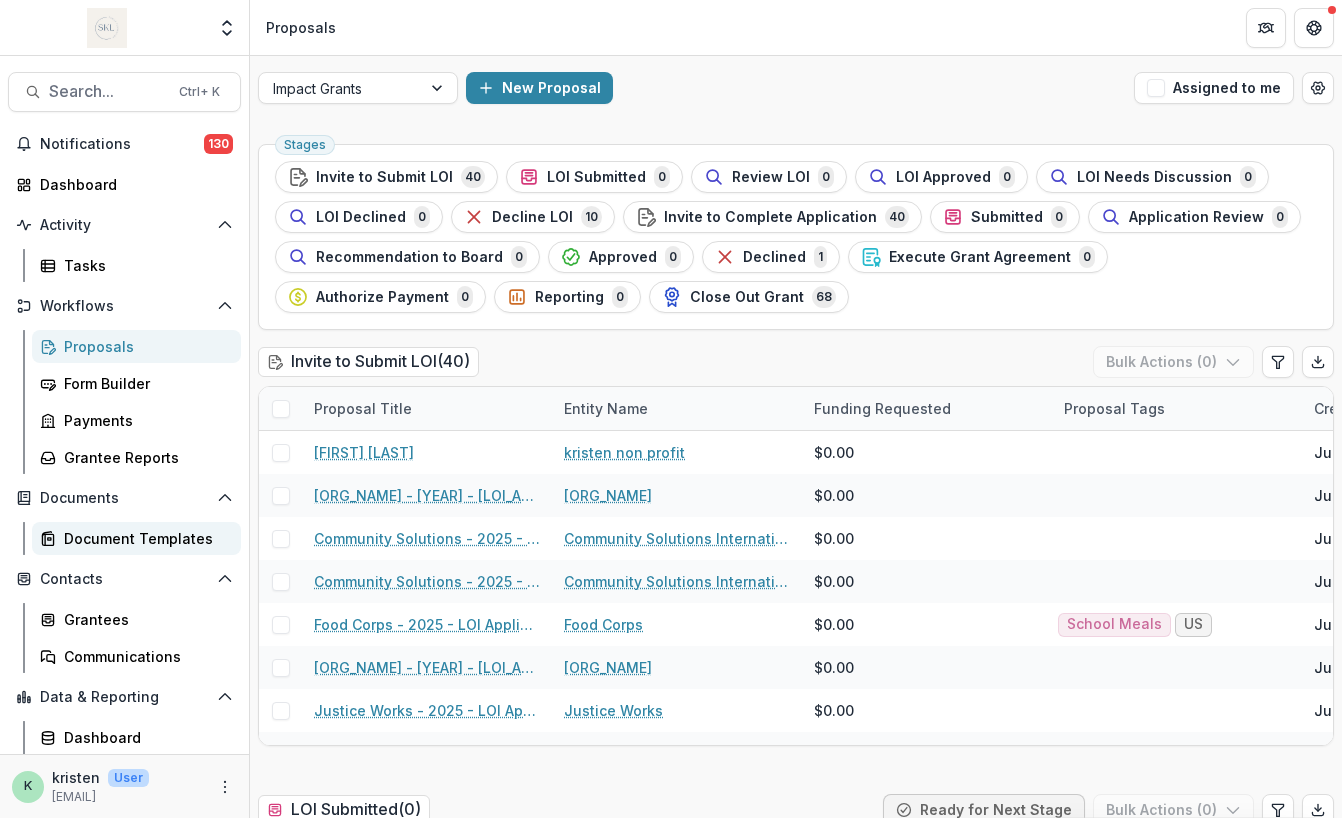 click on "Document Templates" at bounding box center [144, 538] 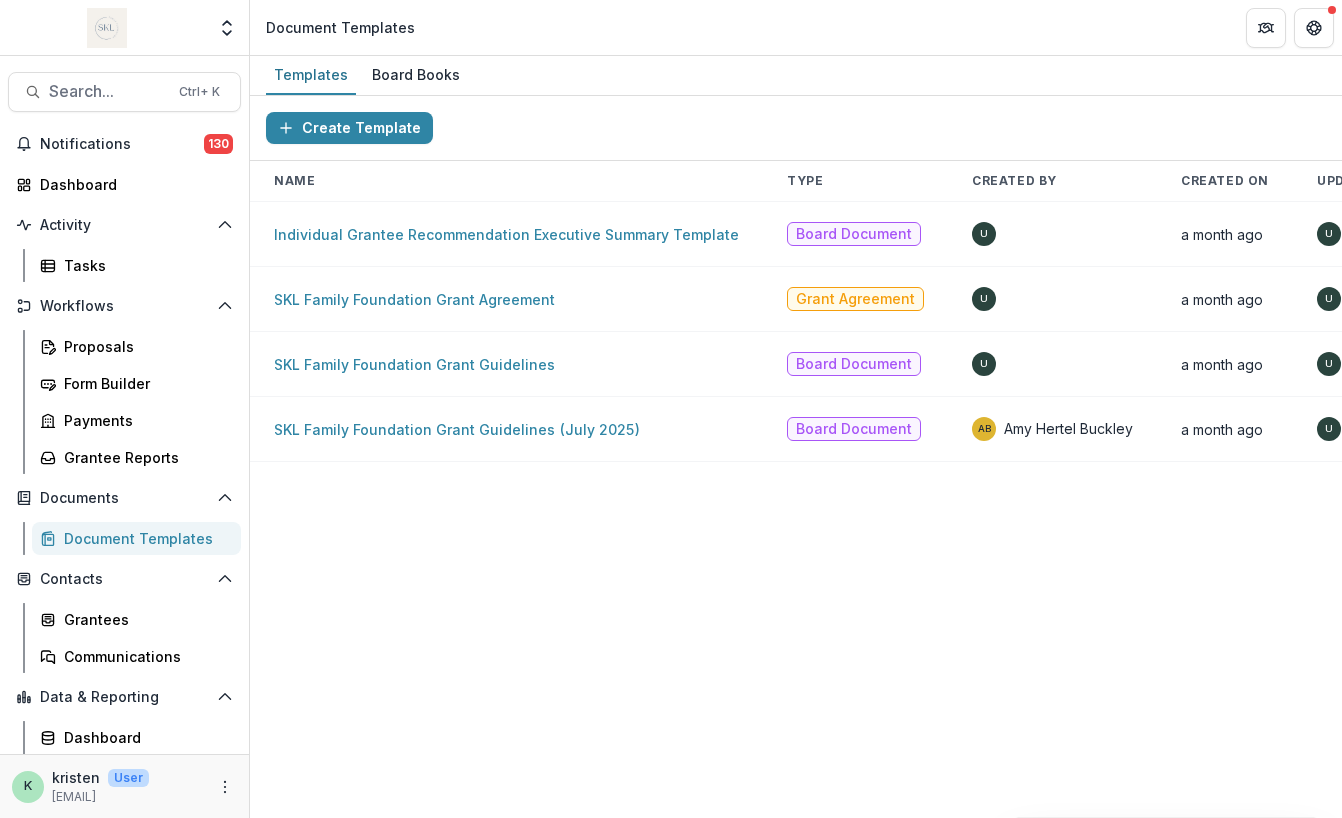 click on "Document Templates" at bounding box center [144, 538] 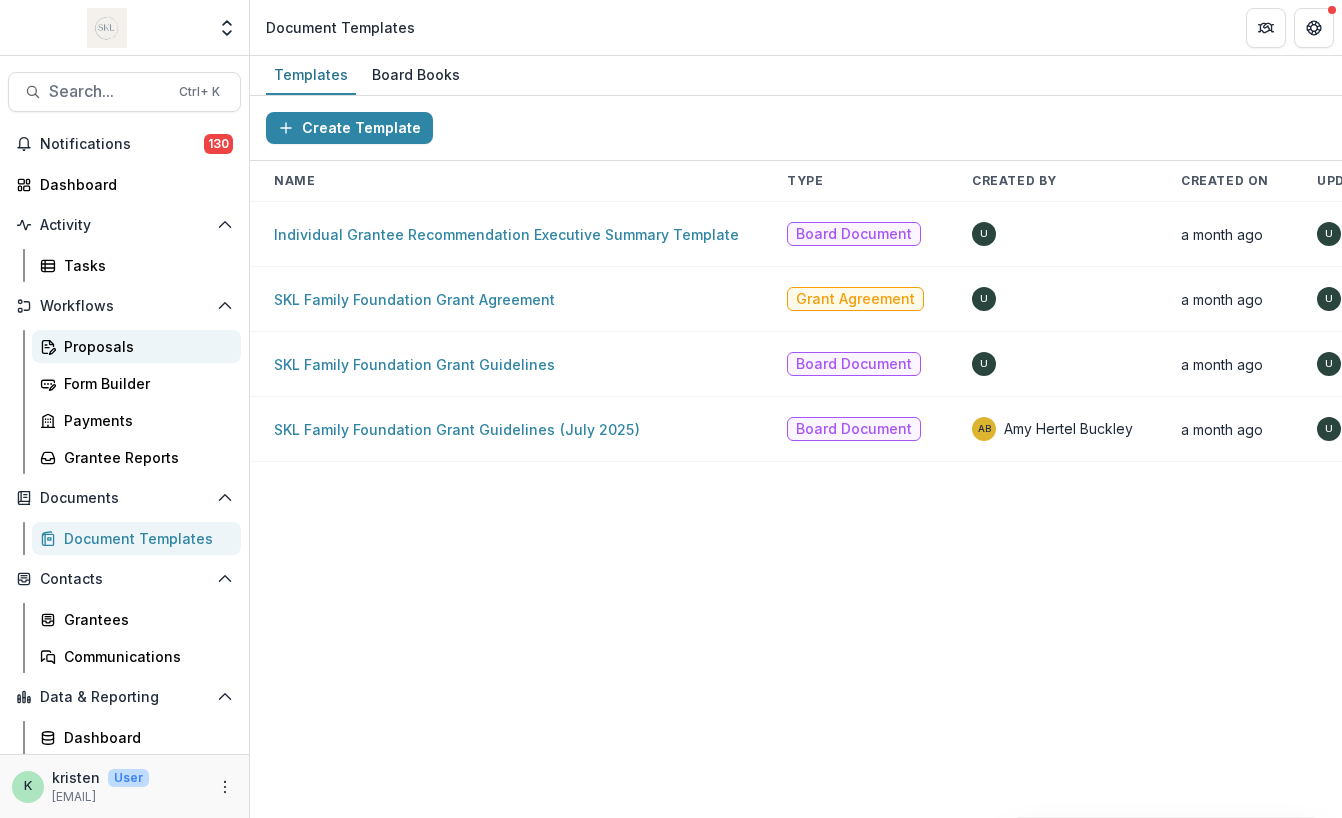 click on "Proposals" at bounding box center [144, 346] 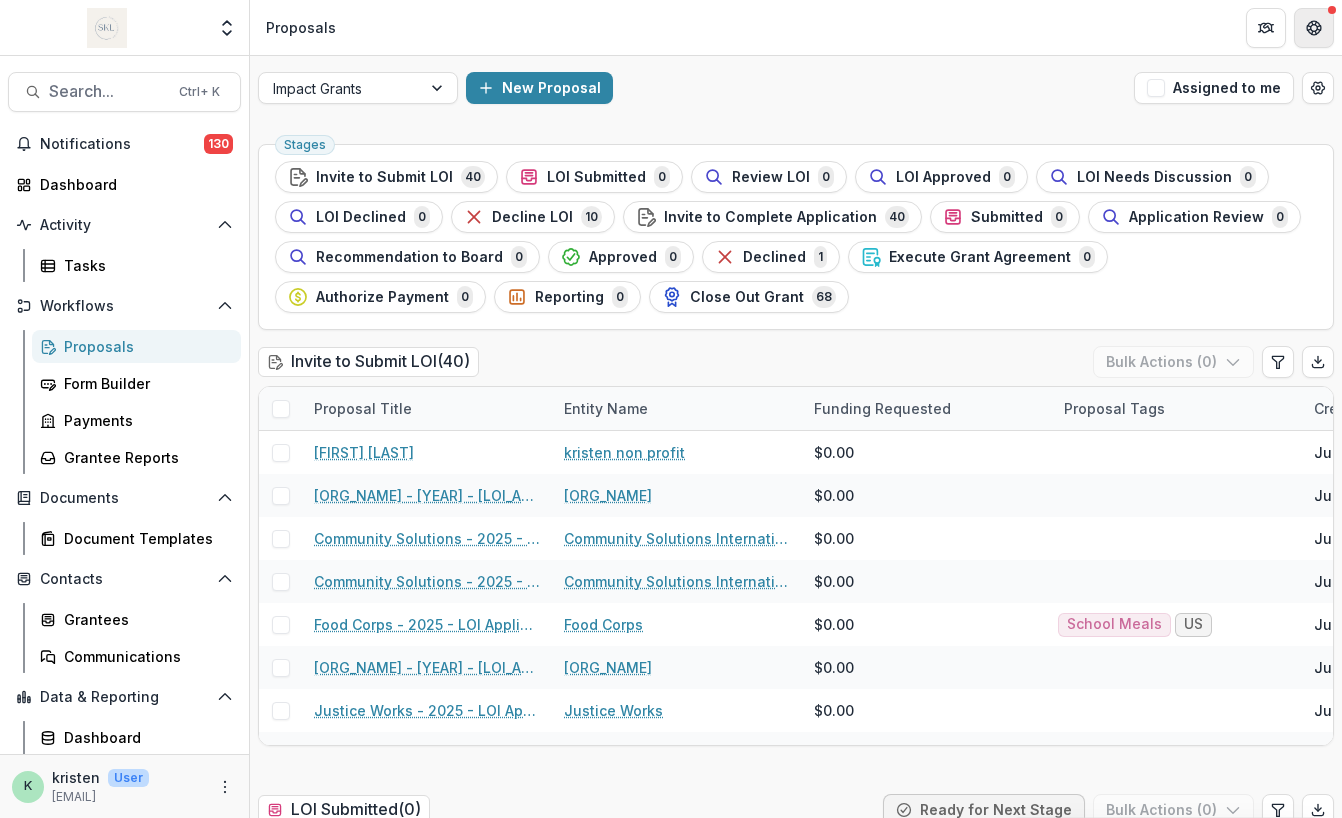 click 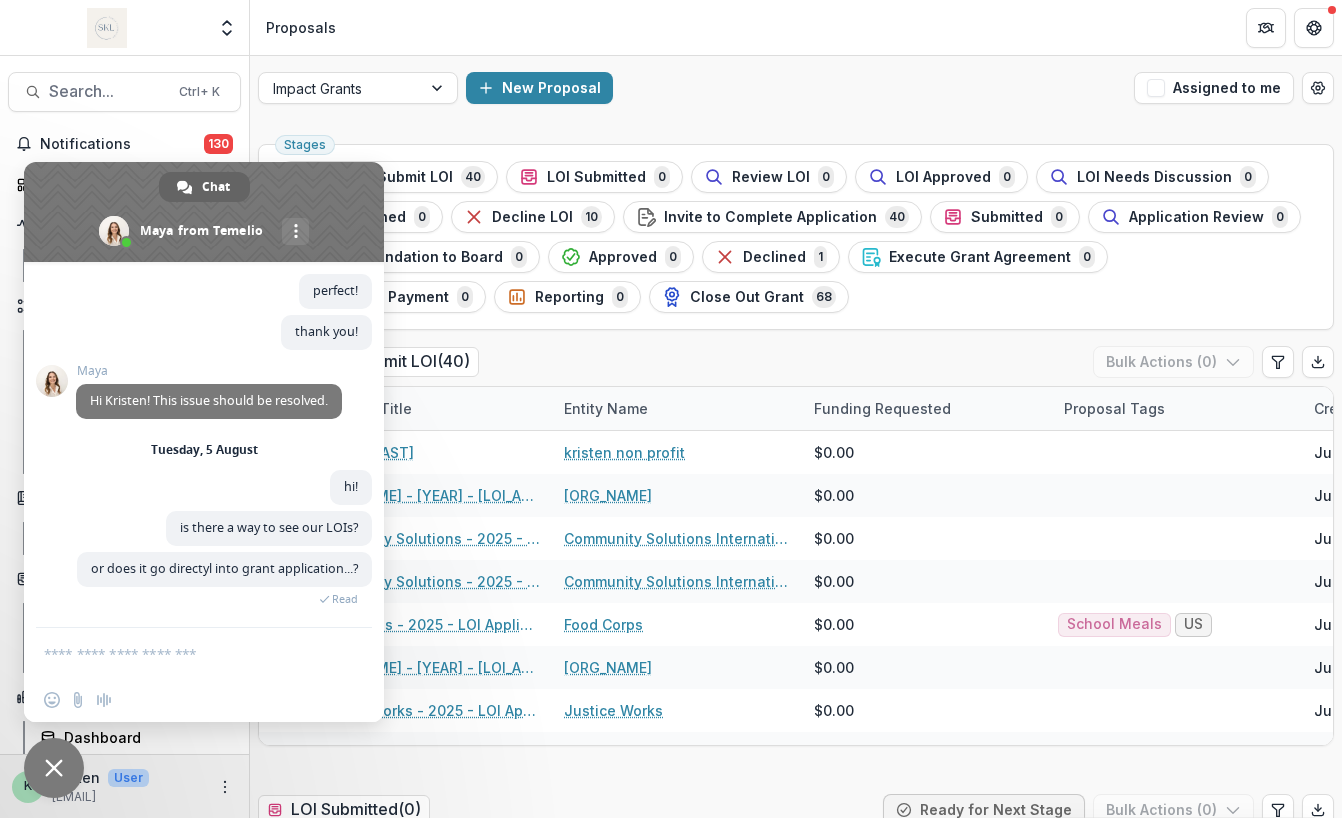 click at bounding box center (184, 653) 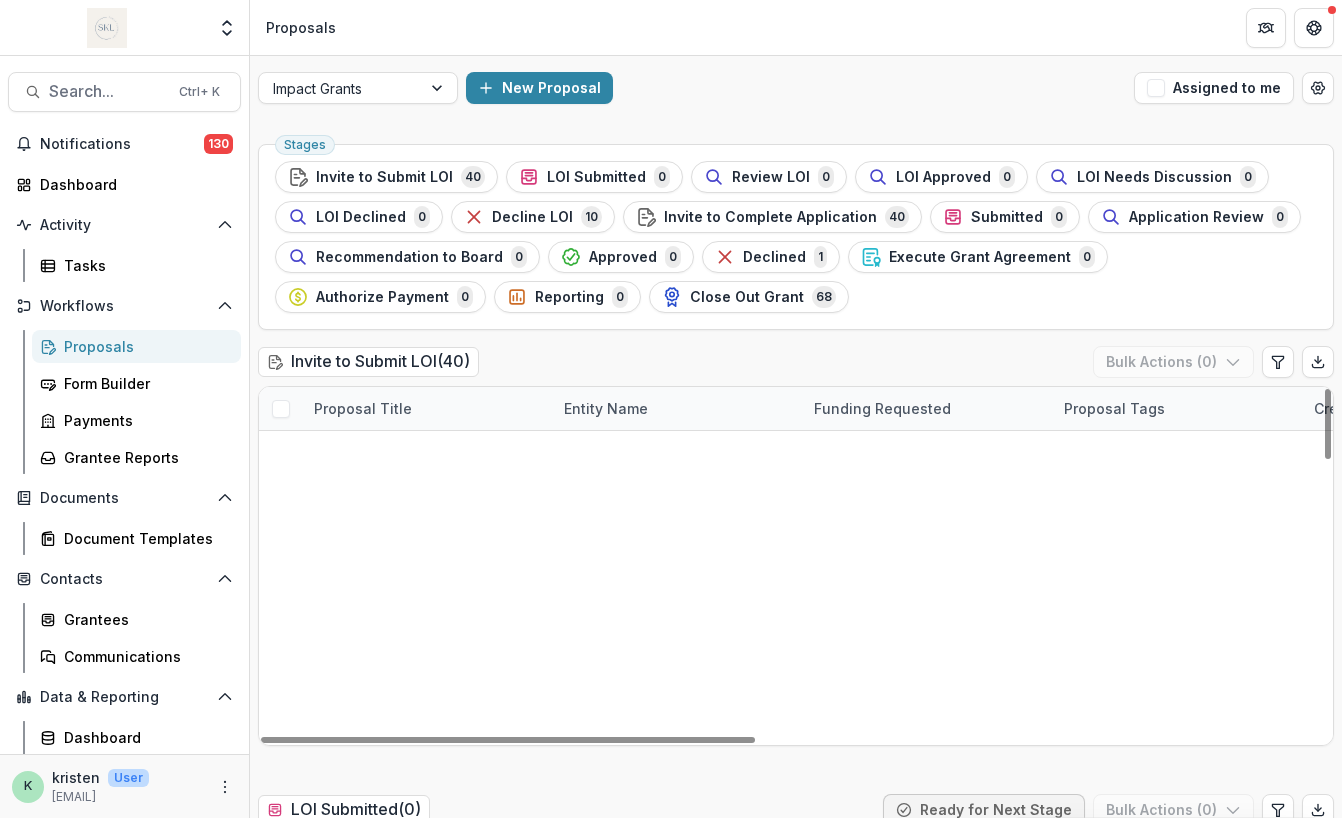 scroll, scrollTop: 1404, scrollLeft: 0, axis: vertical 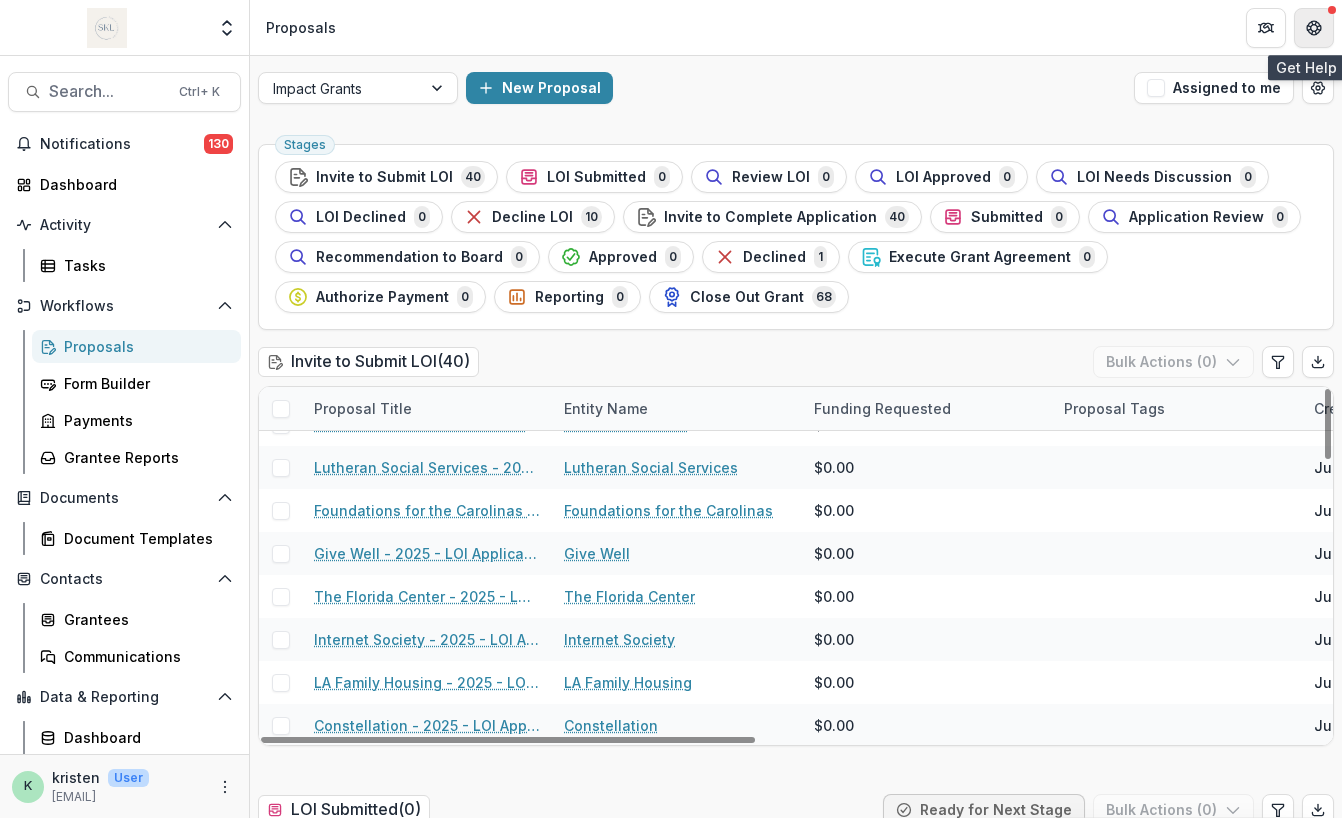 click 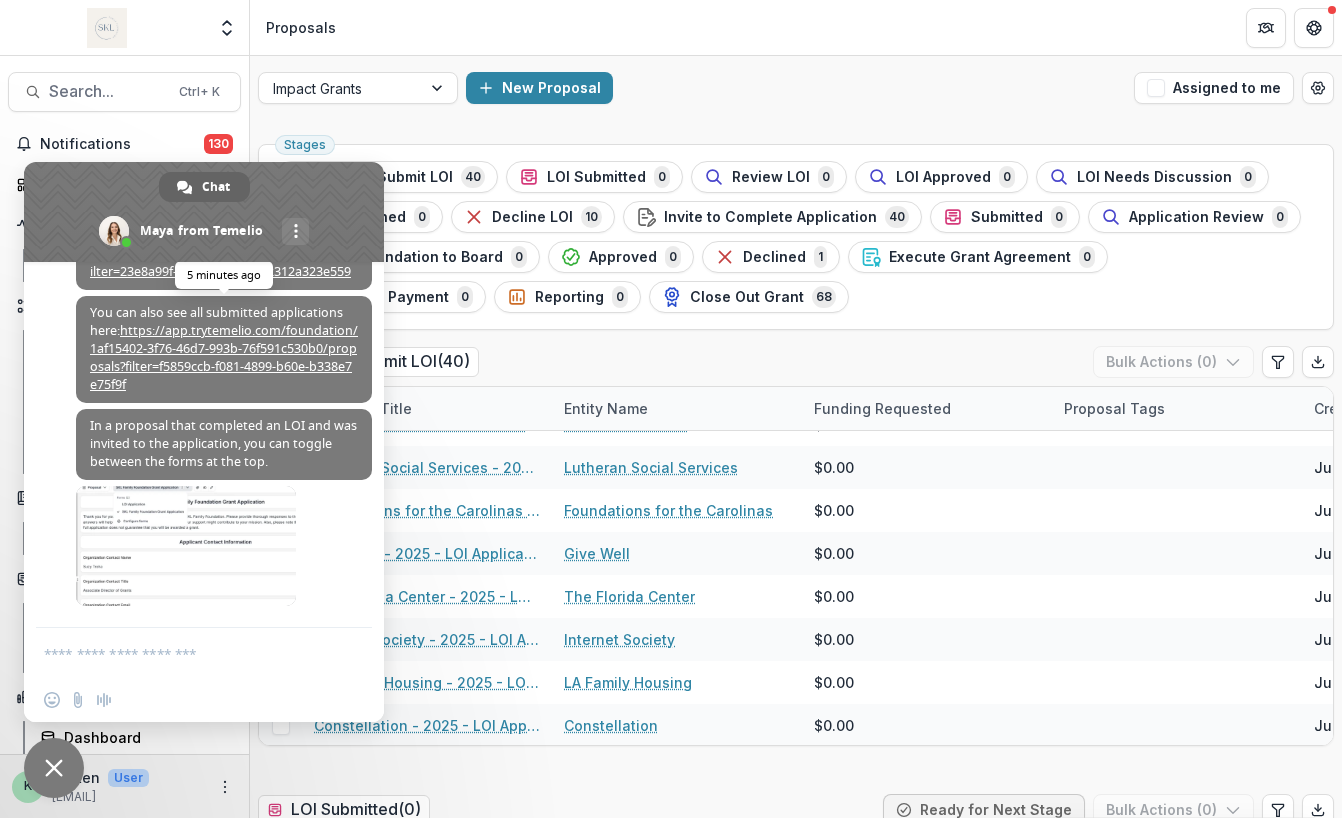 scroll, scrollTop: 7990, scrollLeft: 0, axis: vertical 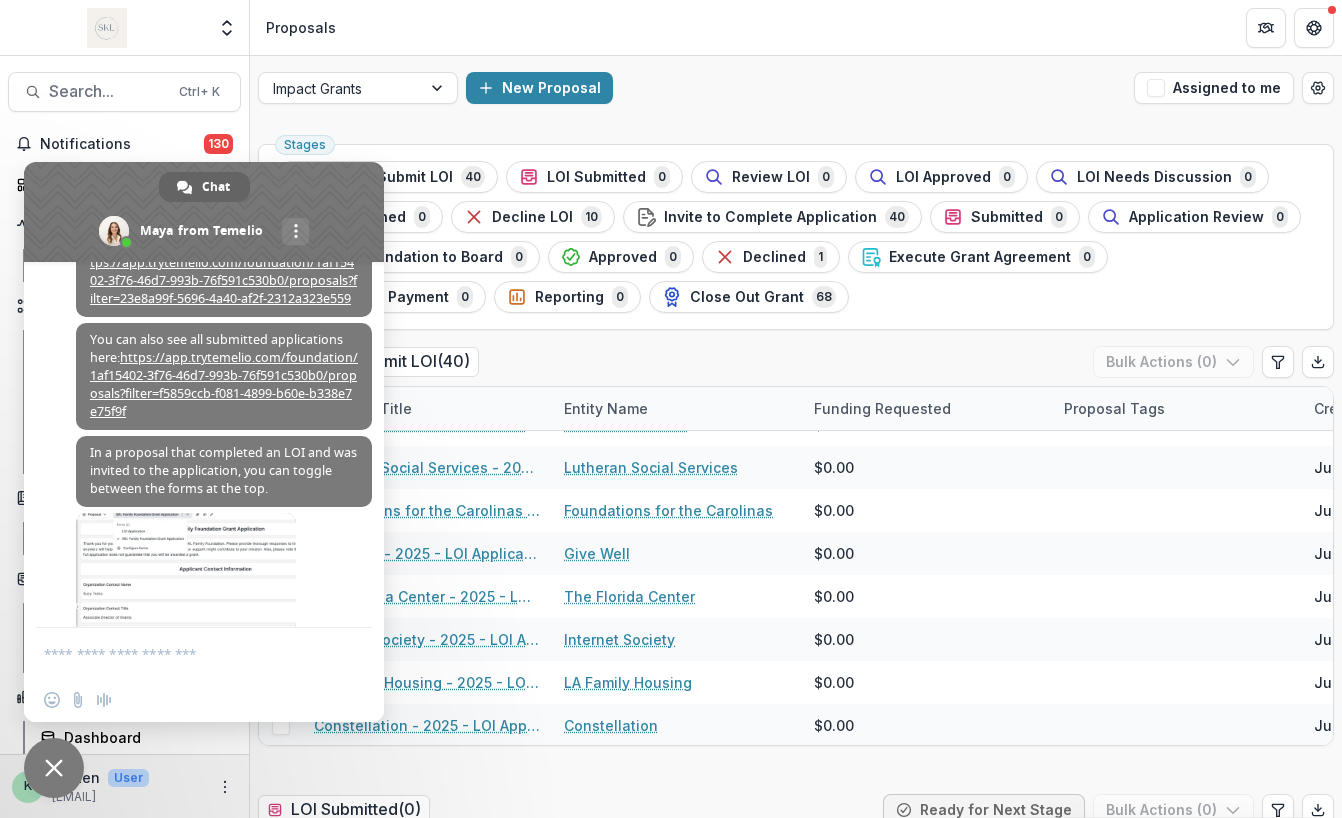 click on "https://app.trytemelio.com/foundation/1af15402-3f76-46d7-993b-76f591c530b0/proposals?filter=23e8a99f-5696-4a40-af2f-2312a323e559" at bounding box center [224, 271] 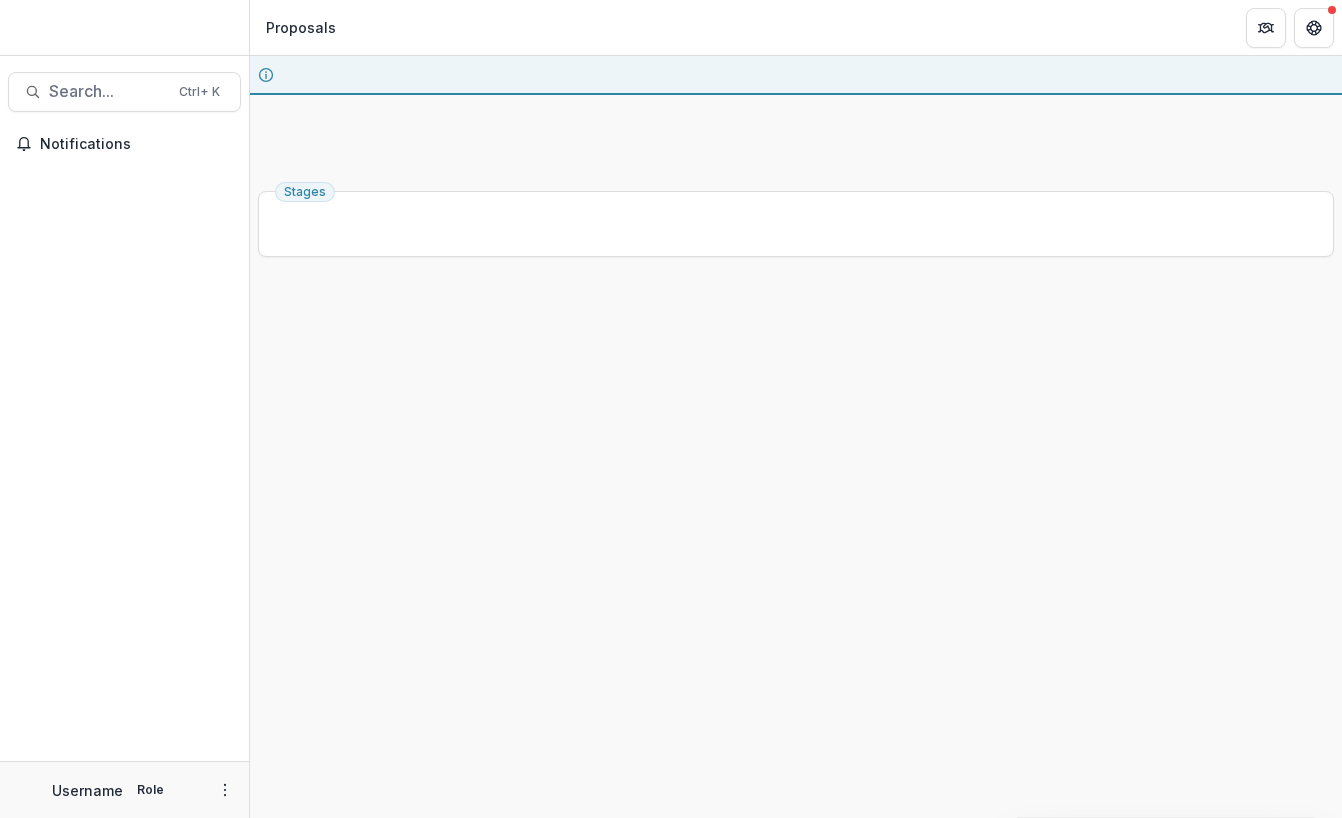 scroll, scrollTop: 0, scrollLeft: 0, axis: both 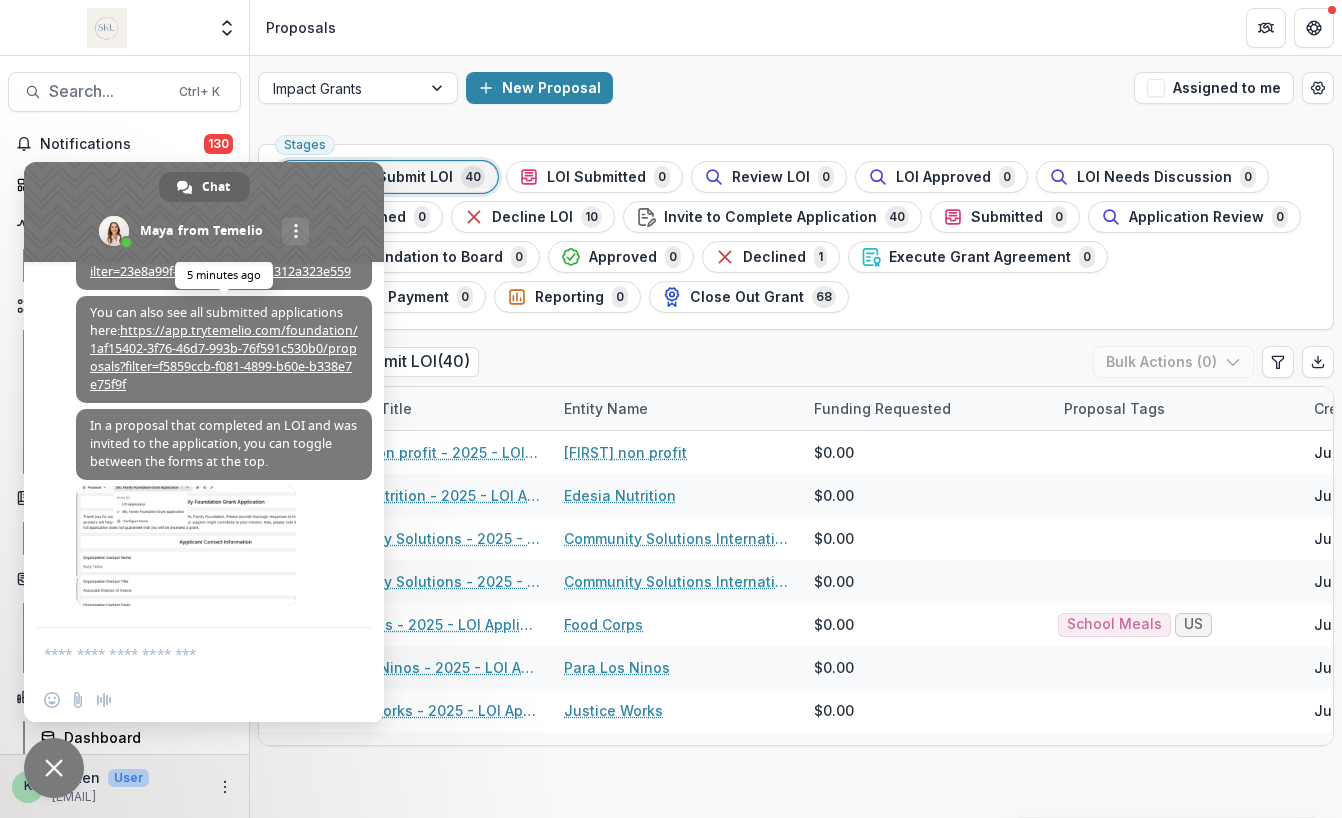 click on "https://app.trytemelio.com/foundation/1af15402-3f76-46d7-993b-76f591c530b0/proposals?filter=f5859ccb-f081-4899-b60e-b338e7e75f9f" at bounding box center [224, 357] 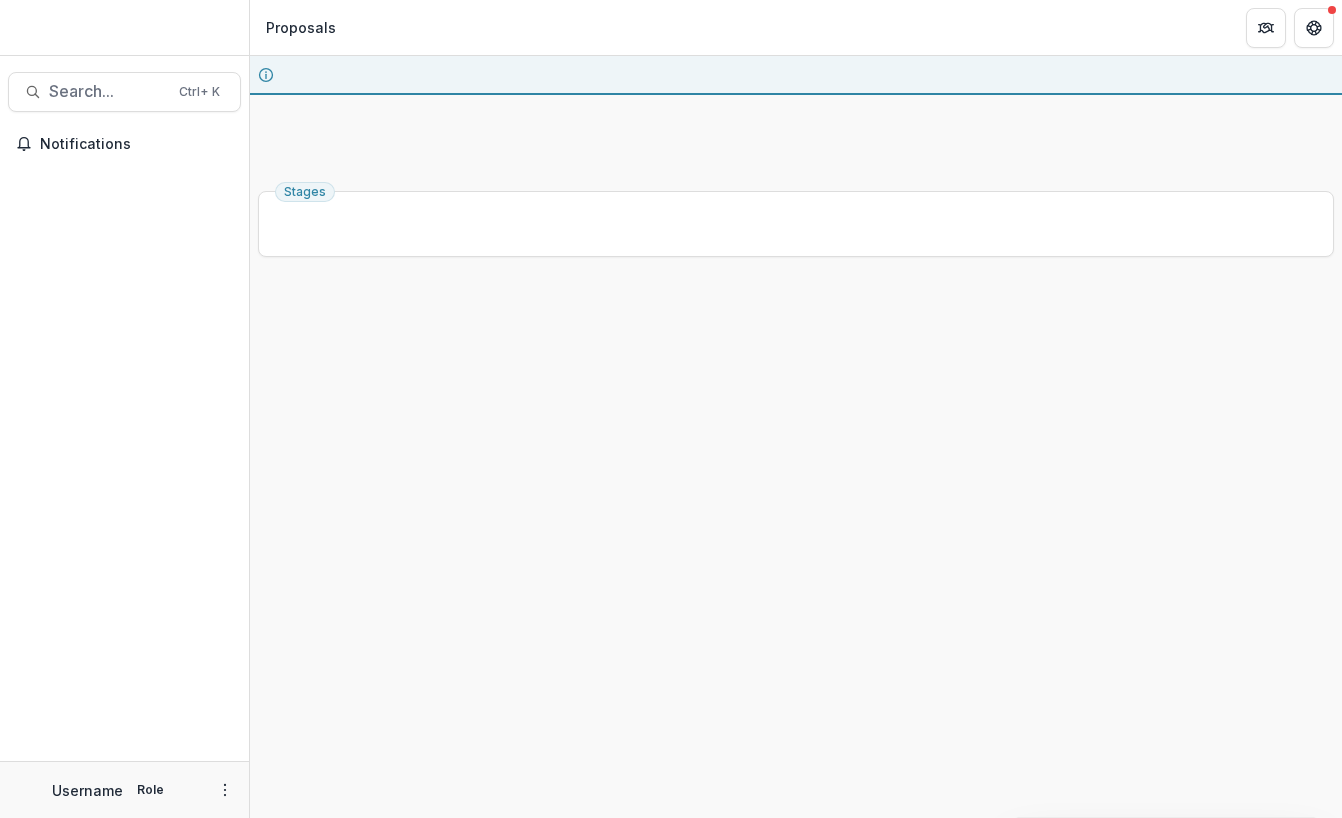 scroll, scrollTop: 0, scrollLeft: 0, axis: both 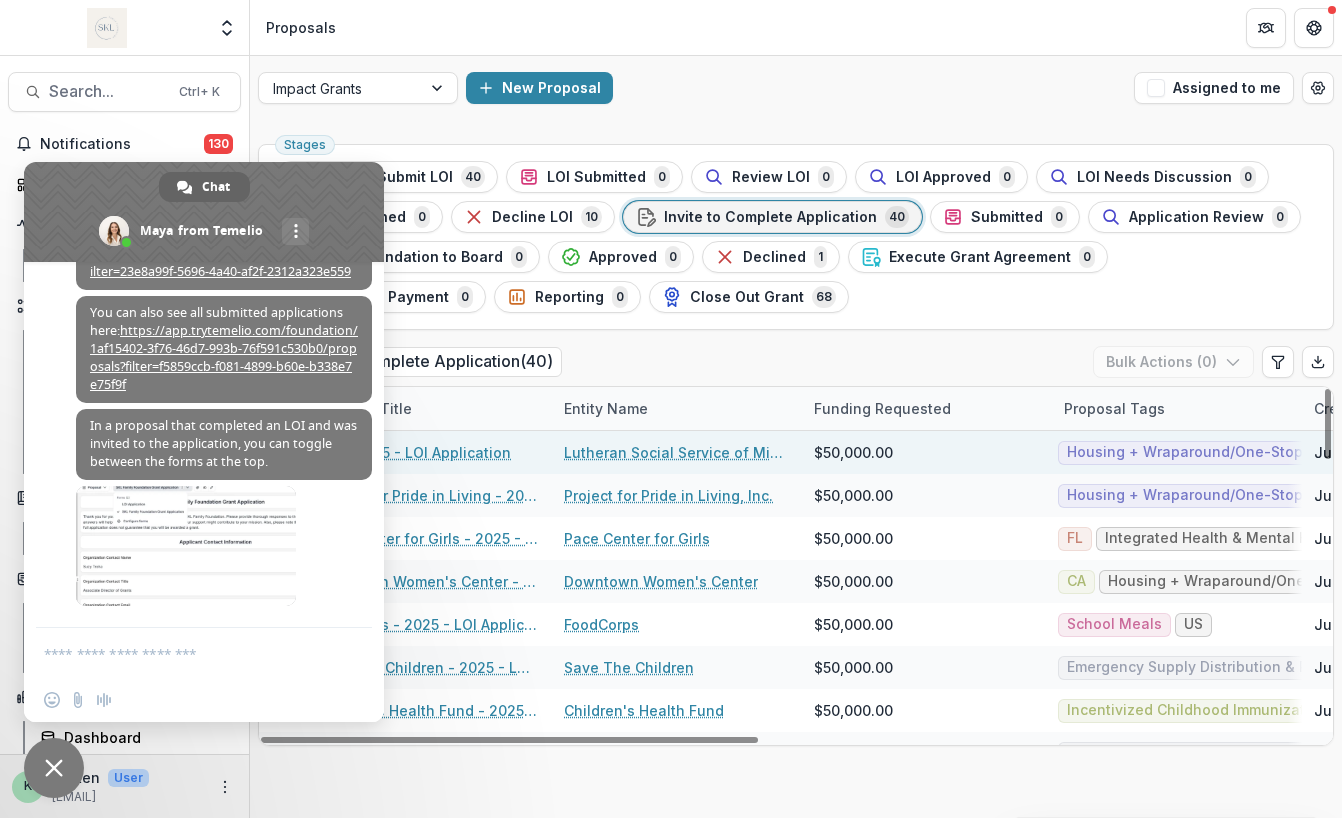 click on "LSS - 2025 - LOI Application" at bounding box center (412, 452) 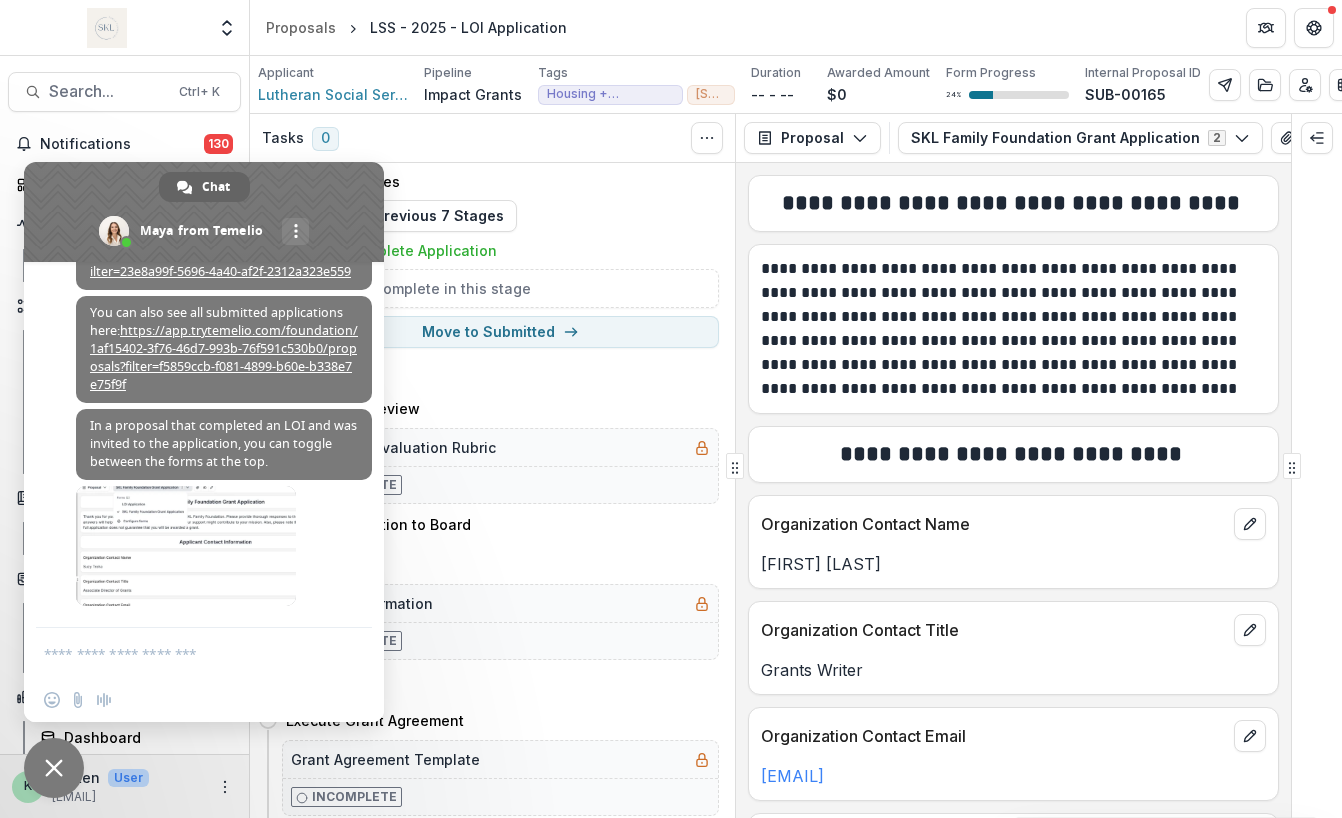 scroll, scrollTop: 7717, scrollLeft: 0, axis: vertical 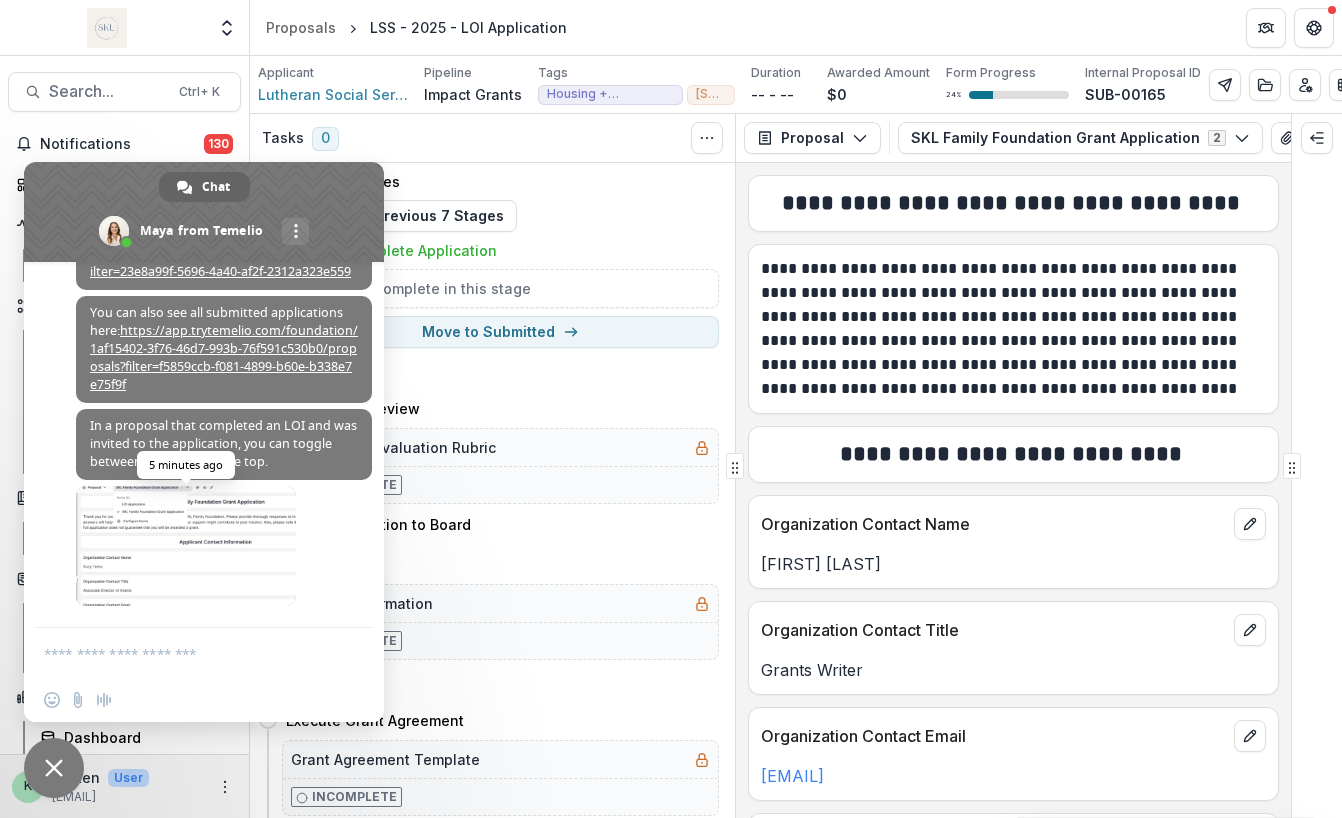 click at bounding box center (186, 546) 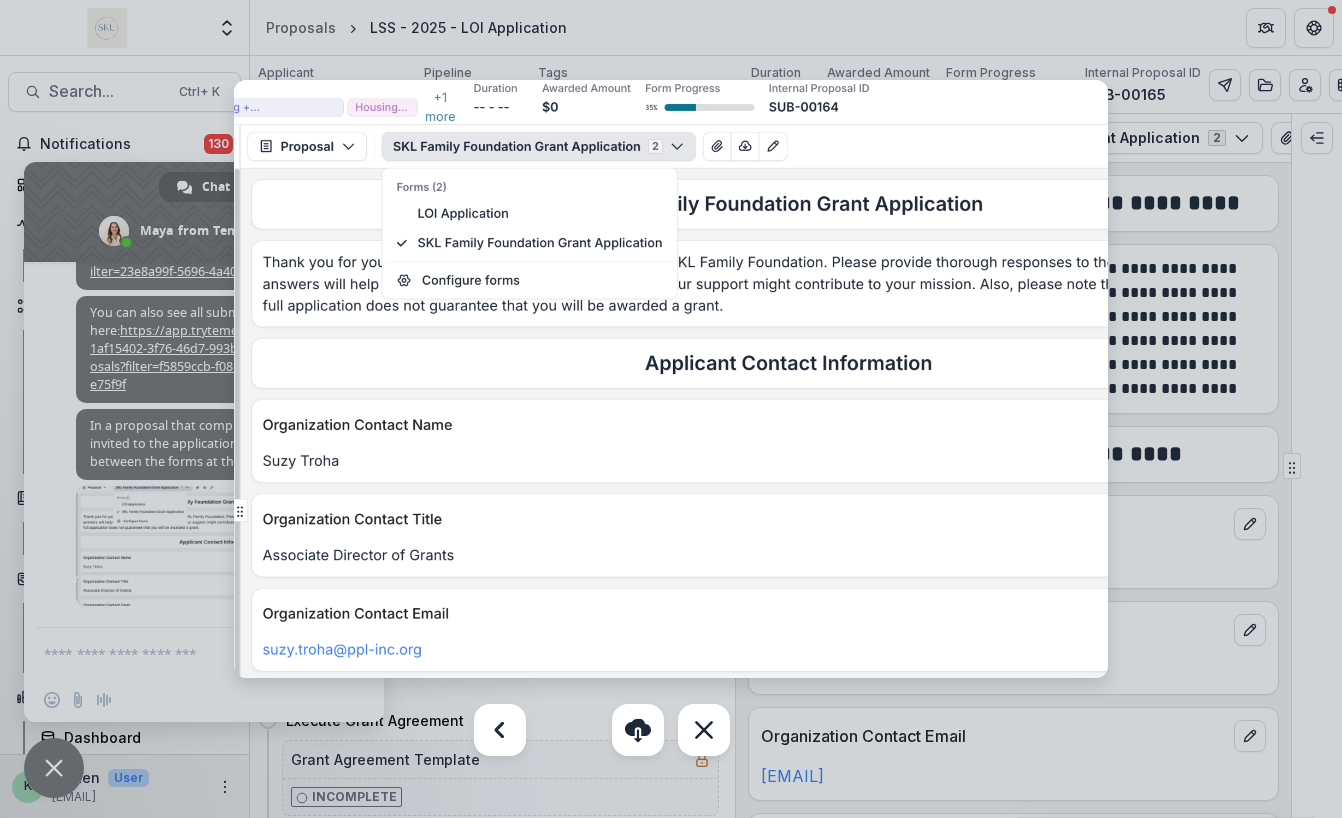 click at bounding box center (671, 409) 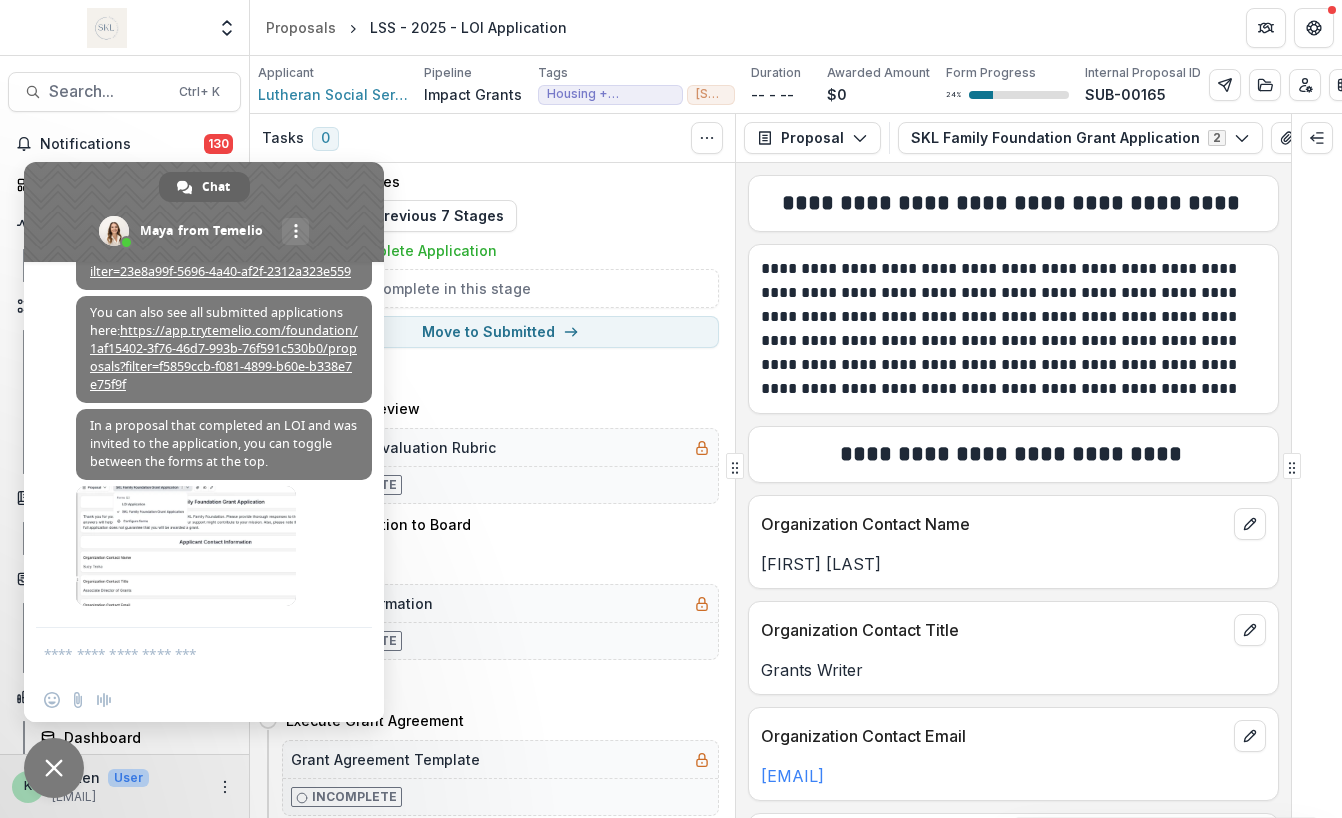 click at bounding box center [204, 212] 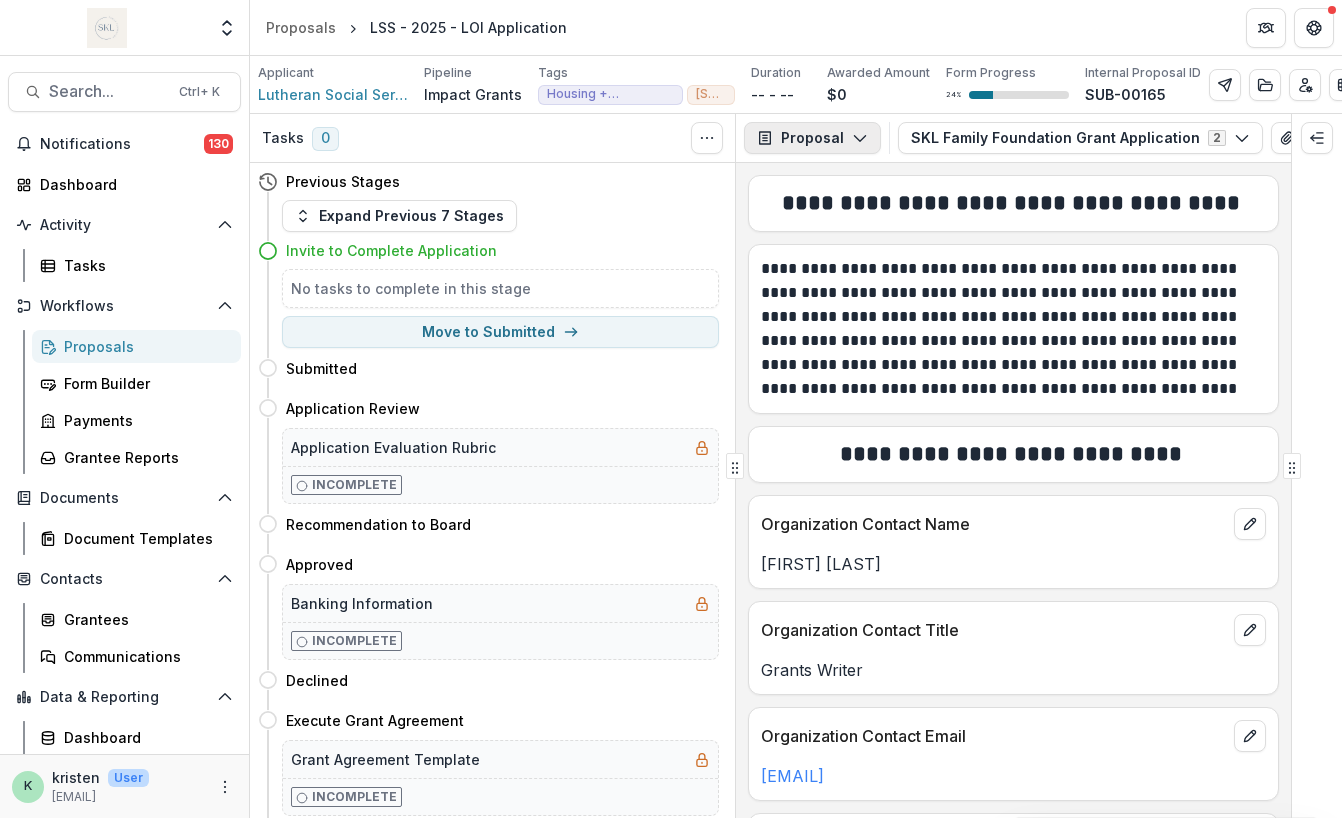 click 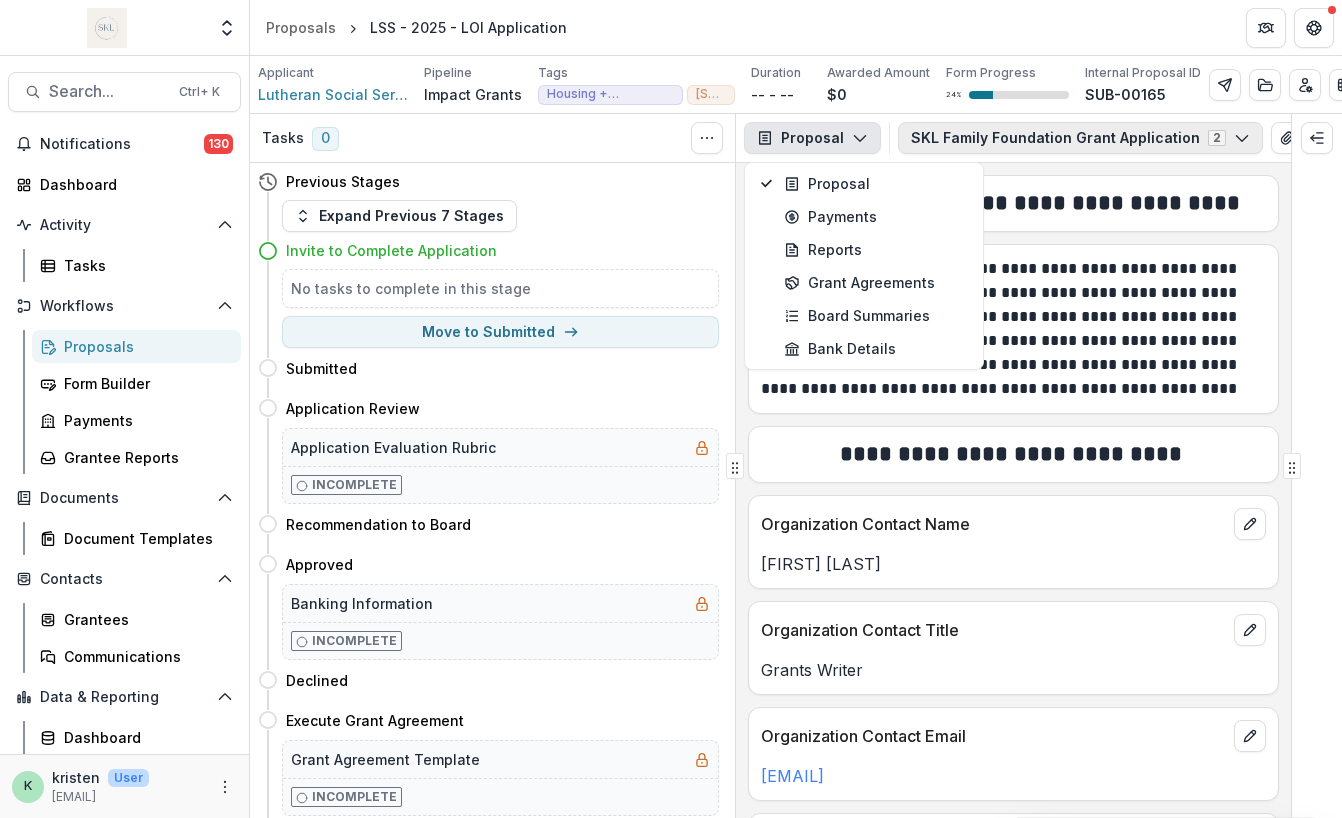 click 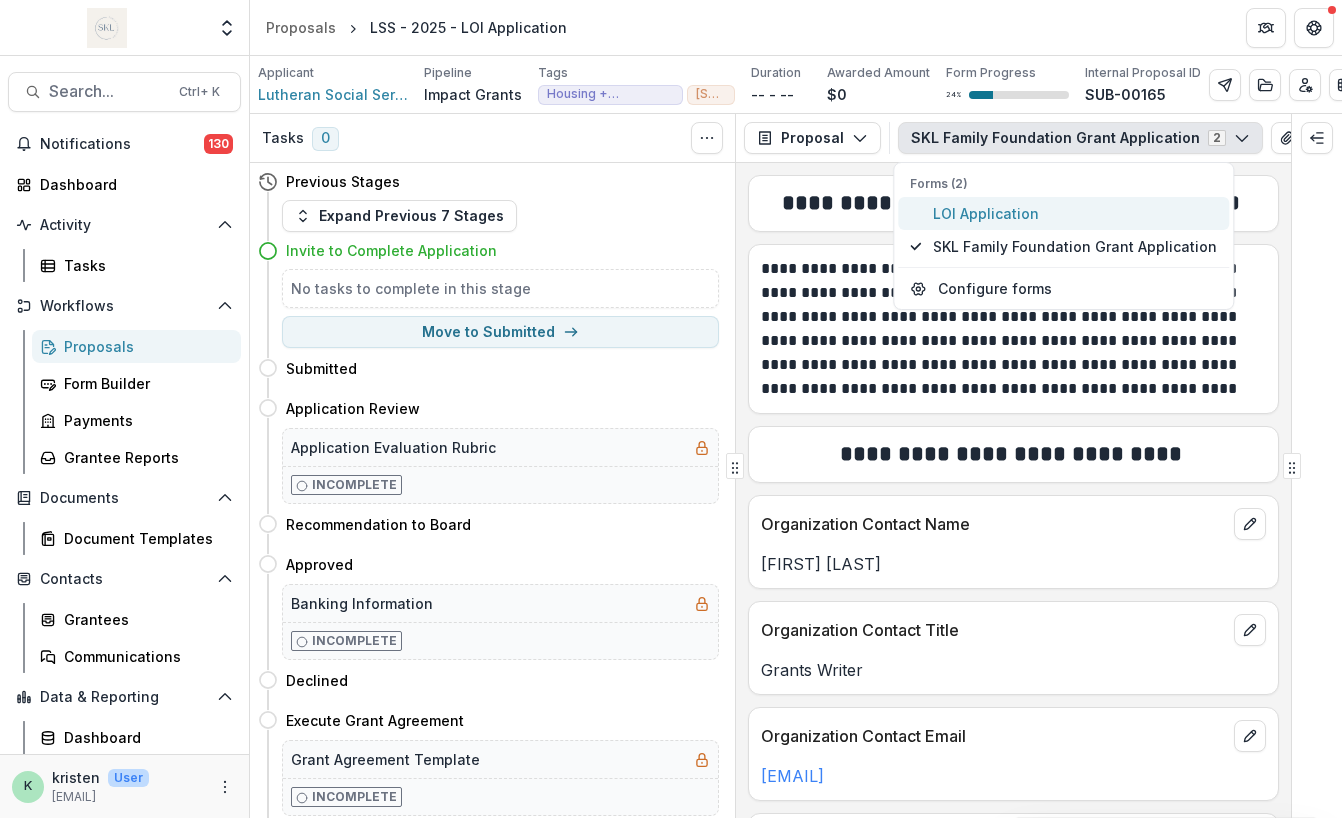 click on "LOI Application" at bounding box center [1063, 213] 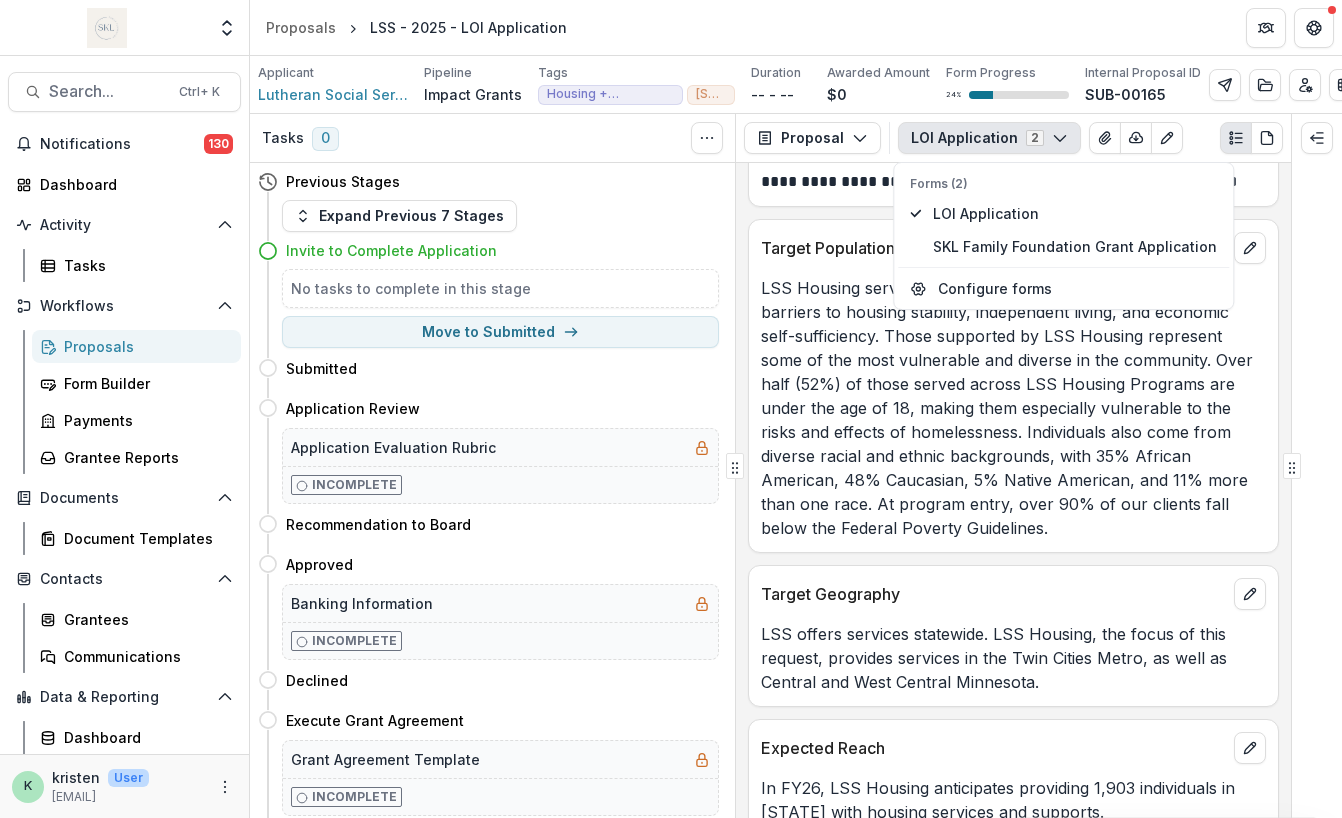 scroll, scrollTop: 2174, scrollLeft: 0, axis: vertical 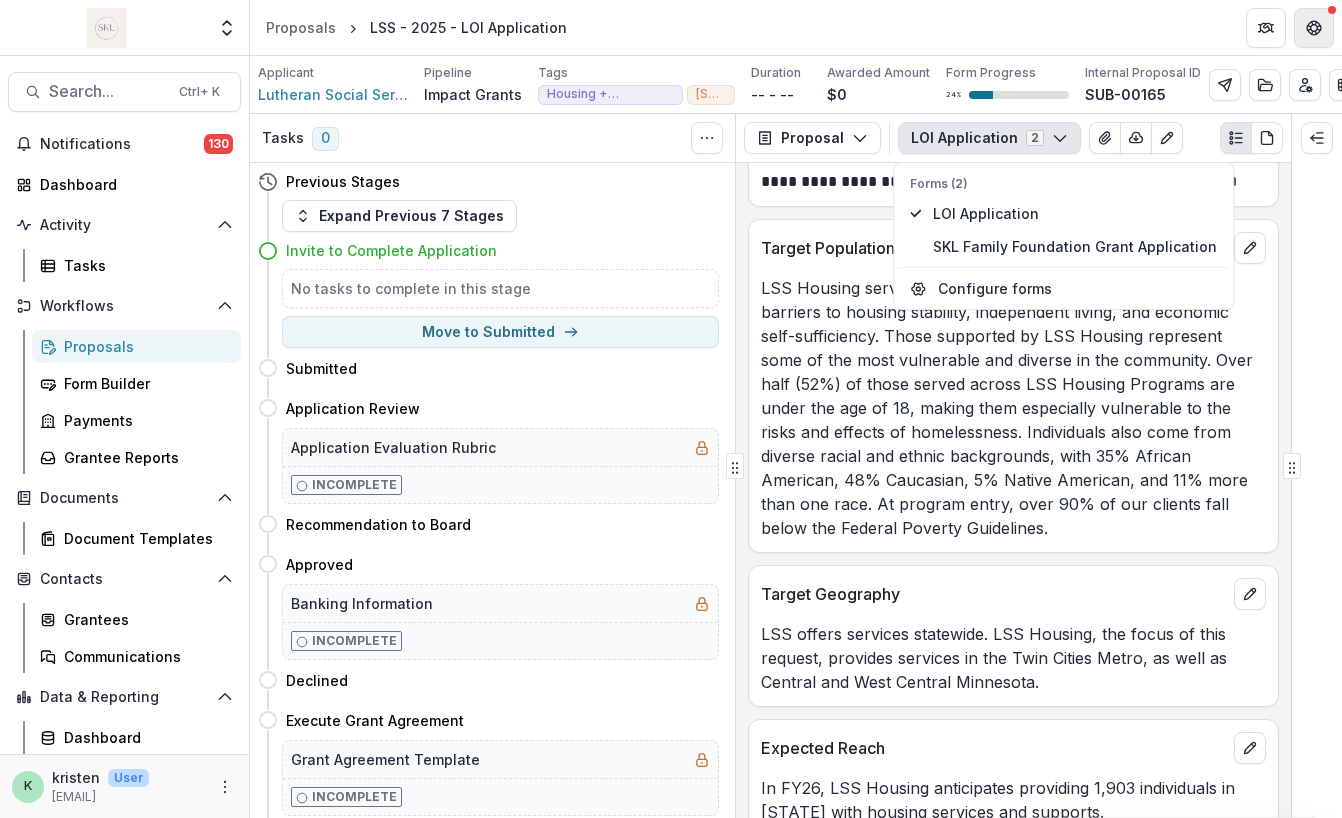 click 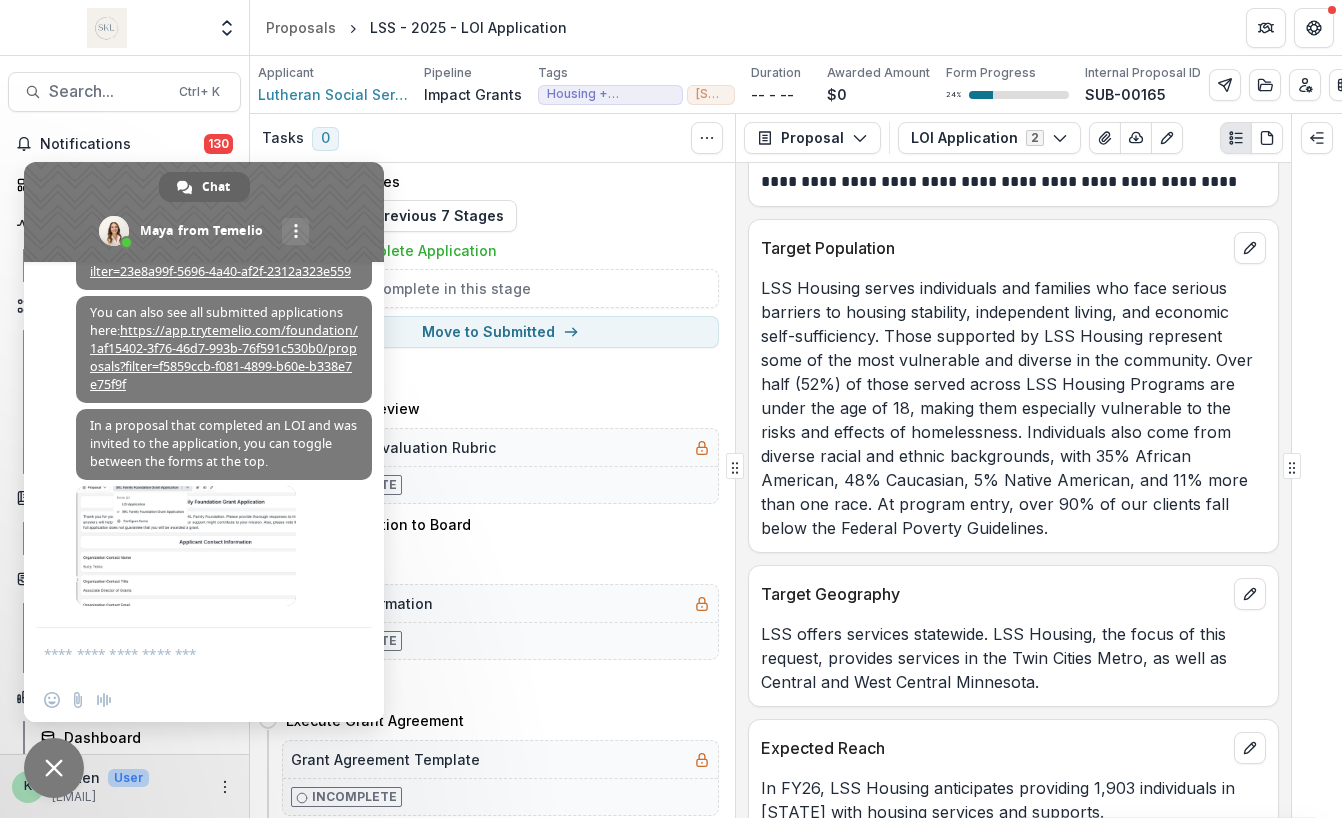 click at bounding box center (184, 653) 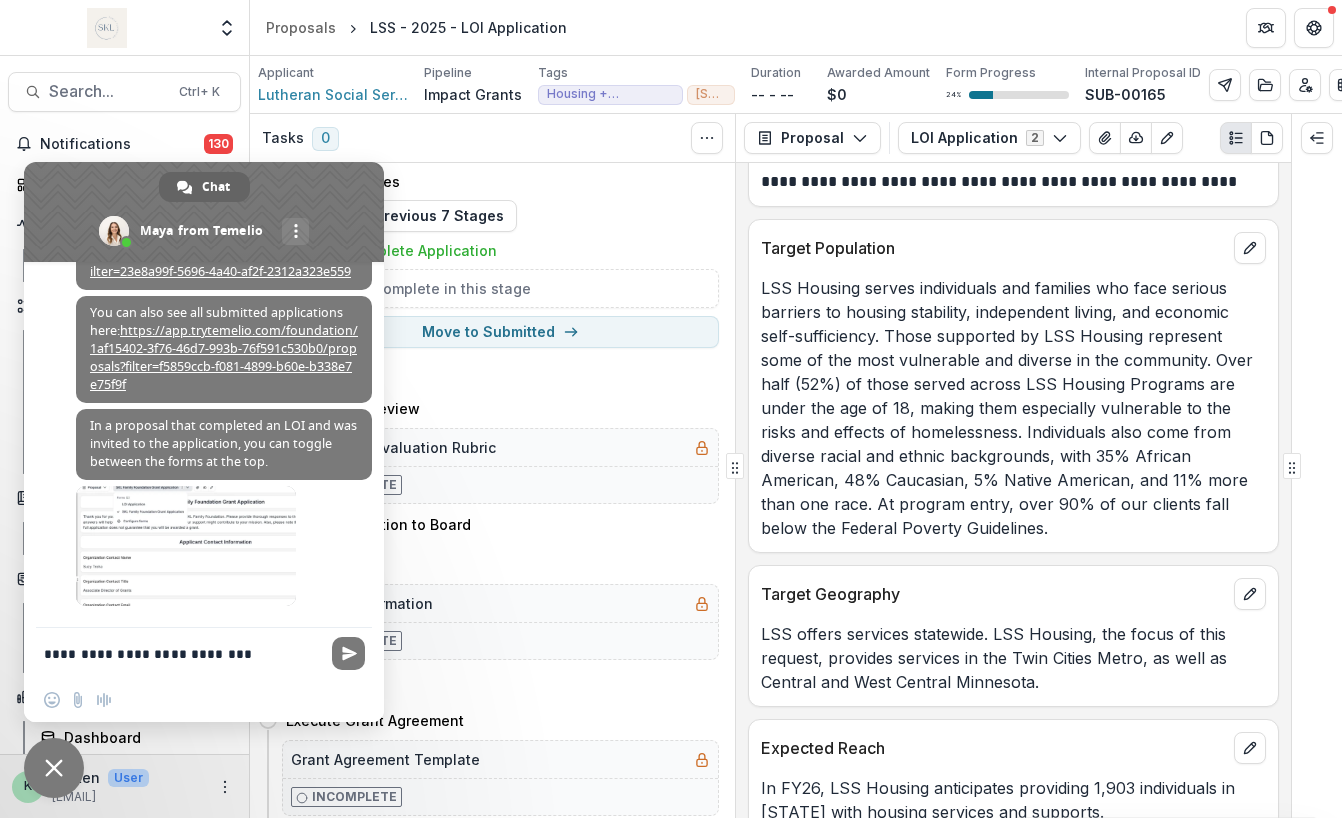 type on "**********" 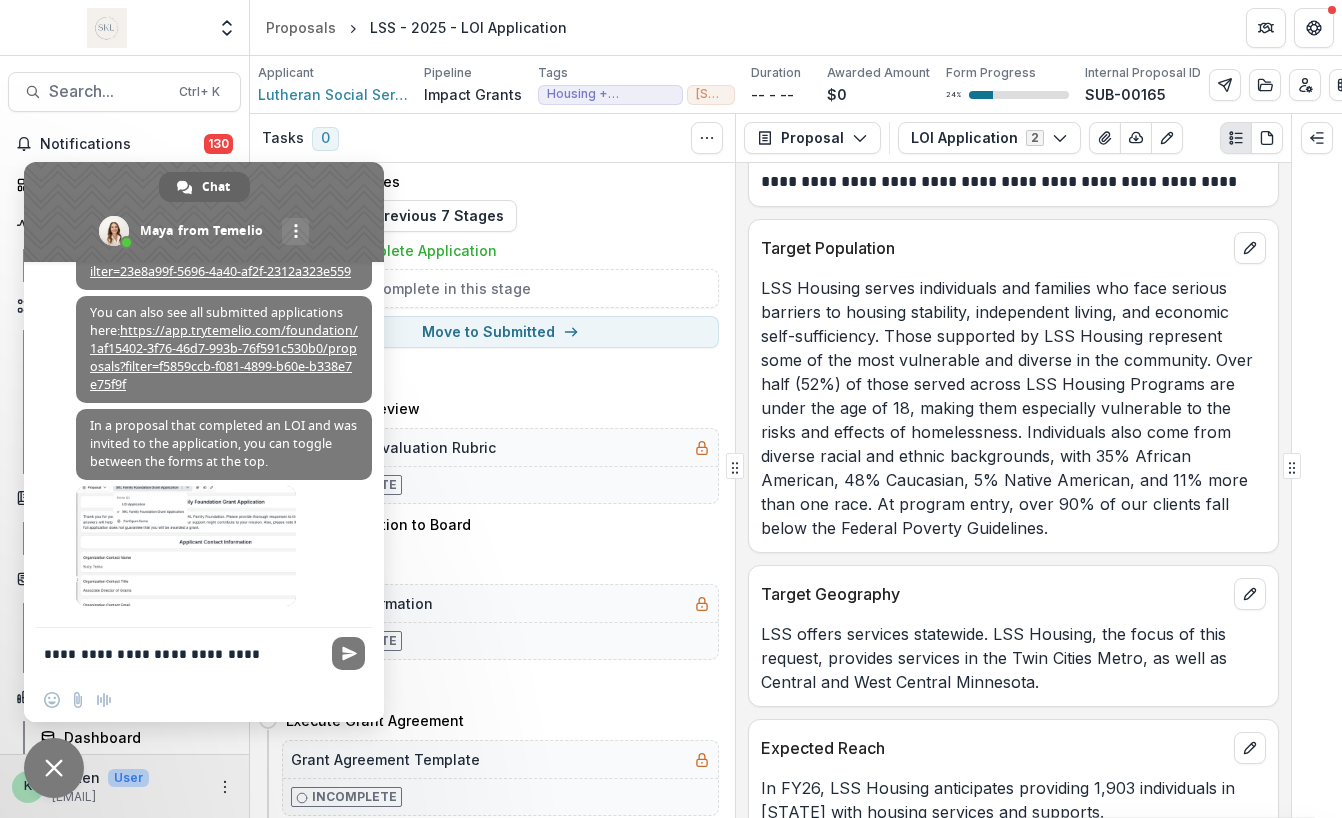 type 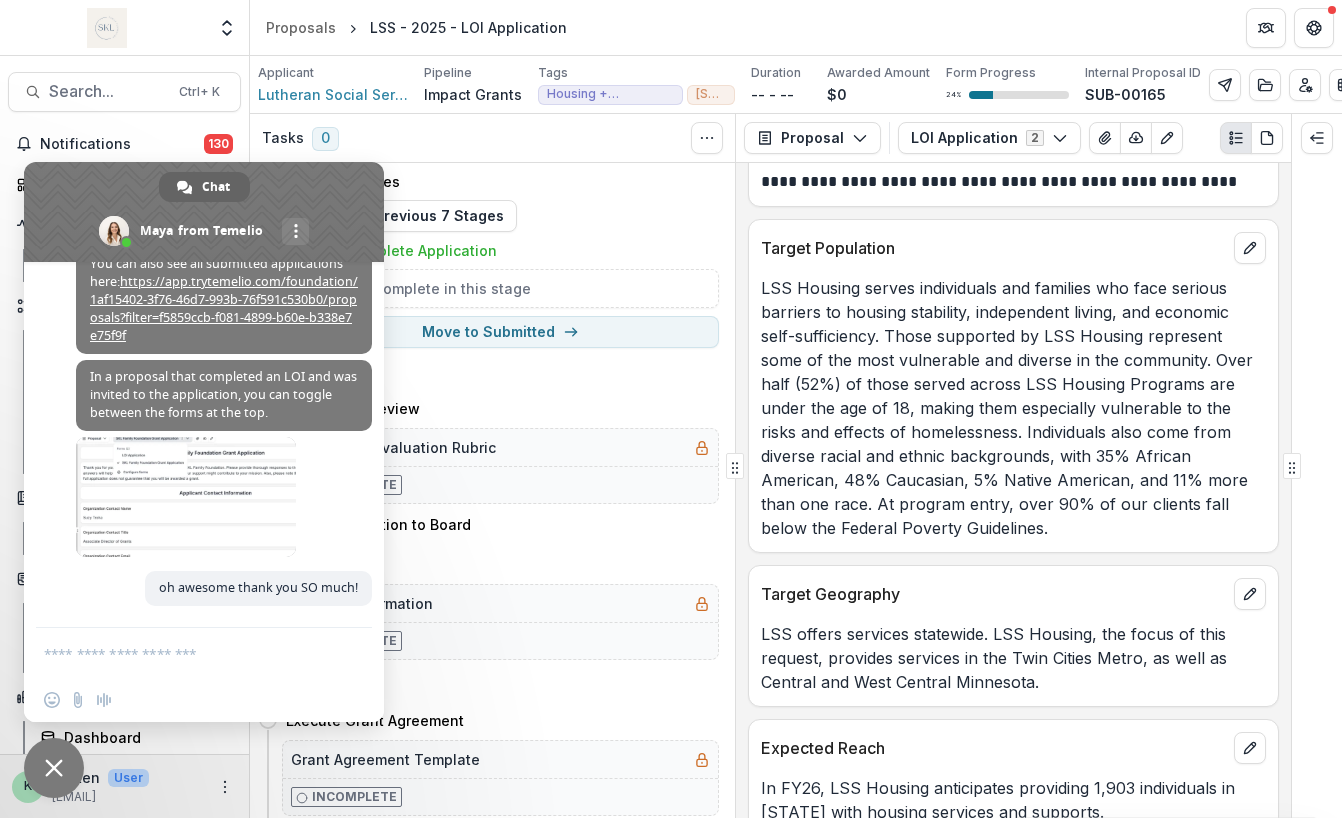 scroll, scrollTop: 7767, scrollLeft: 0, axis: vertical 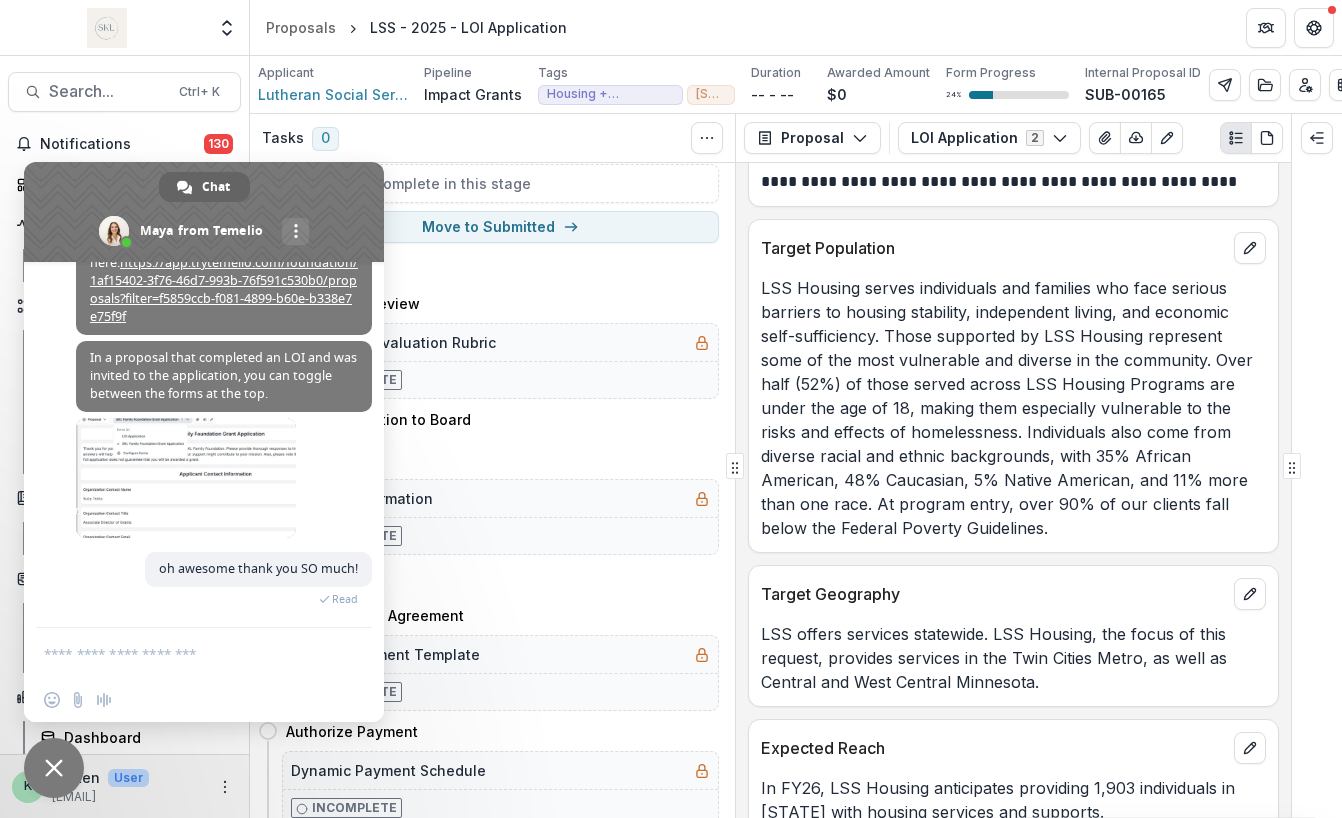 click at bounding box center (204, 212) 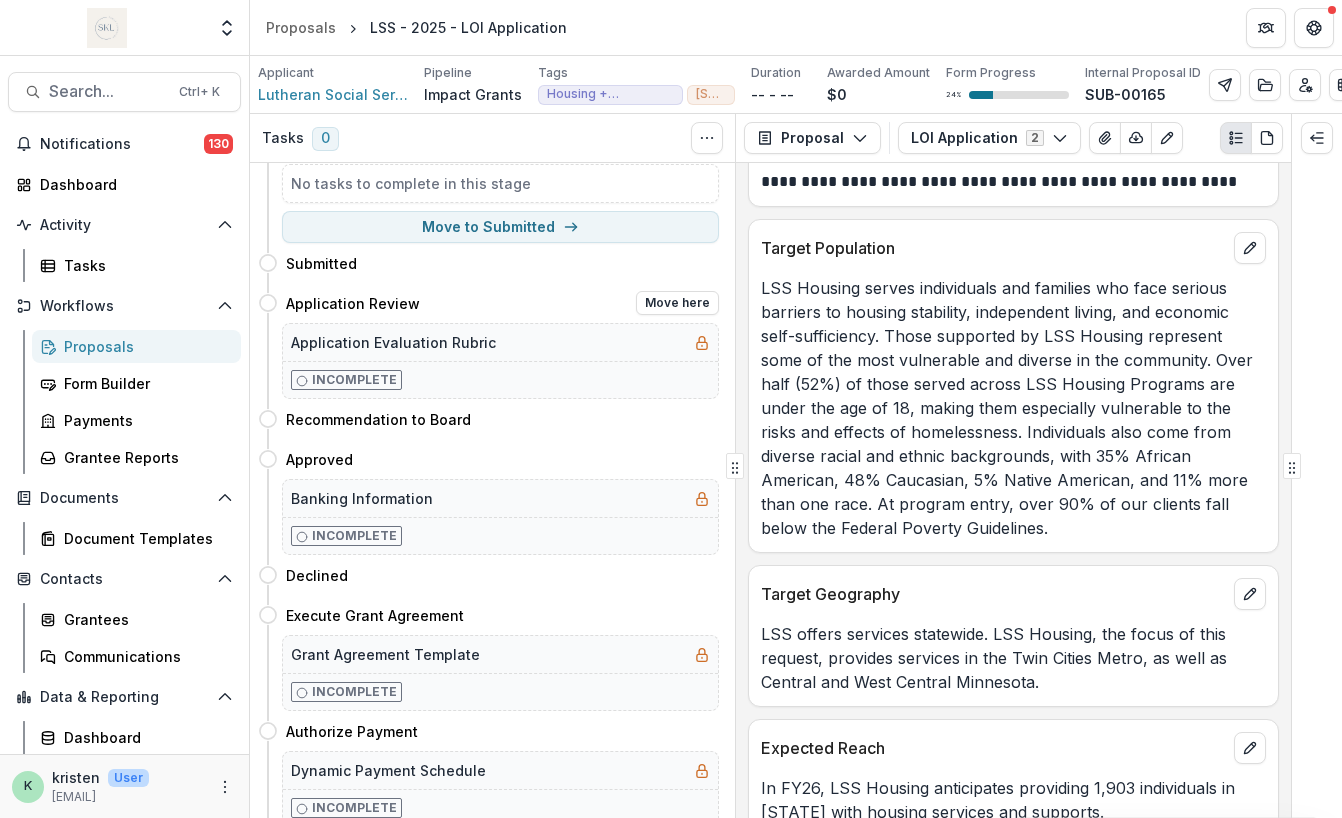 scroll, scrollTop: 0, scrollLeft: 0, axis: both 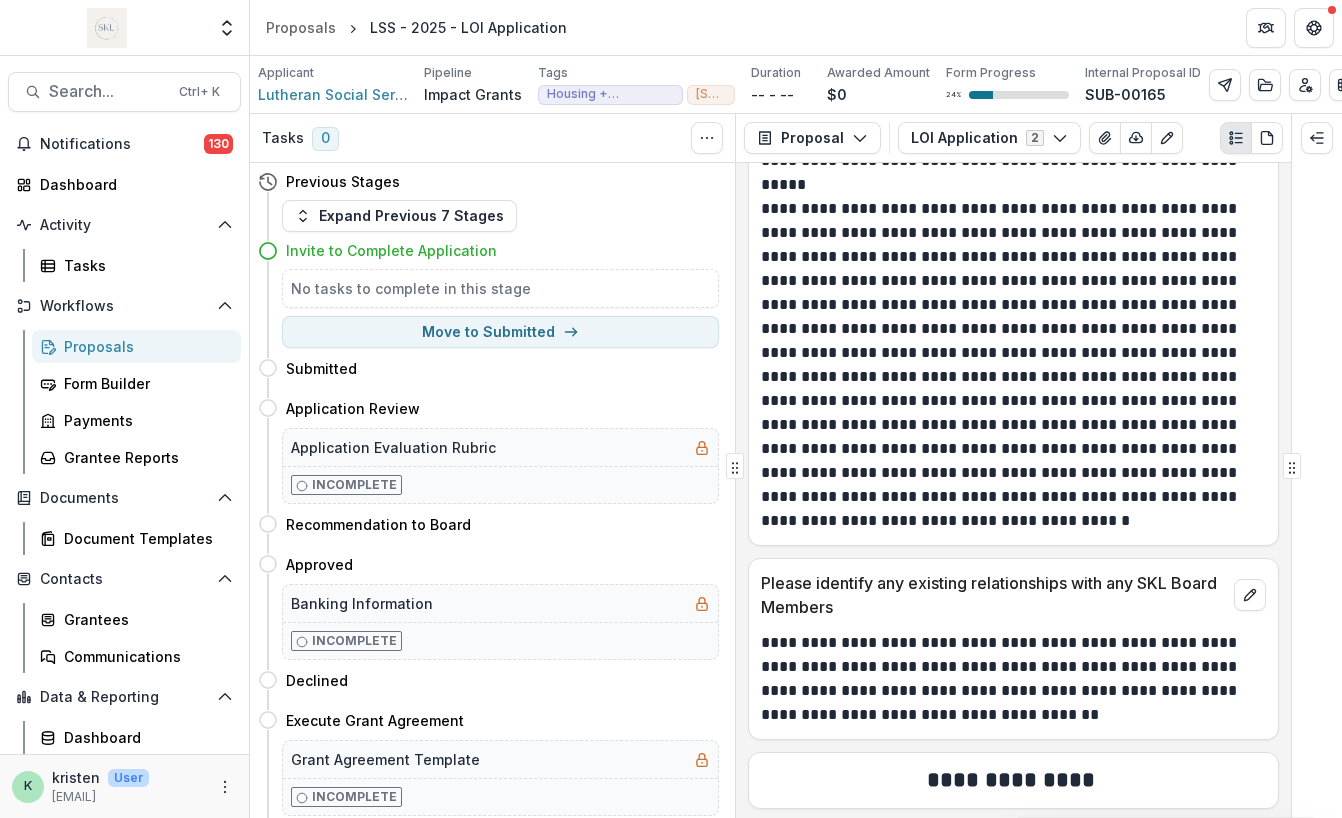 click on "Proposals" at bounding box center [144, 346] 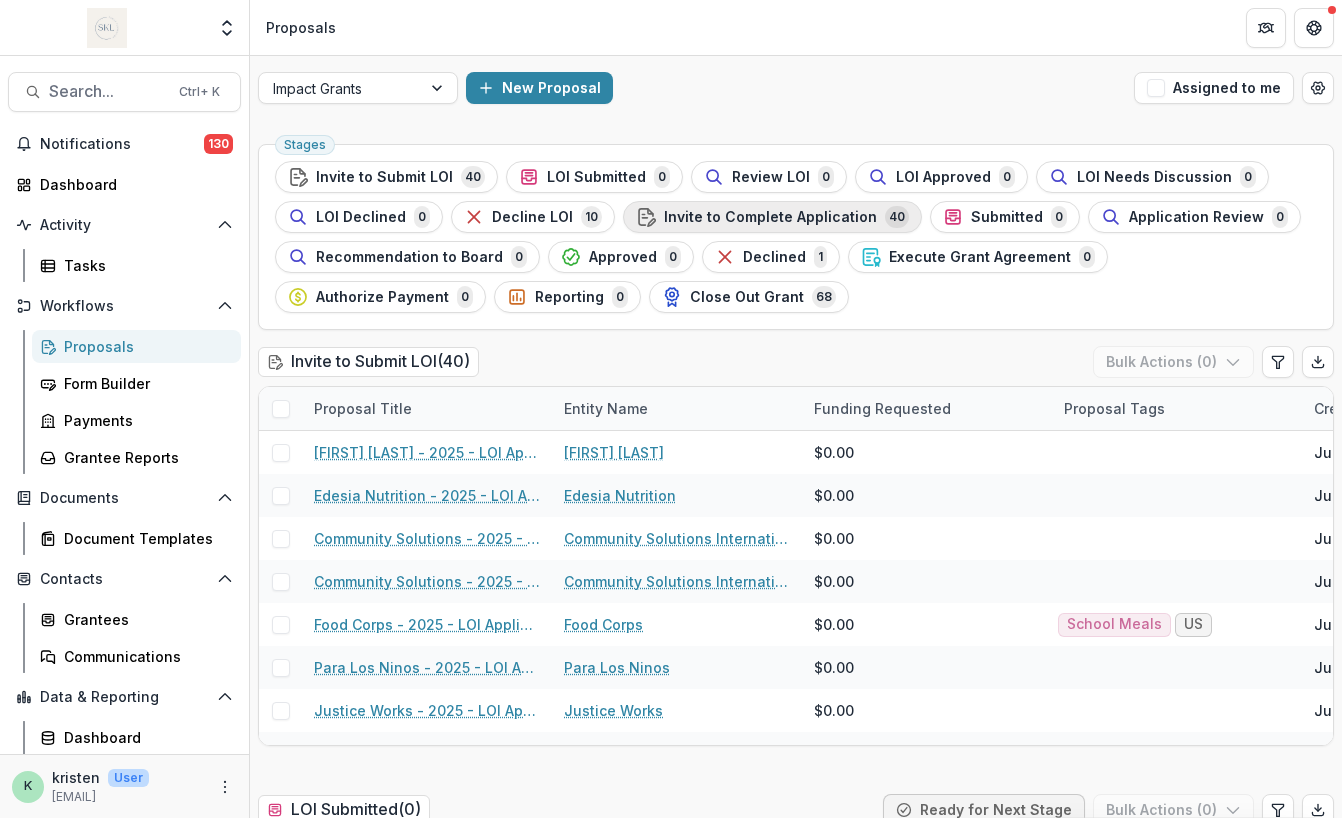 click on "Invite to Complete Application" at bounding box center (770, 217) 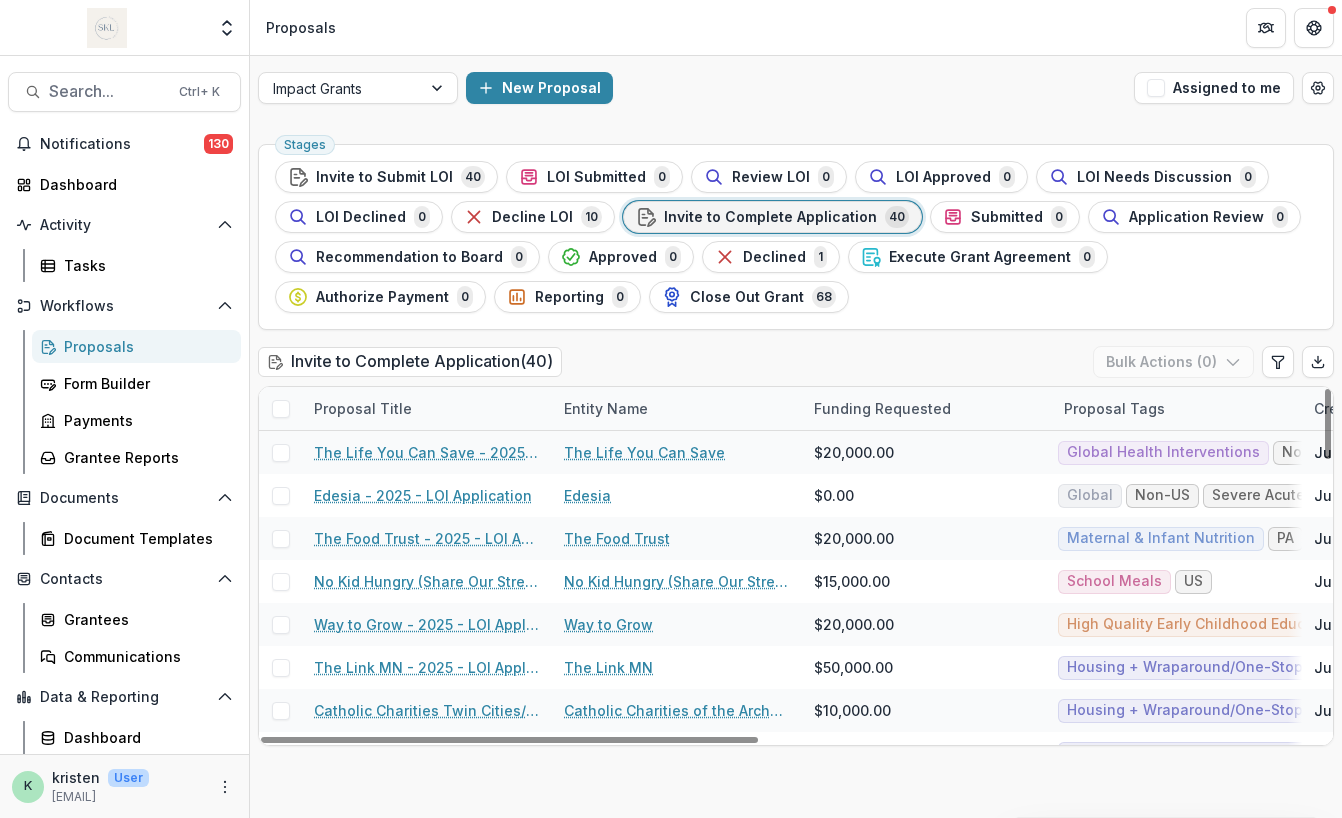 scroll, scrollTop: 990, scrollLeft: 0, axis: vertical 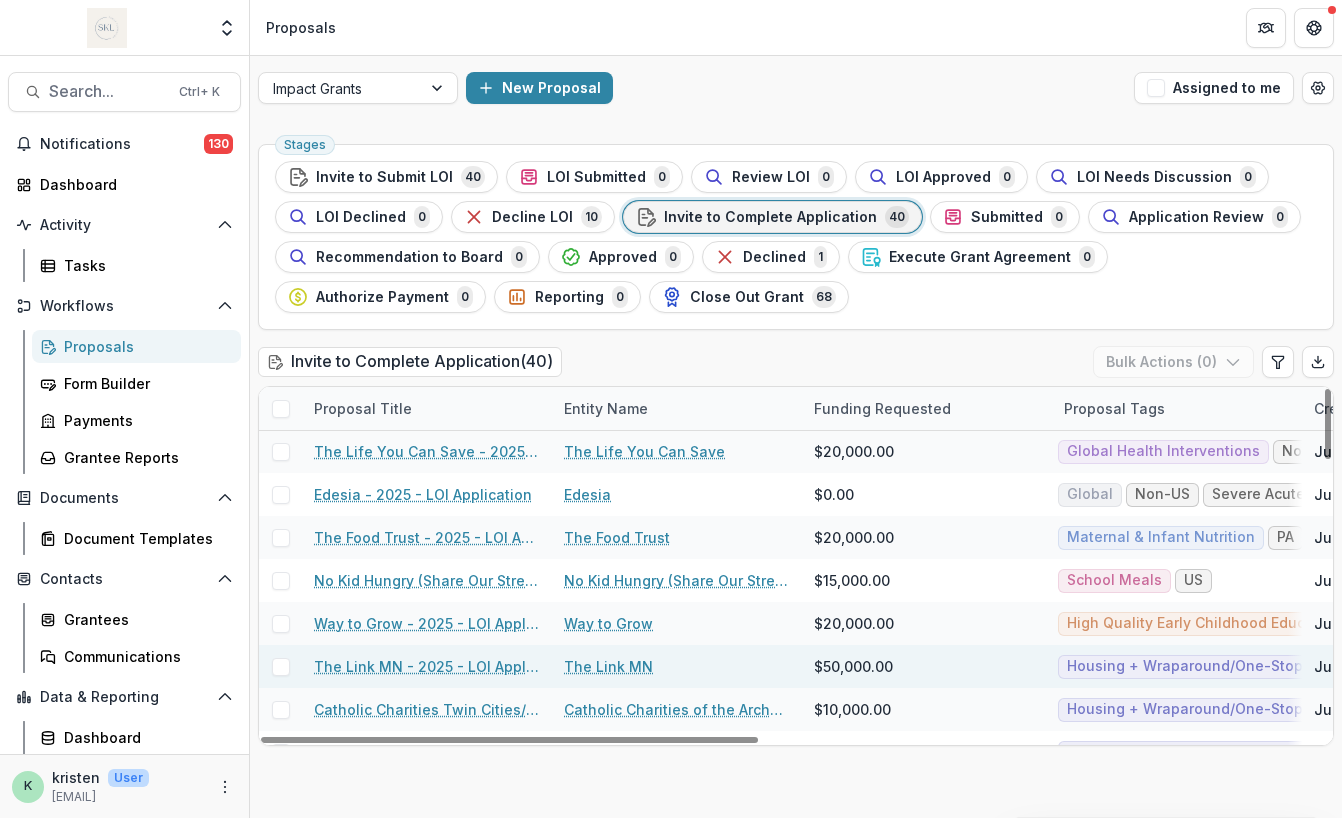 click on "The Link MN - 2025 - LOI Application" at bounding box center (427, 666) 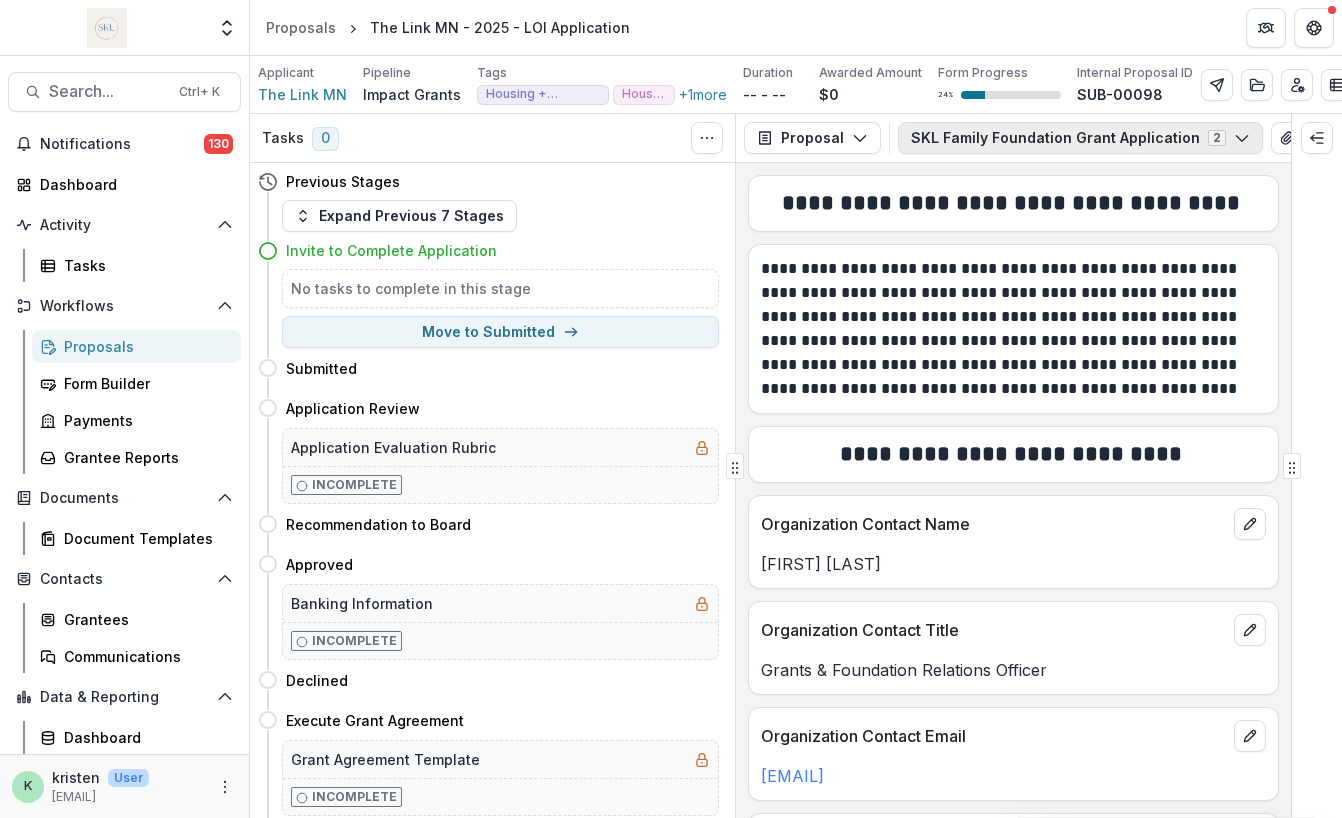 click 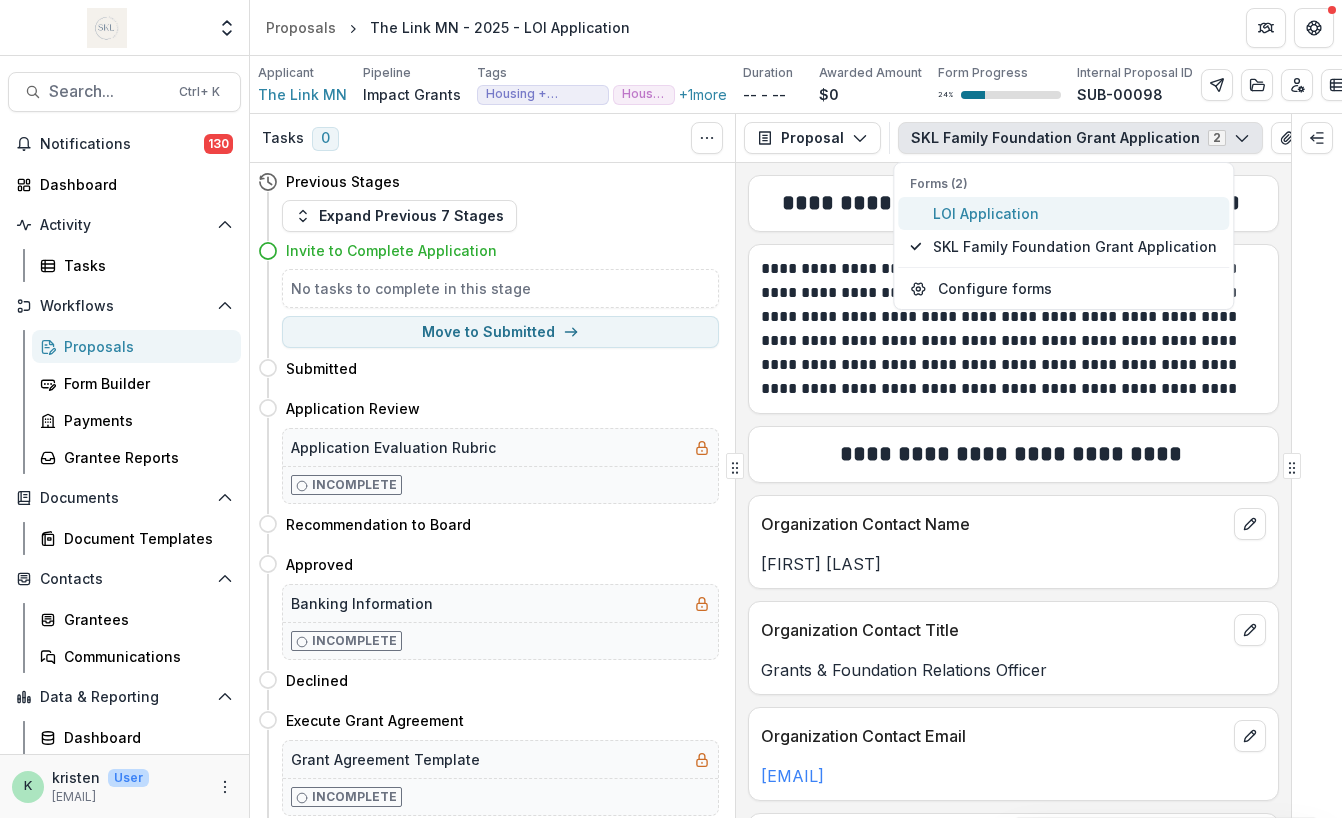 click on "LOI Application" at bounding box center [1075, 213] 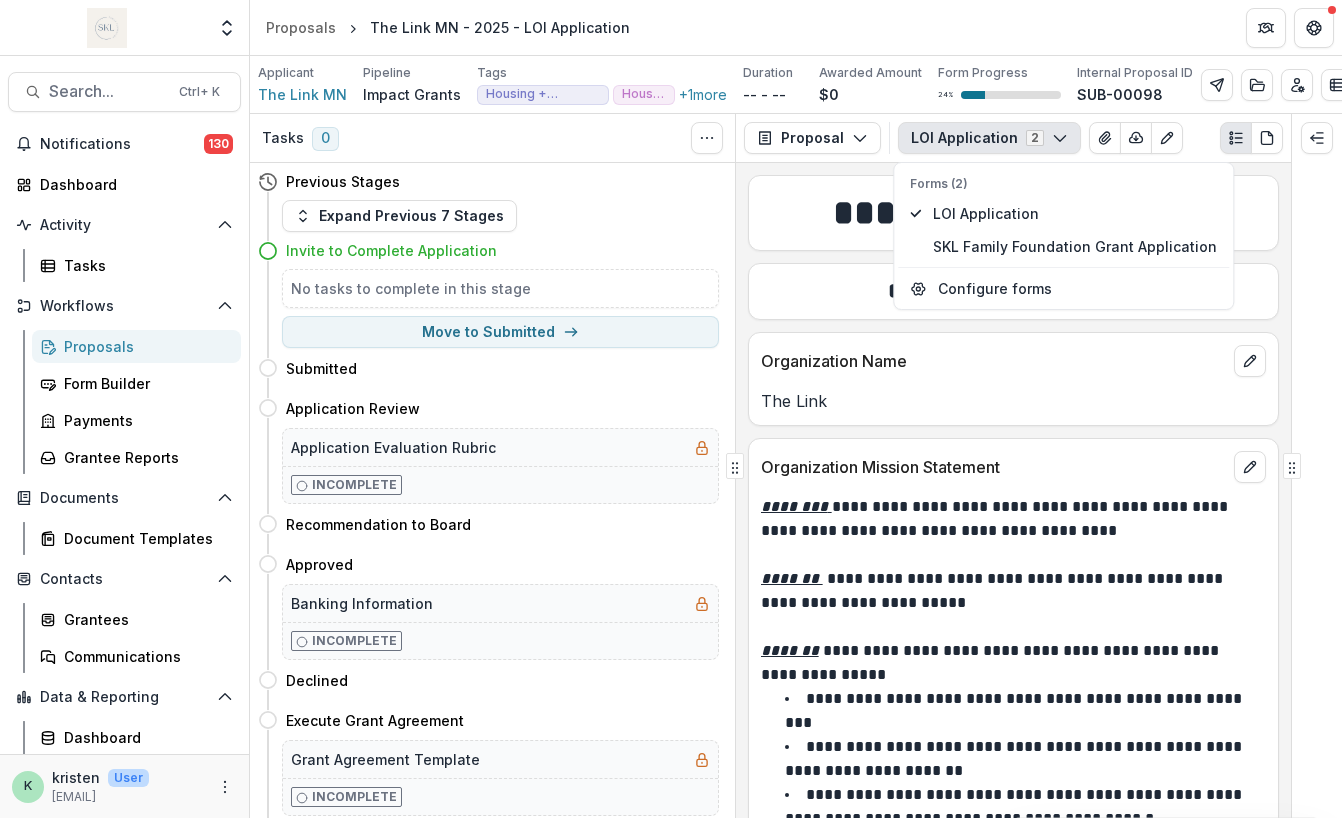 scroll, scrollTop: 231, scrollLeft: 0, axis: vertical 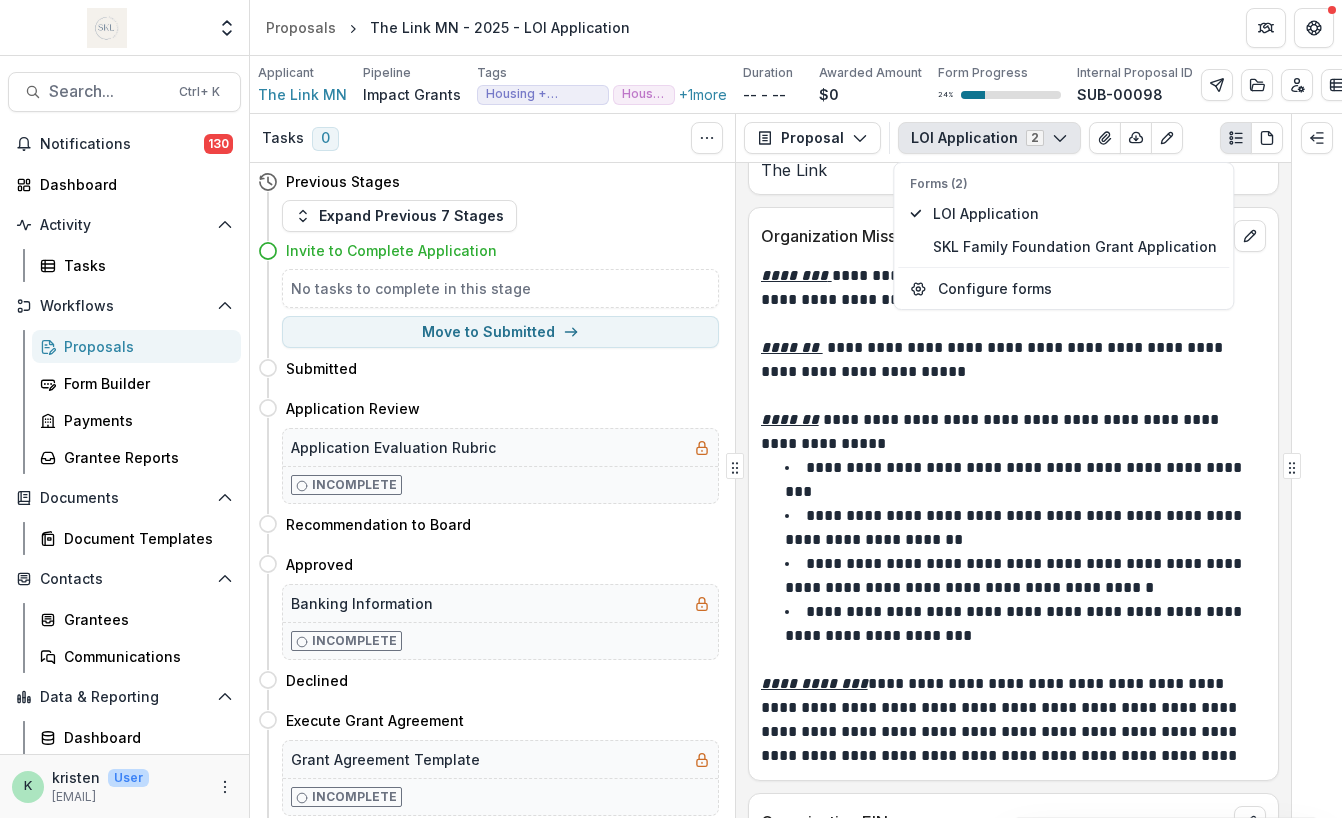 click on "**********" at bounding box center [1025, 636] 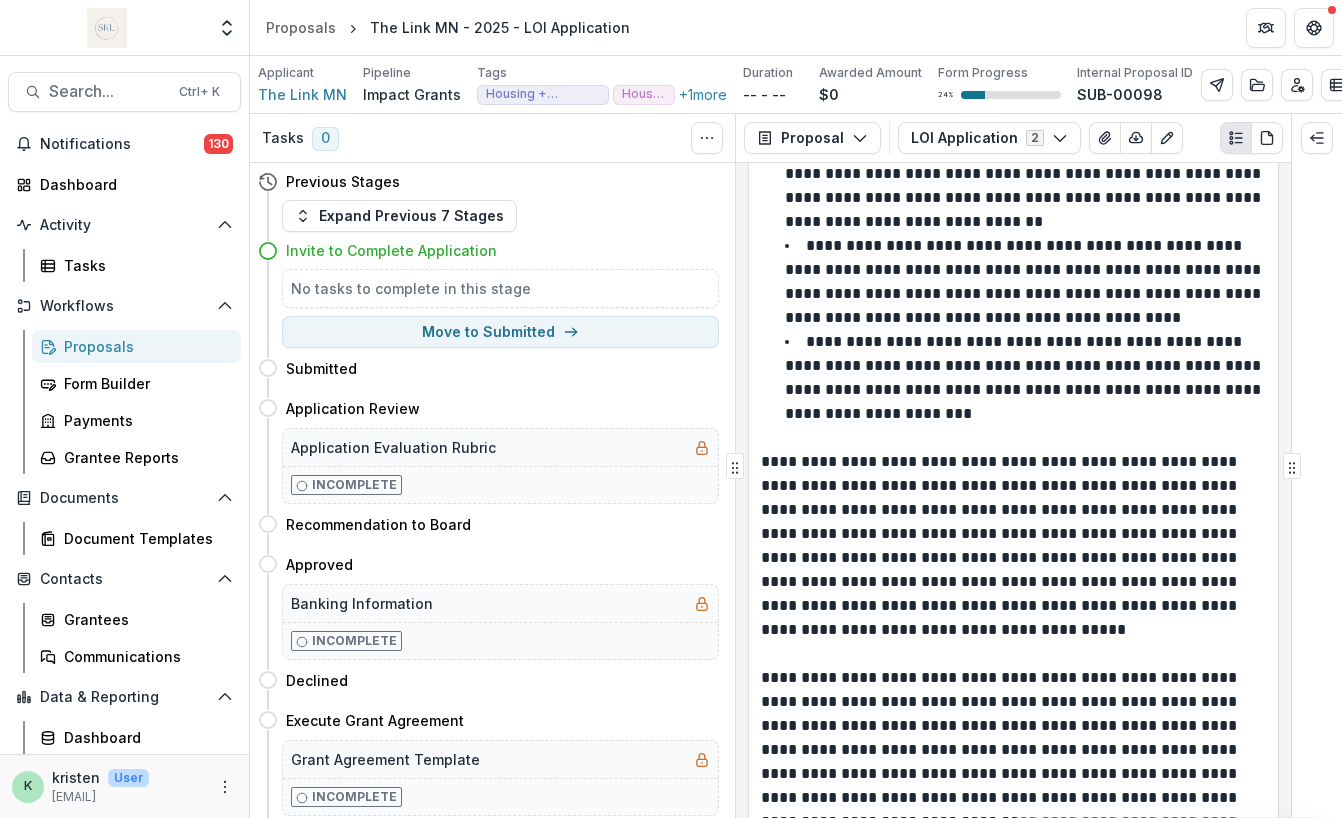 scroll, scrollTop: 2024, scrollLeft: 0, axis: vertical 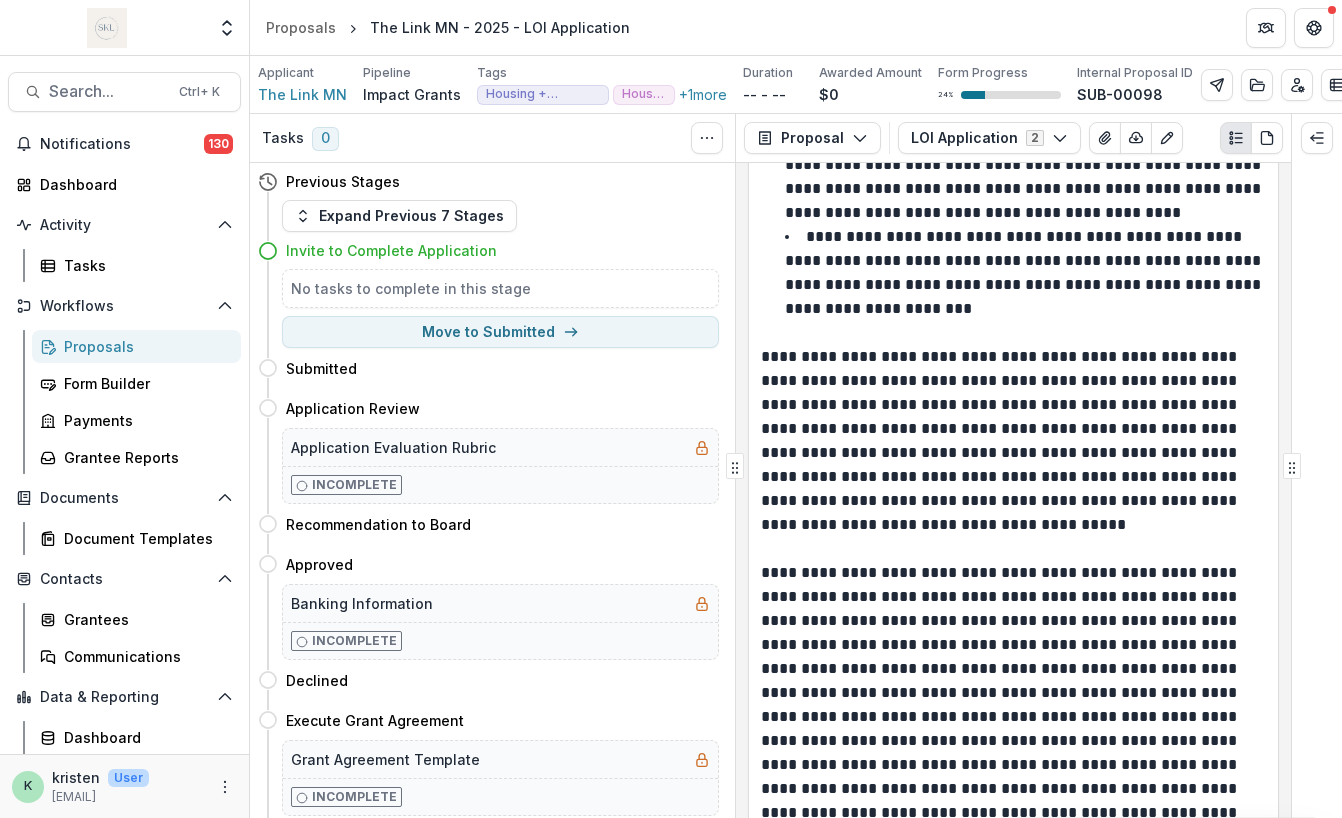 click on "Proposals" at bounding box center (144, 346) 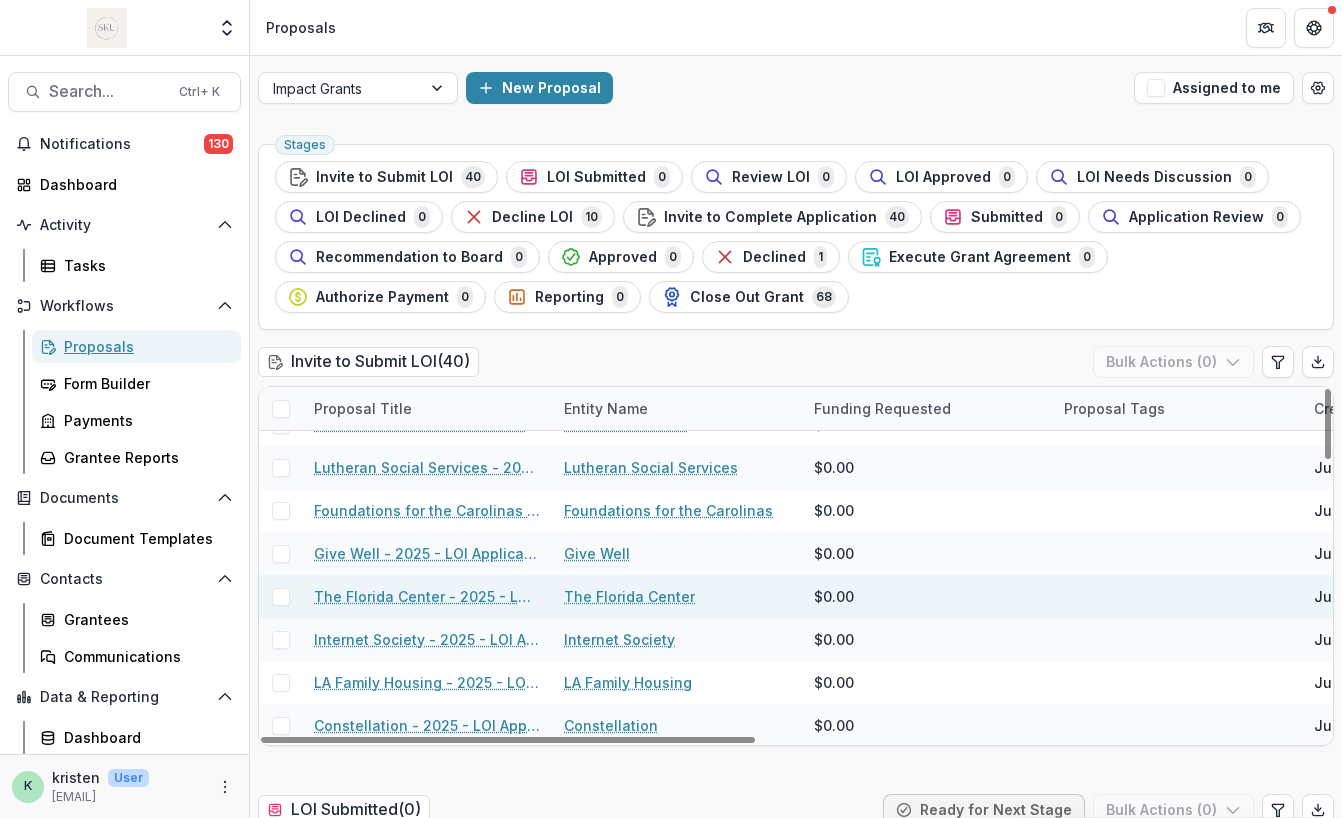scroll, scrollTop: 1404, scrollLeft: 0, axis: vertical 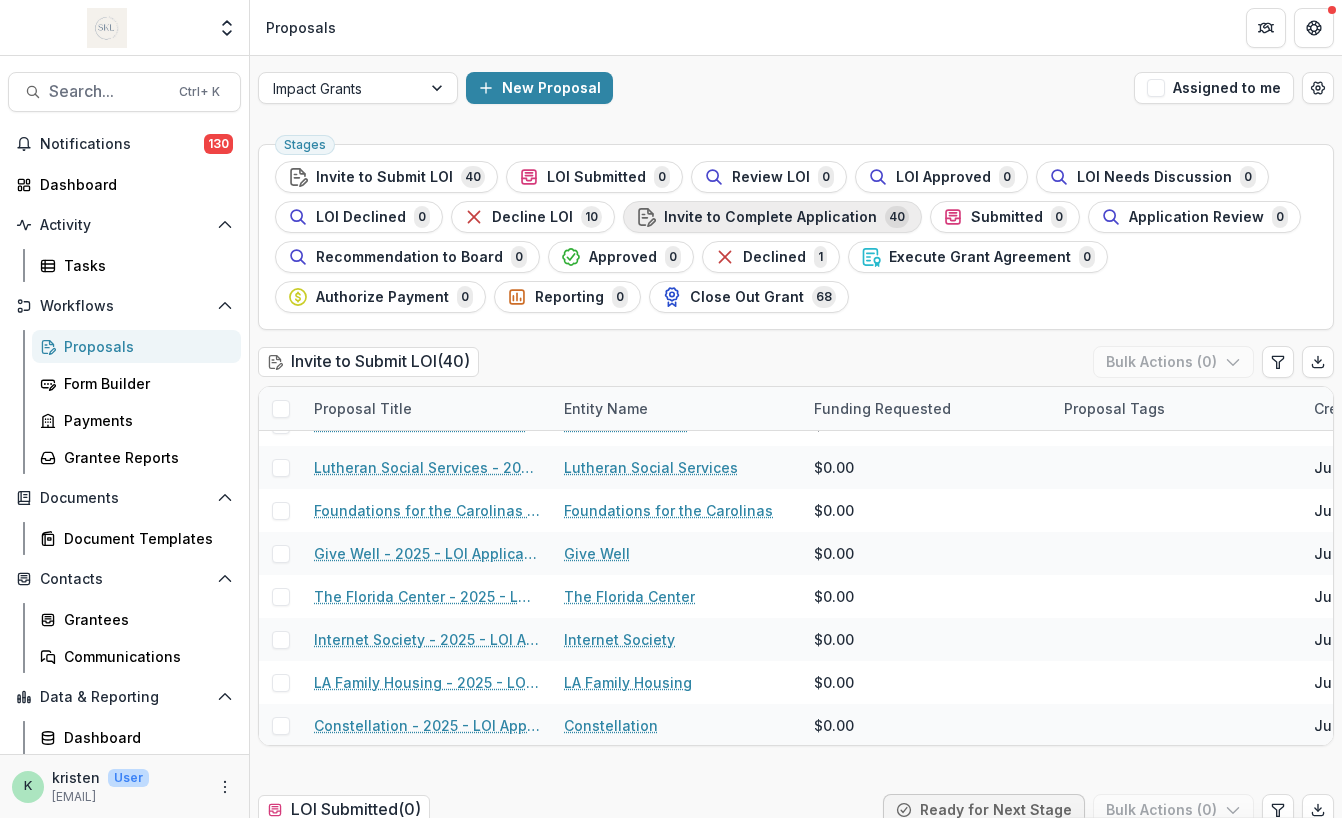click on "Invite to Complete Application" at bounding box center [770, 217] 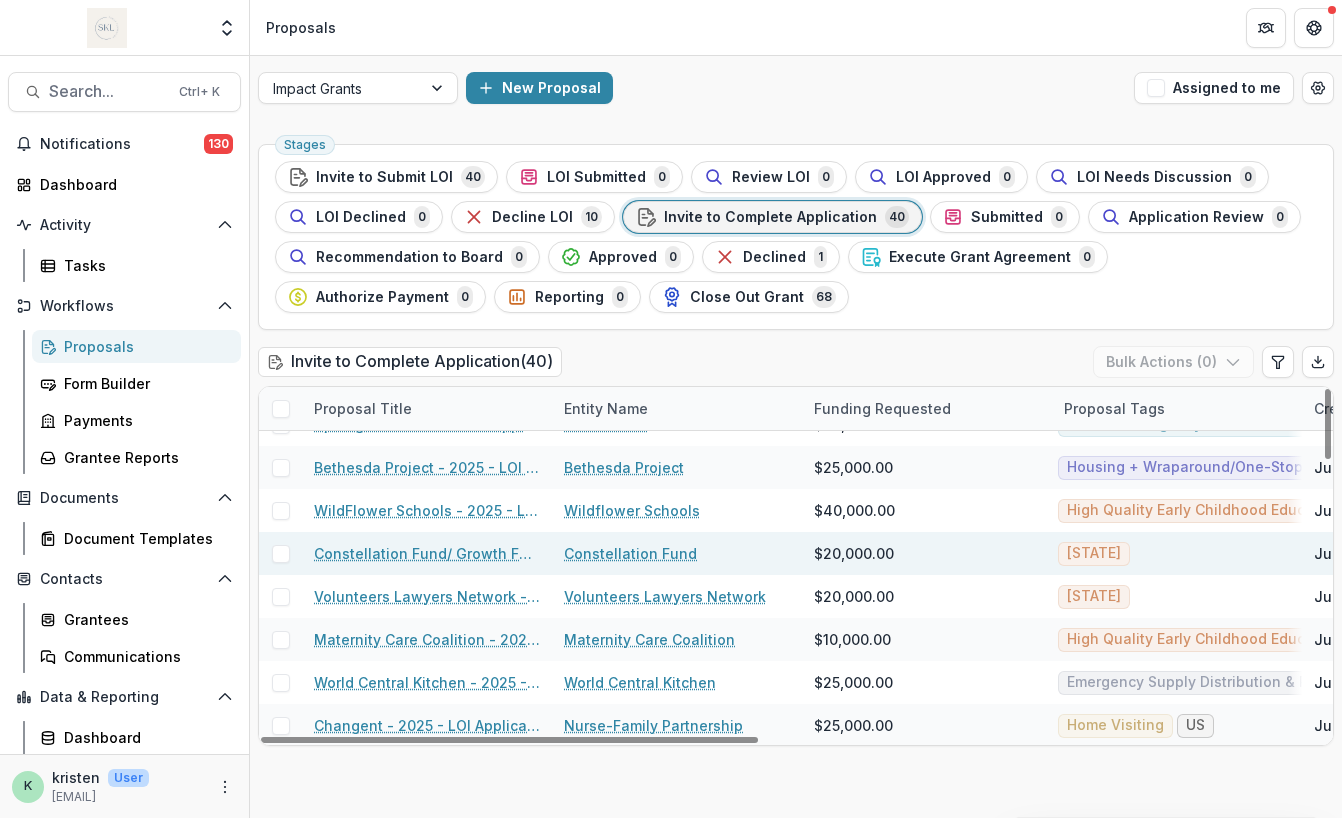 scroll, scrollTop: 1404, scrollLeft: 0, axis: vertical 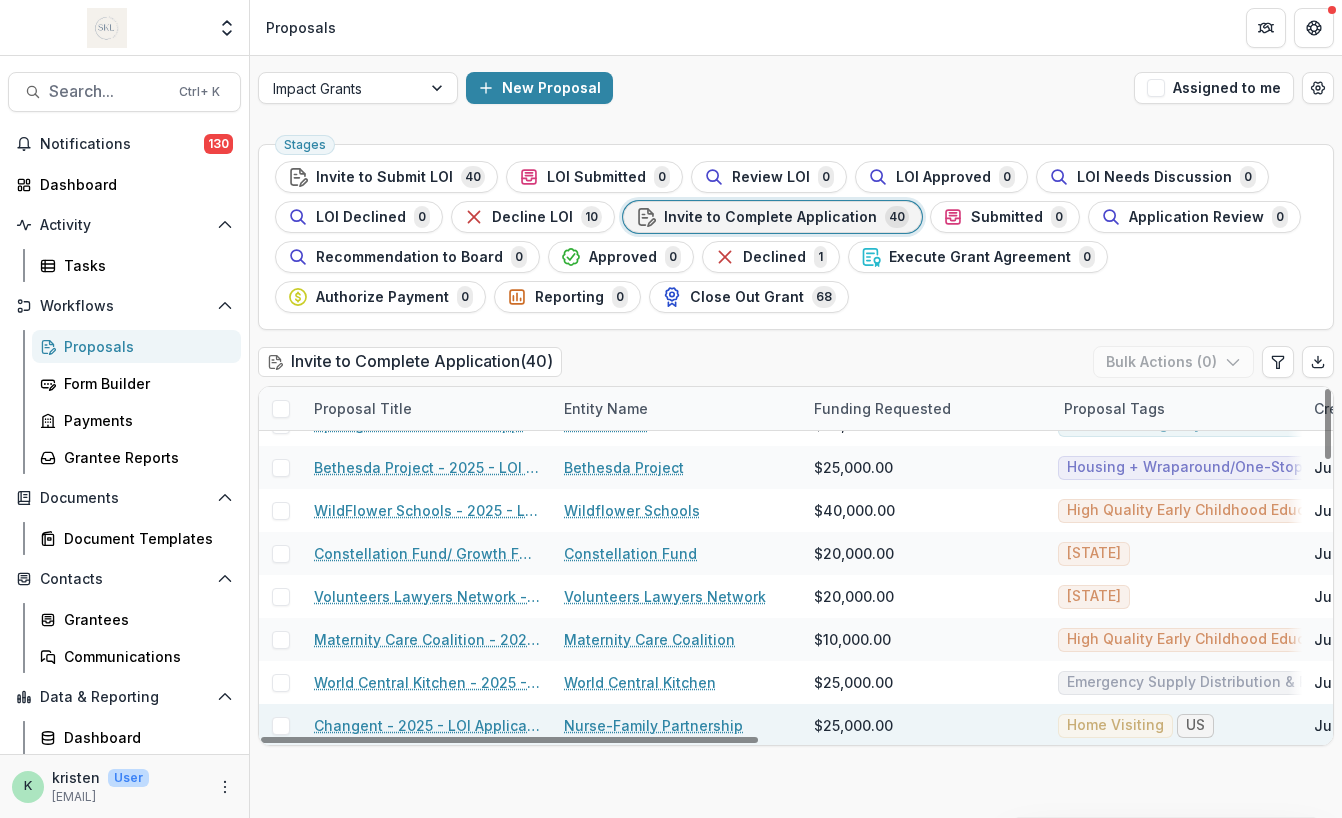 click on "Changent - 2025 - LOI Application" at bounding box center [427, 725] 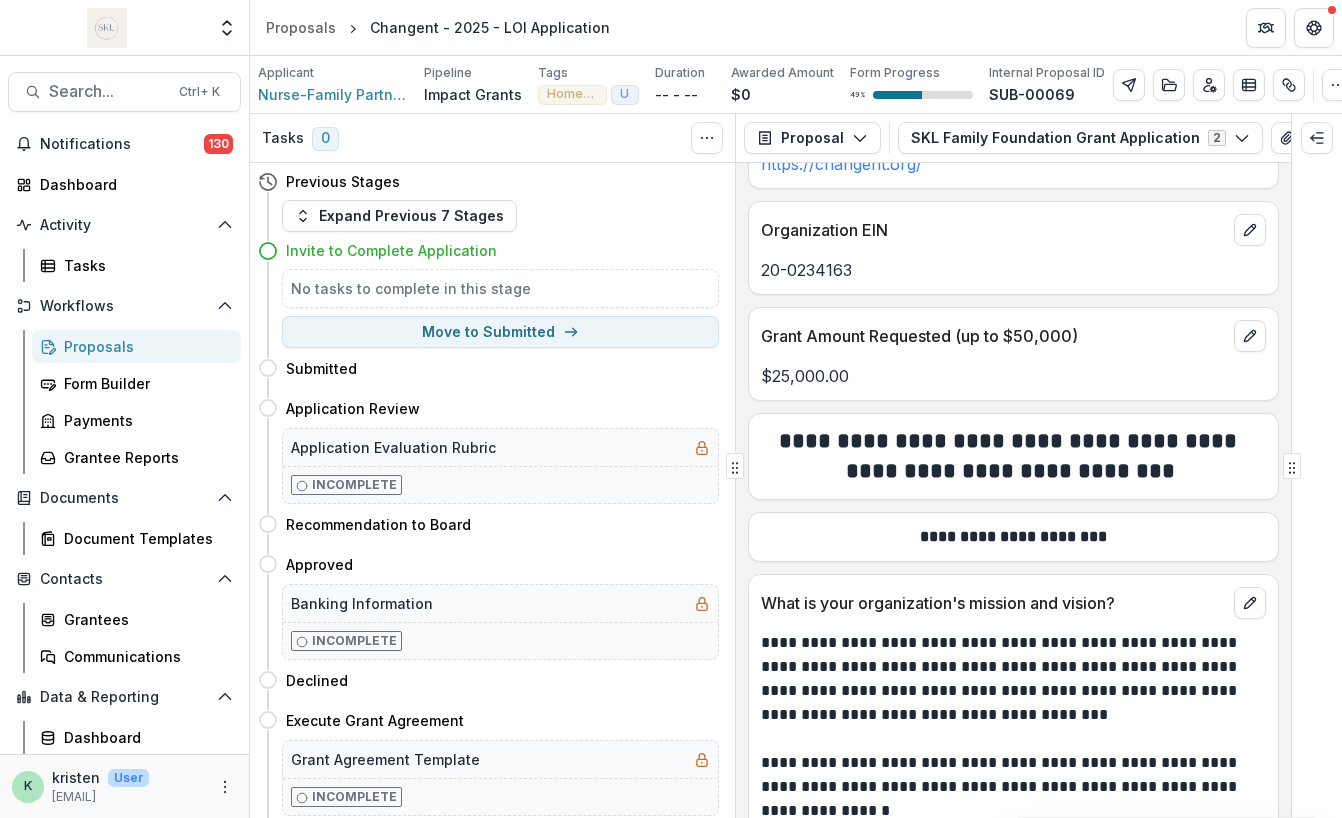 scroll, scrollTop: 0, scrollLeft: 0, axis: both 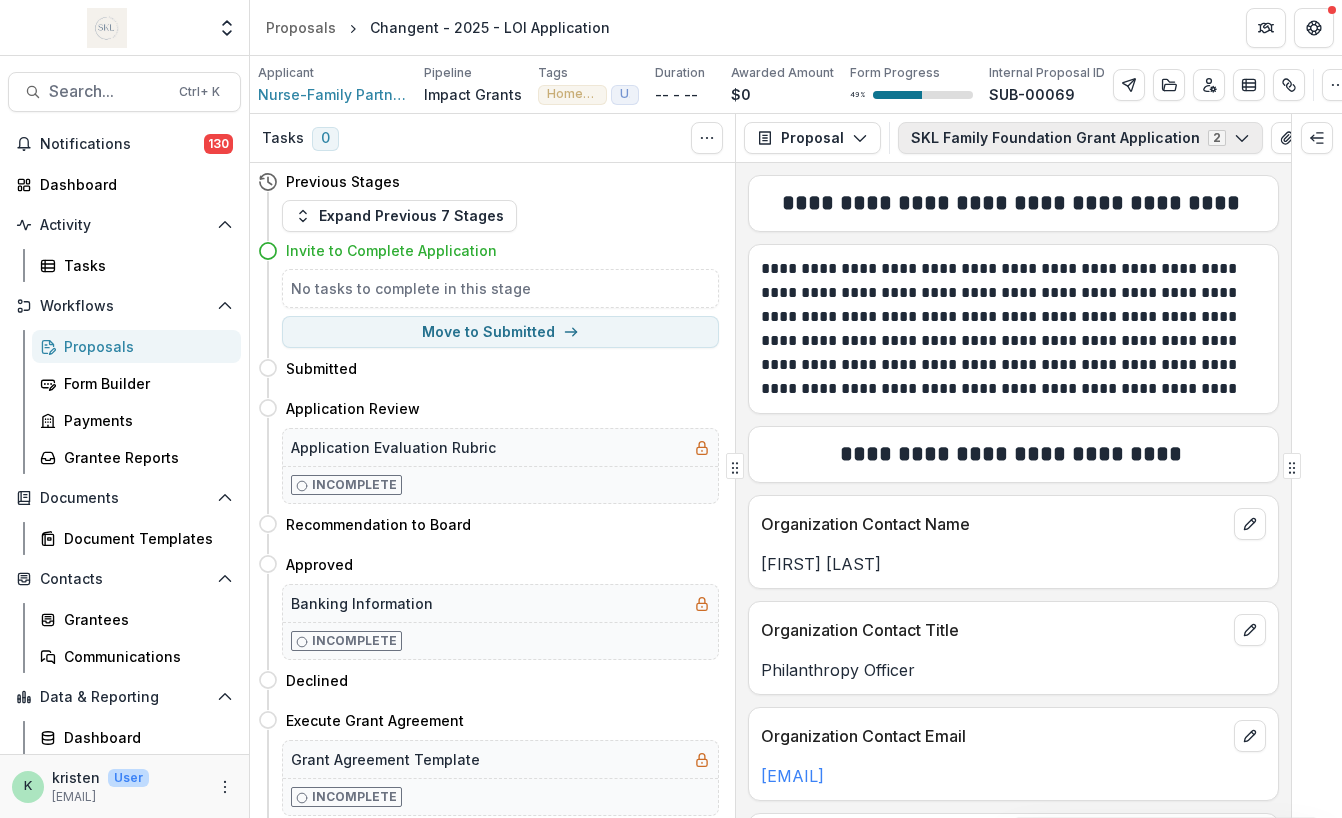 click 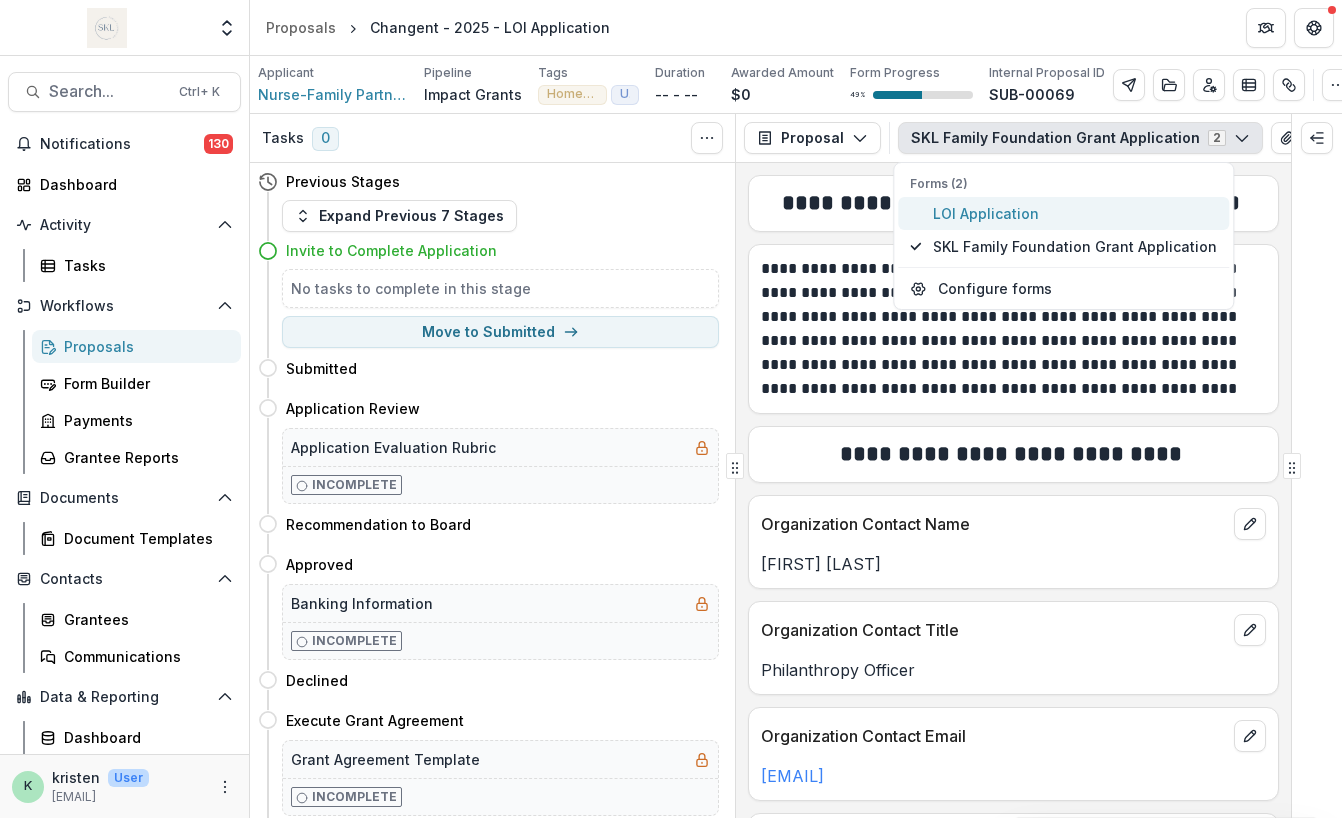 click on "LOI Application" at bounding box center (1075, 213) 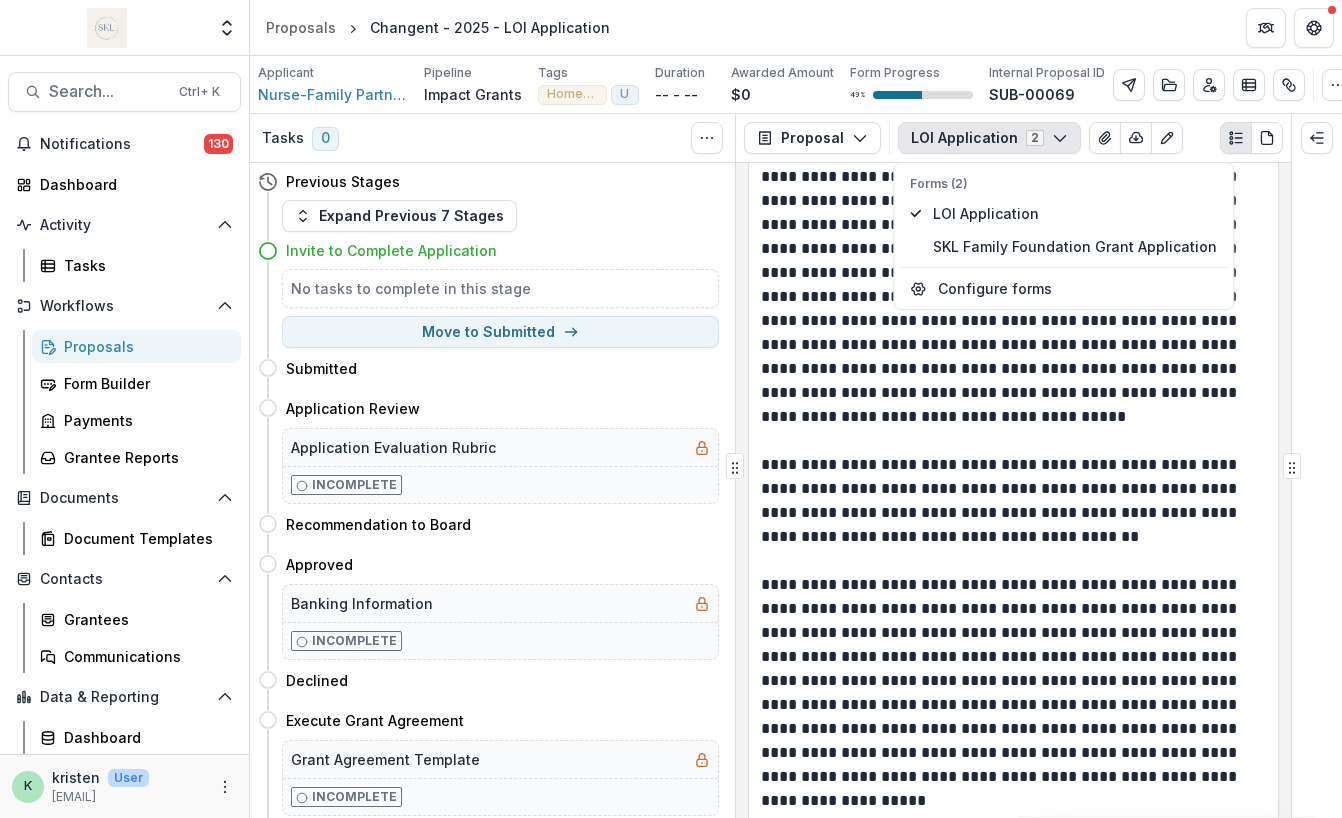 scroll, scrollTop: 958, scrollLeft: 0, axis: vertical 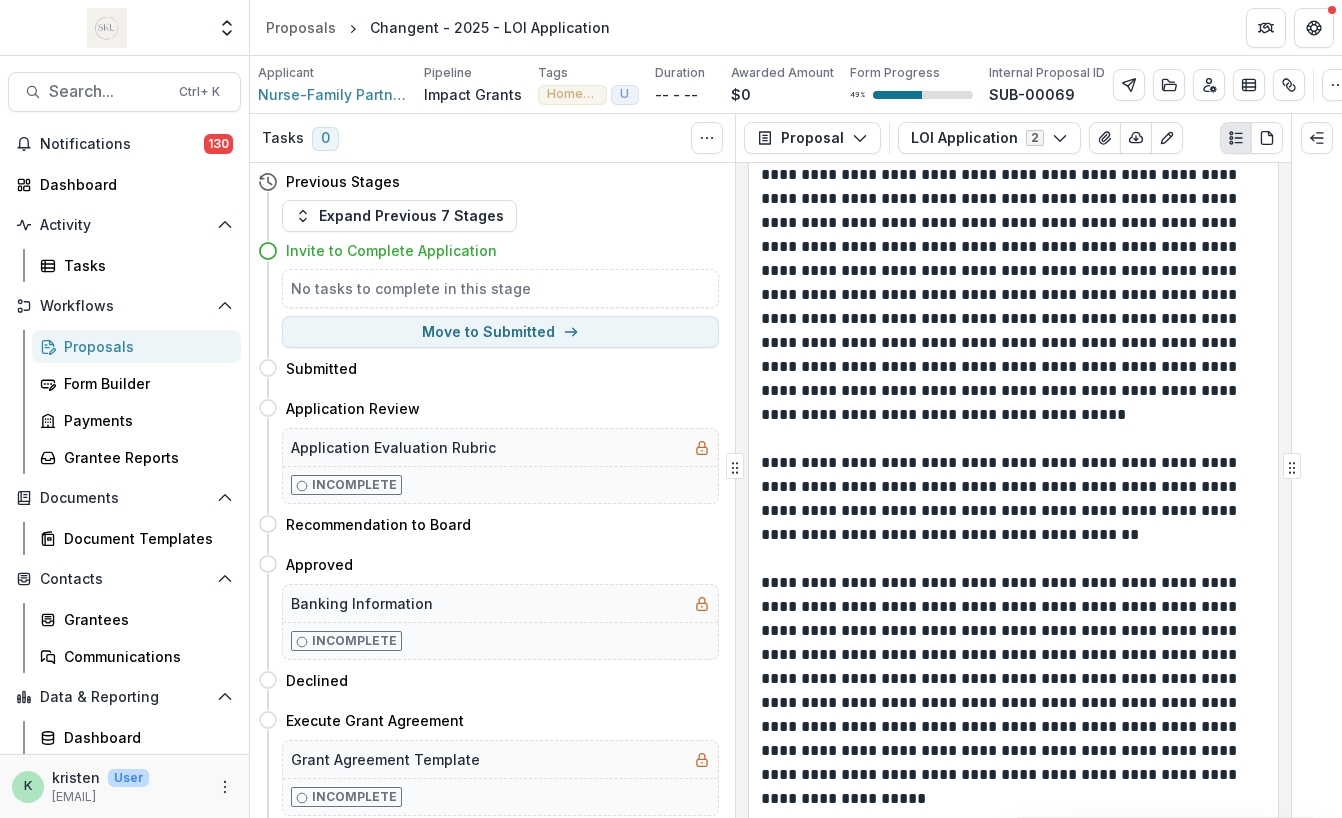 drag, startPoint x: 1107, startPoint y: 667, endPoint x: 1013, endPoint y: 509, distance: 183.84776 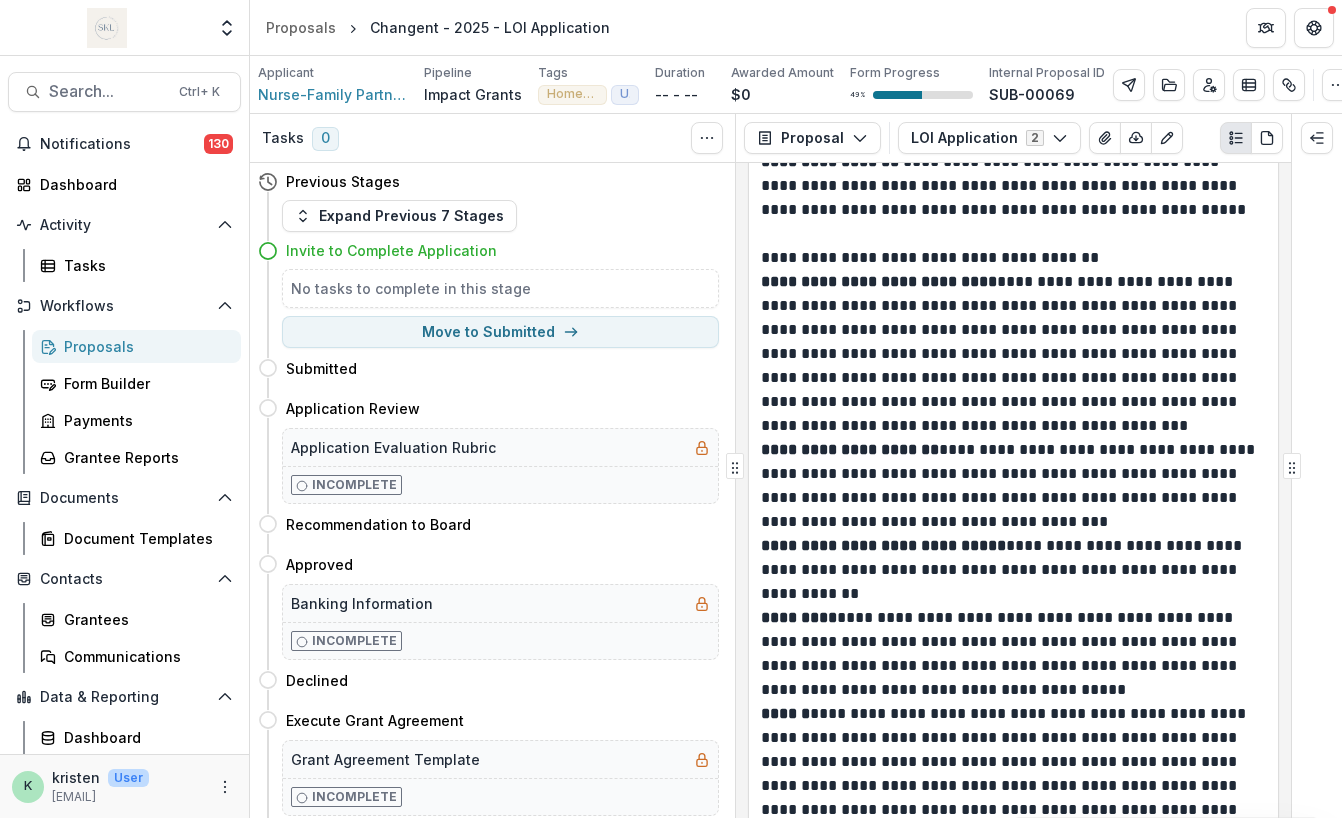 scroll, scrollTop: 7479, scrollLeft: 0, axis: vertical 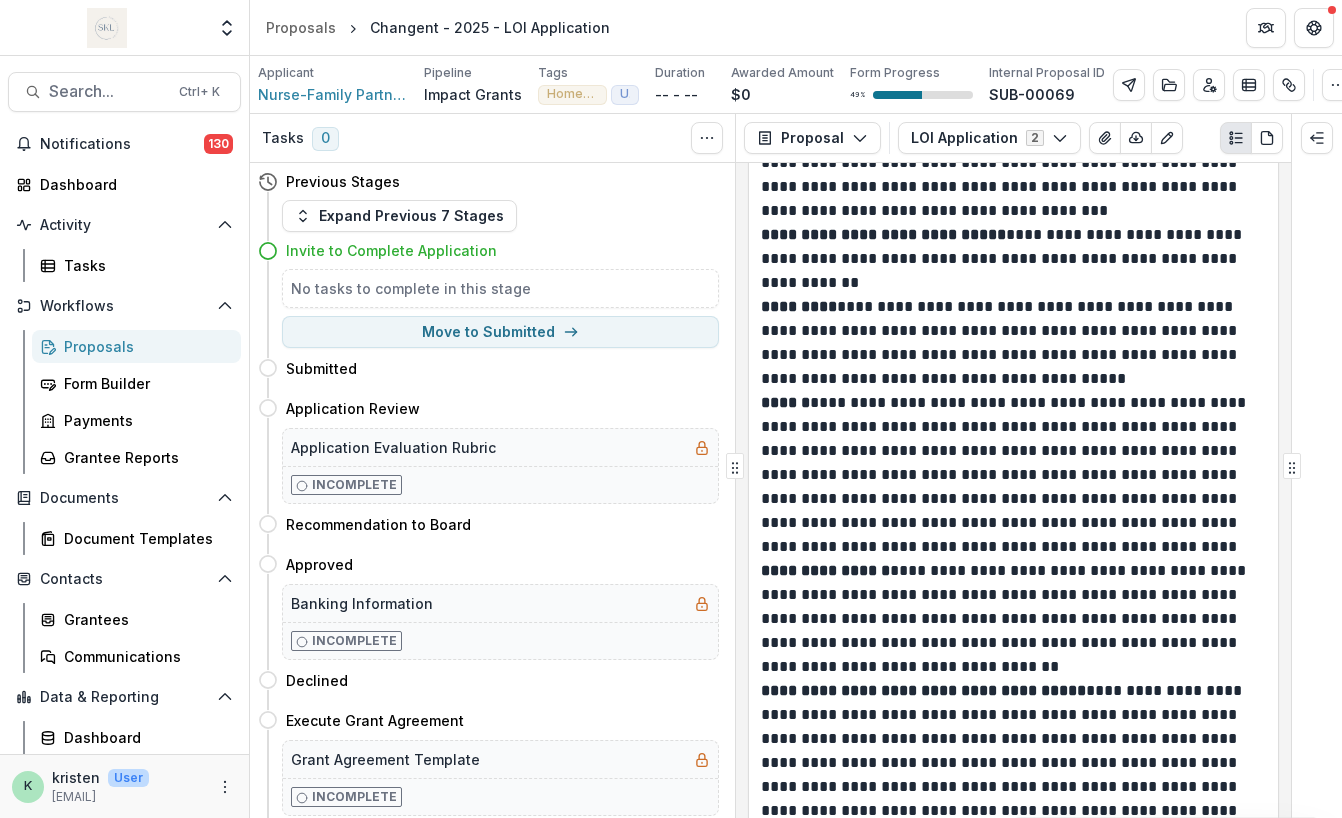 click on "Proposals" at bounding box center (144, 346) 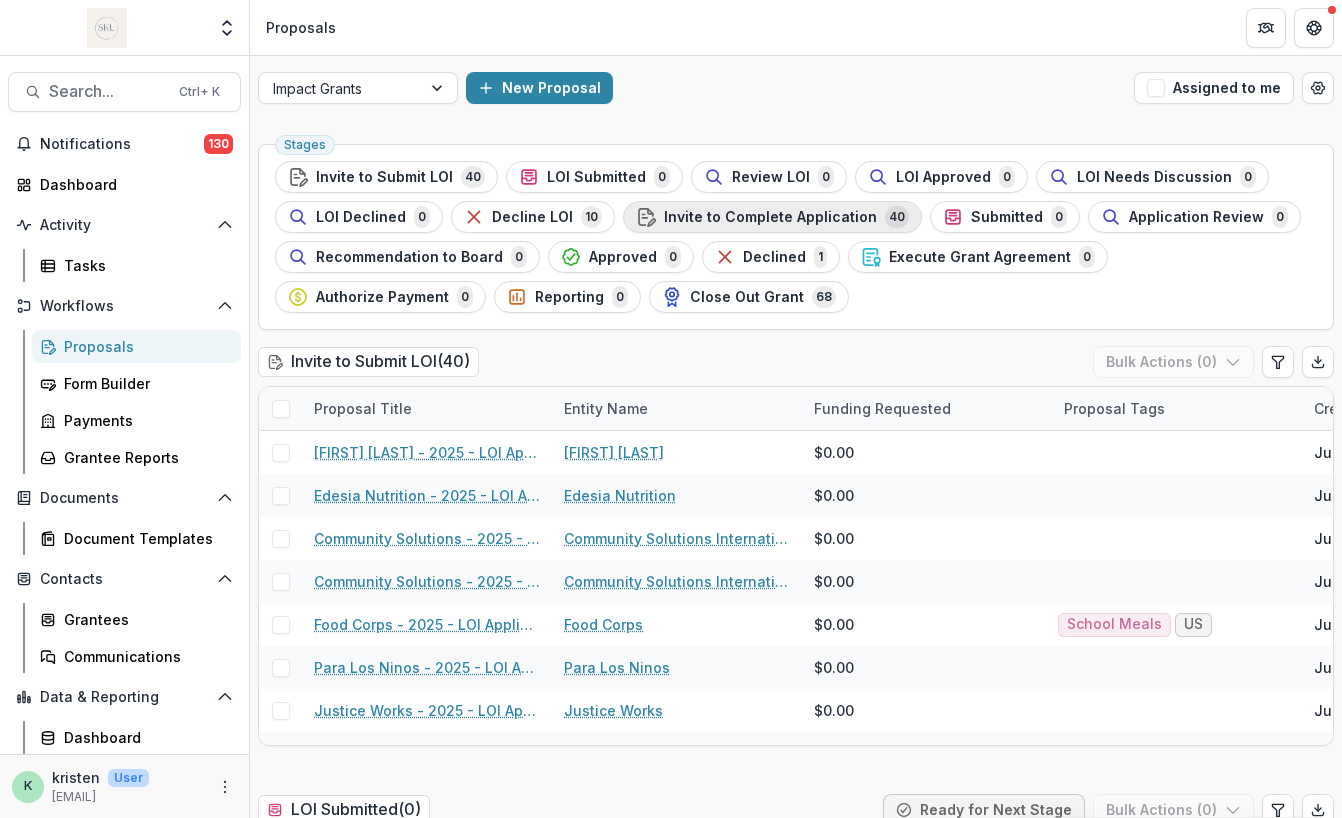click on "Invite to Complete Application" at bounding box center (770, 217) 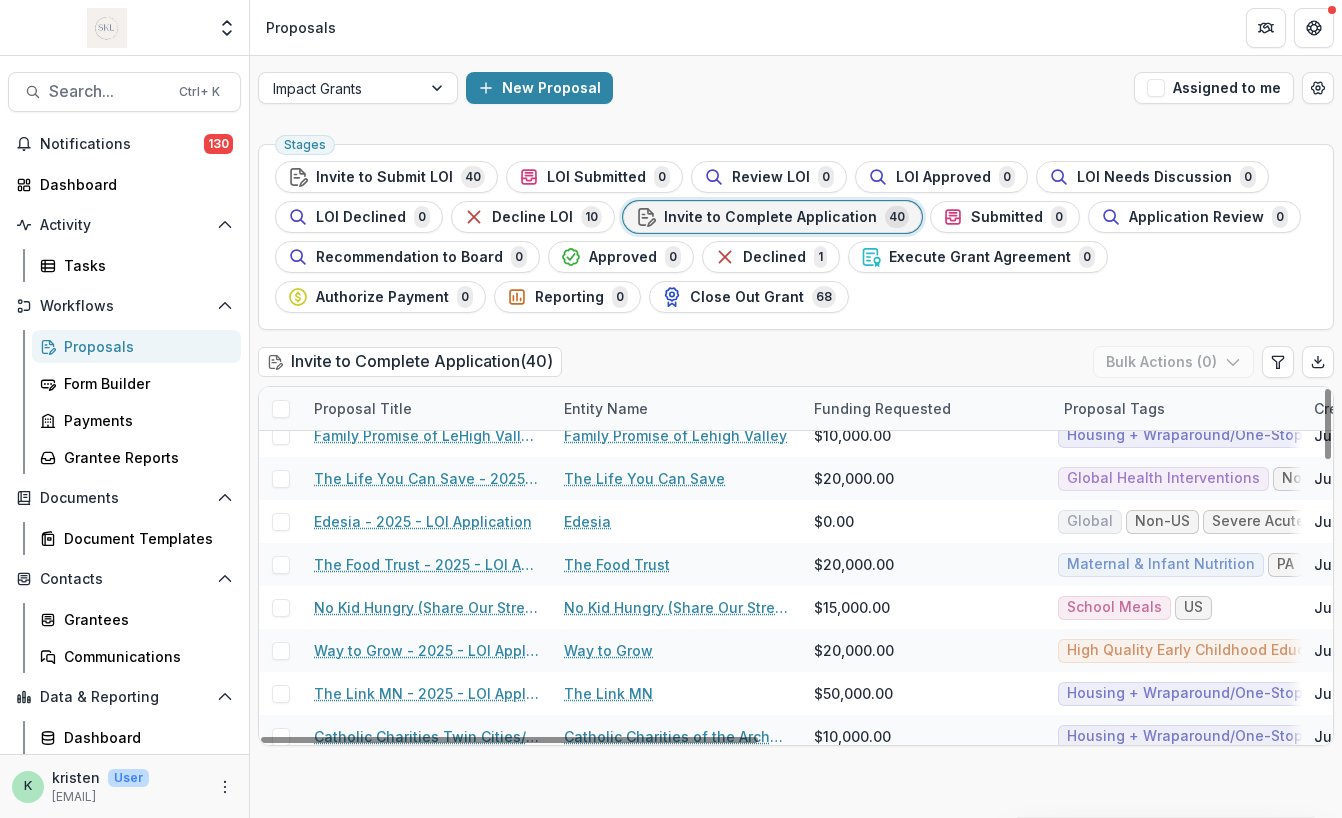 scroll, scrollTop: 1039, scrollLeft: 0, axis: vertical 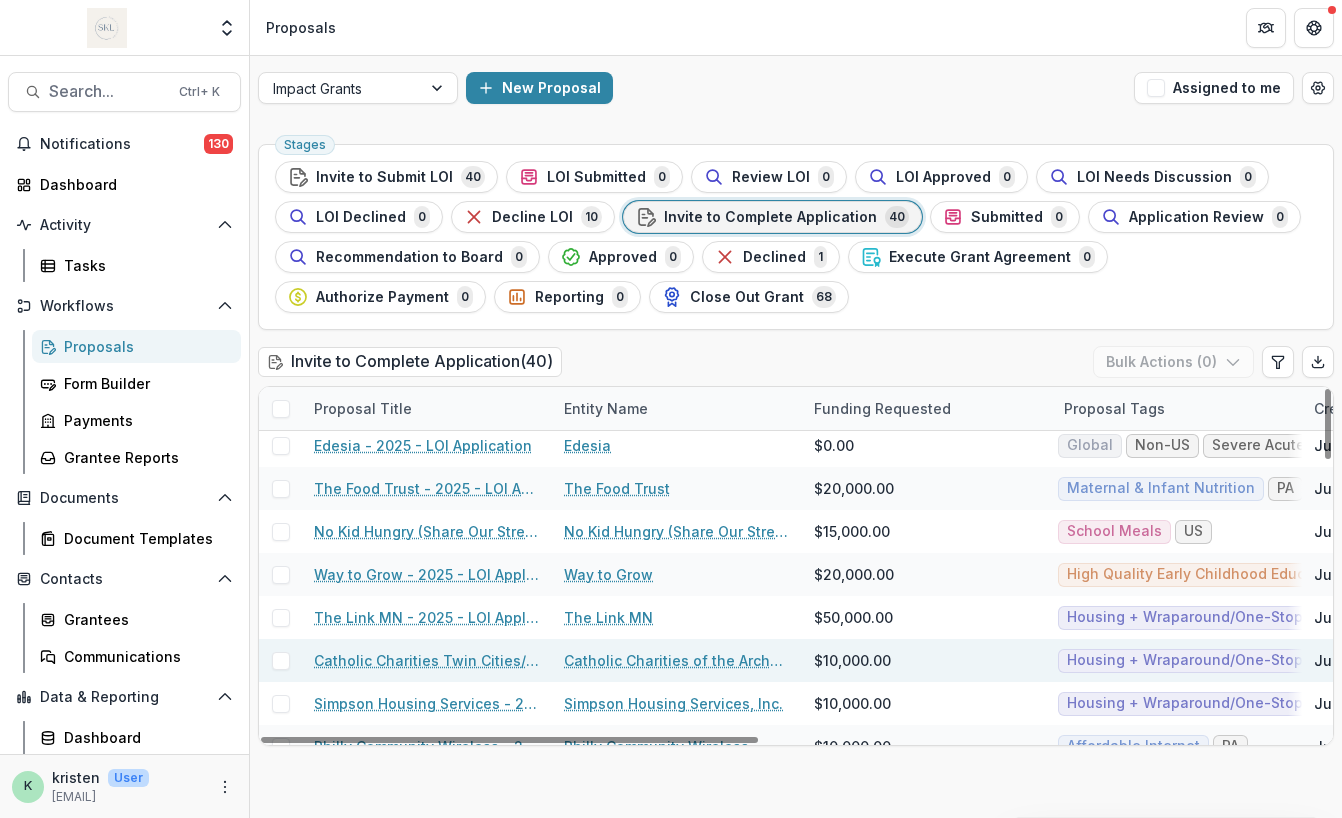 click on "Catholic Charities Twin Cities/Affordable Housing Solutions - 2025 - LOI Application" at bounding box center [427, 660] 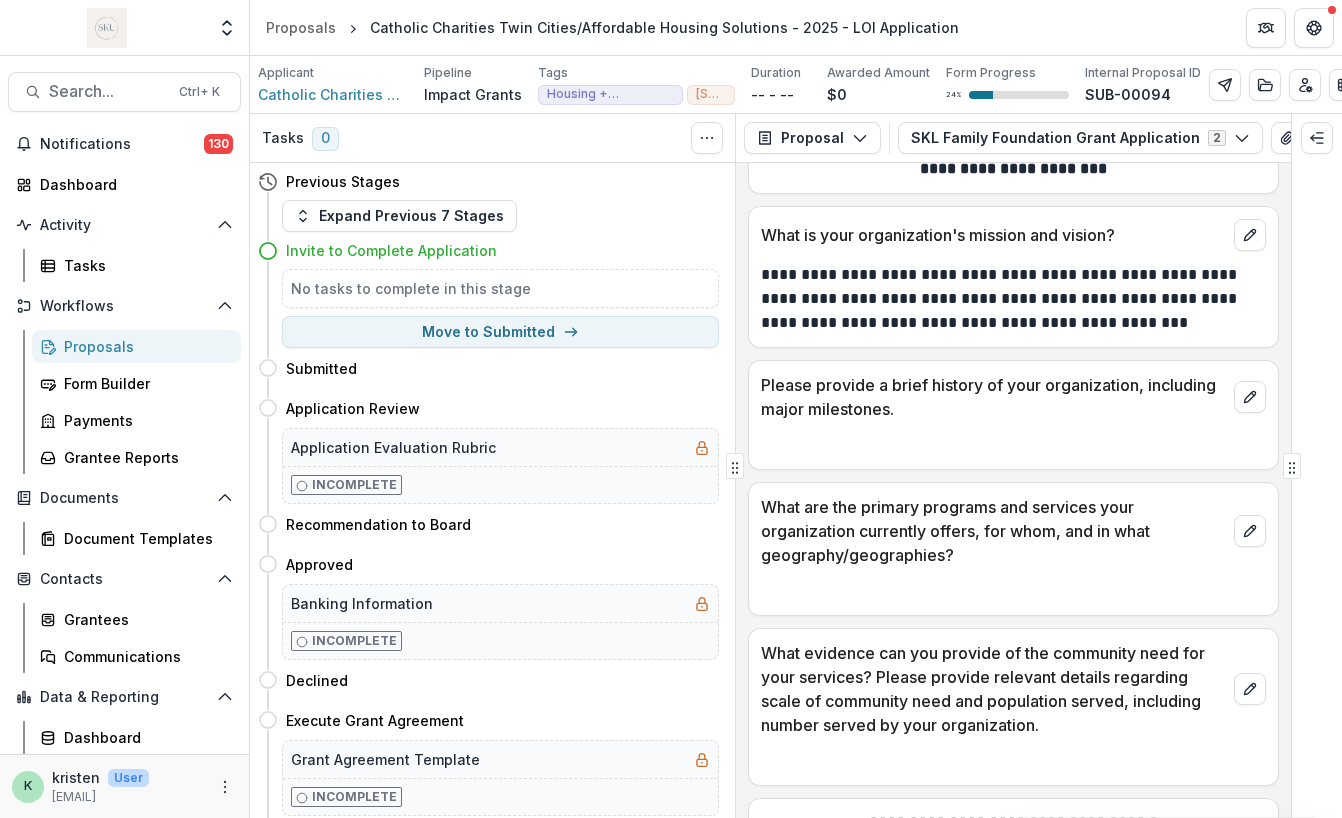 scroll, scrollTop: 719, scrollLeft: 0, axis: vertical 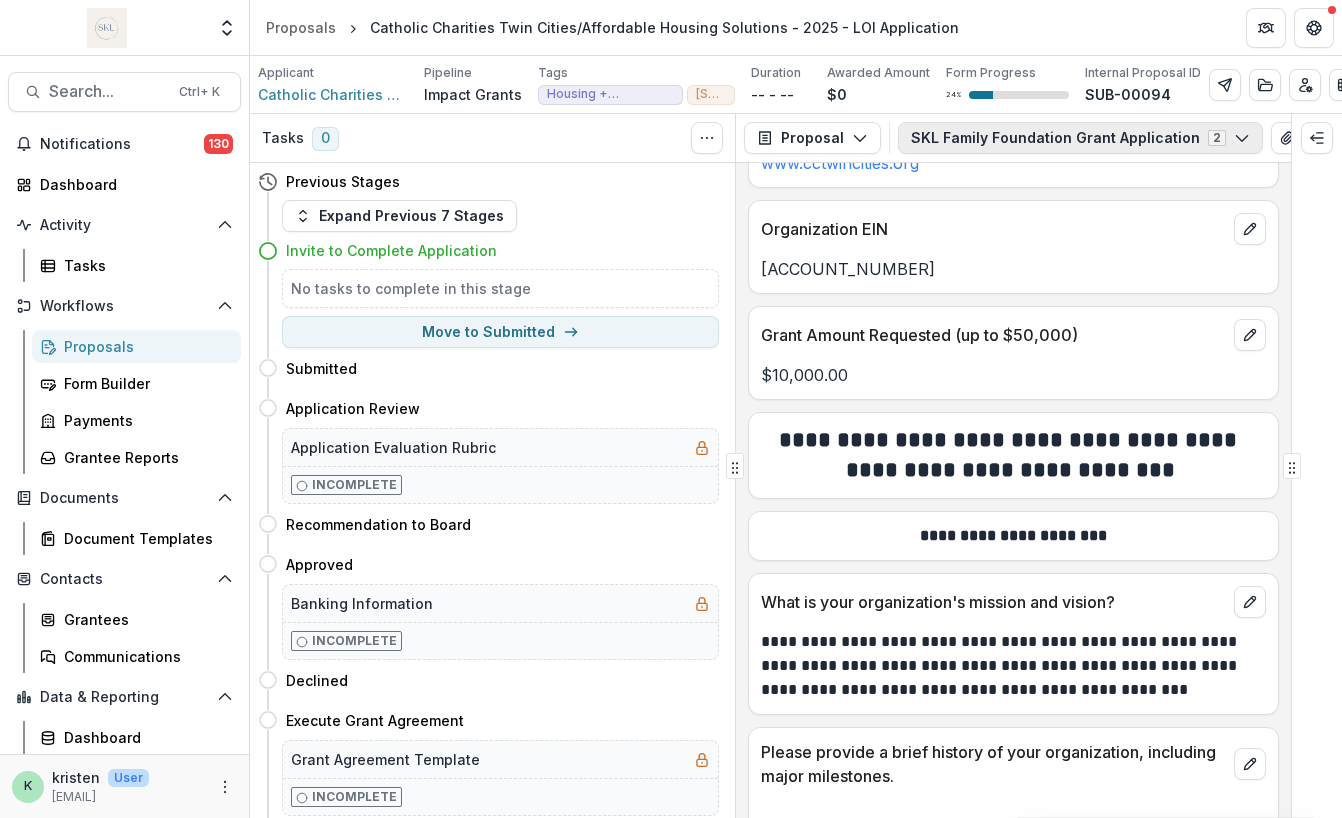 click 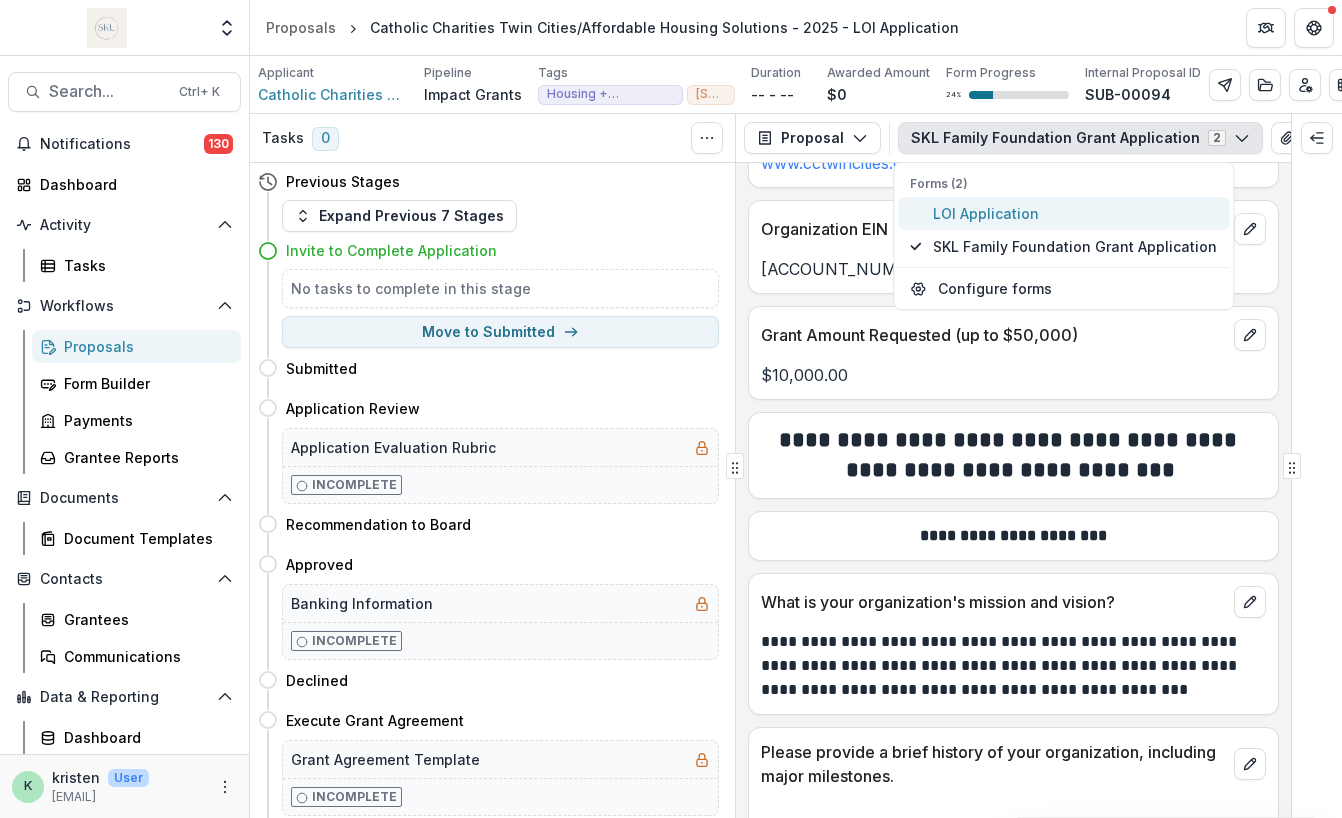 click on "LOI Application" at bounding box center (1075, 213) 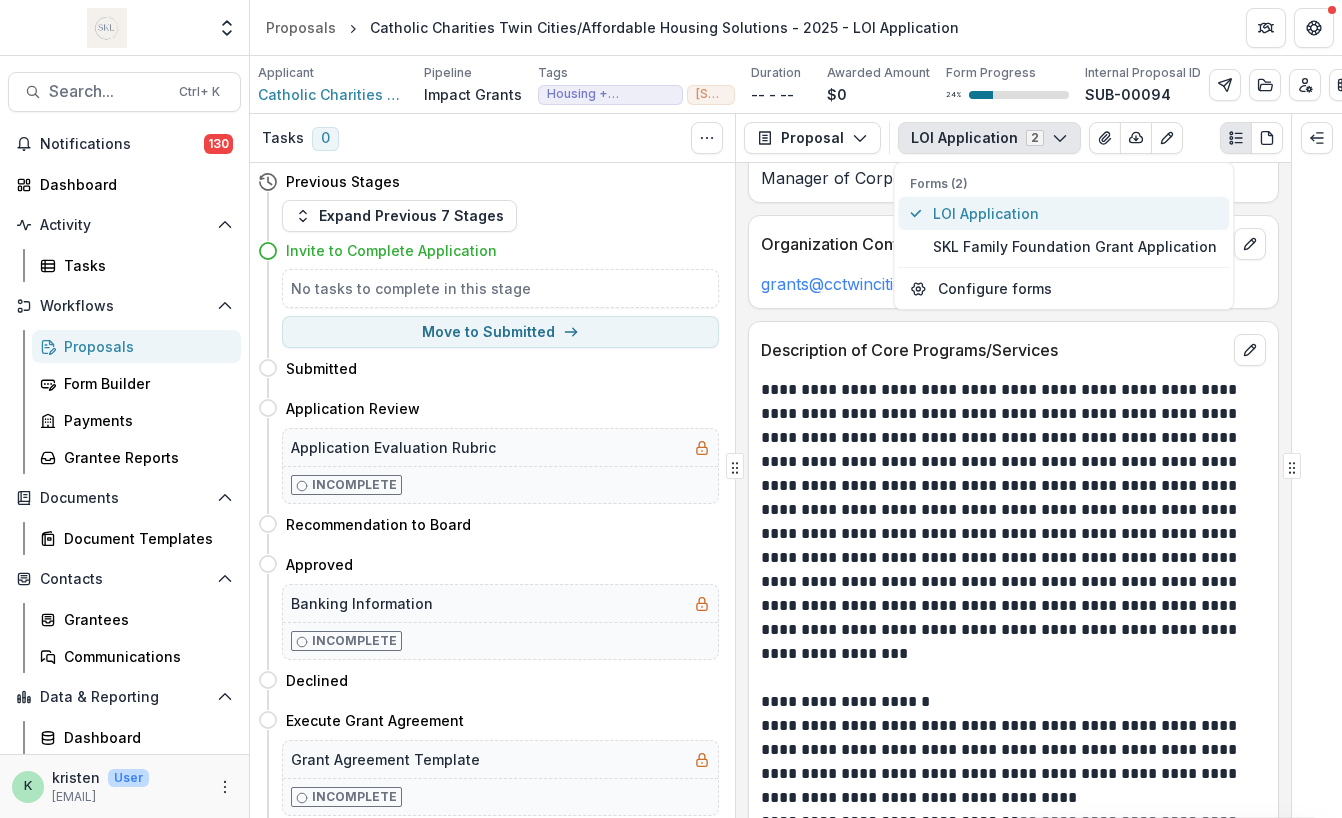 scroll, scrollTop: 896, scrollLeft: 0, axis: vertical 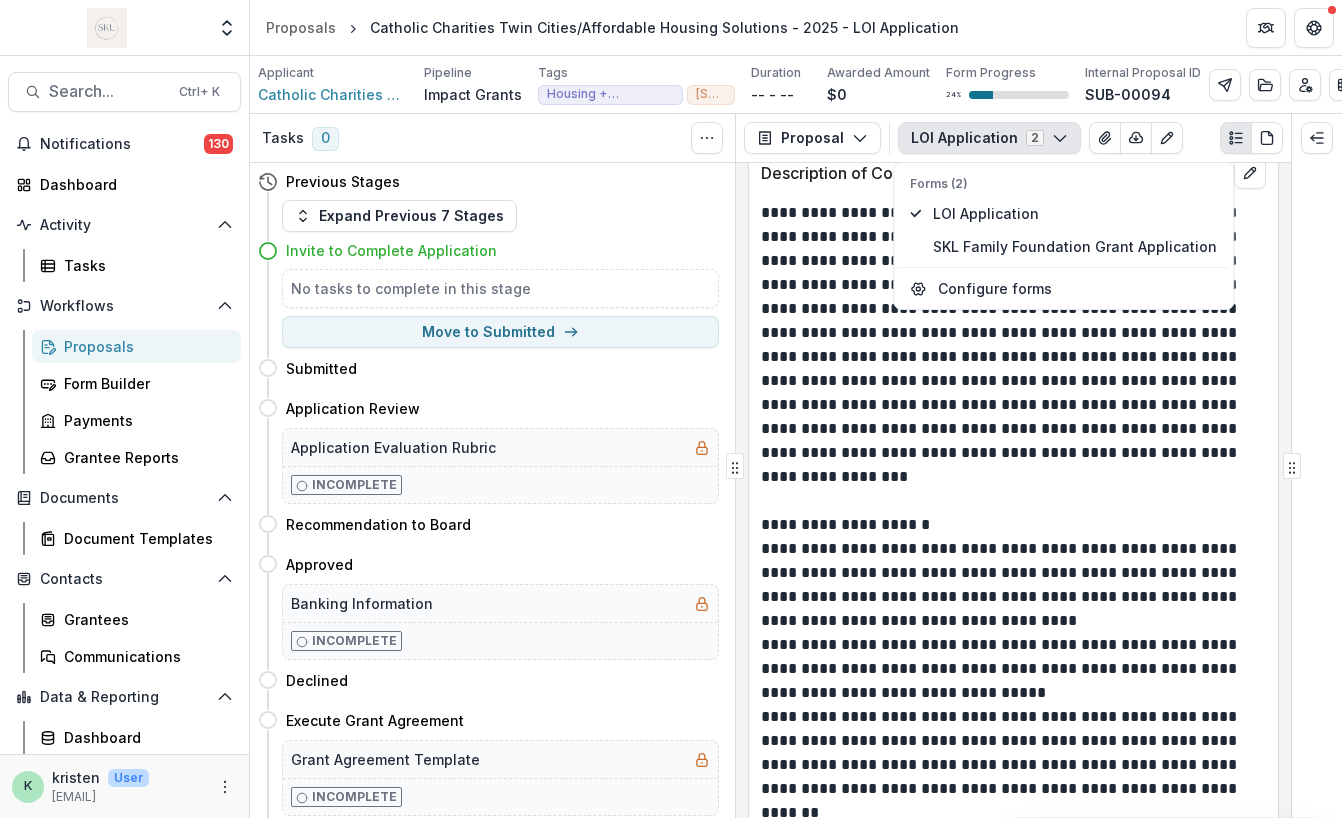 click on "**********" at bounding box center [1011, 585] 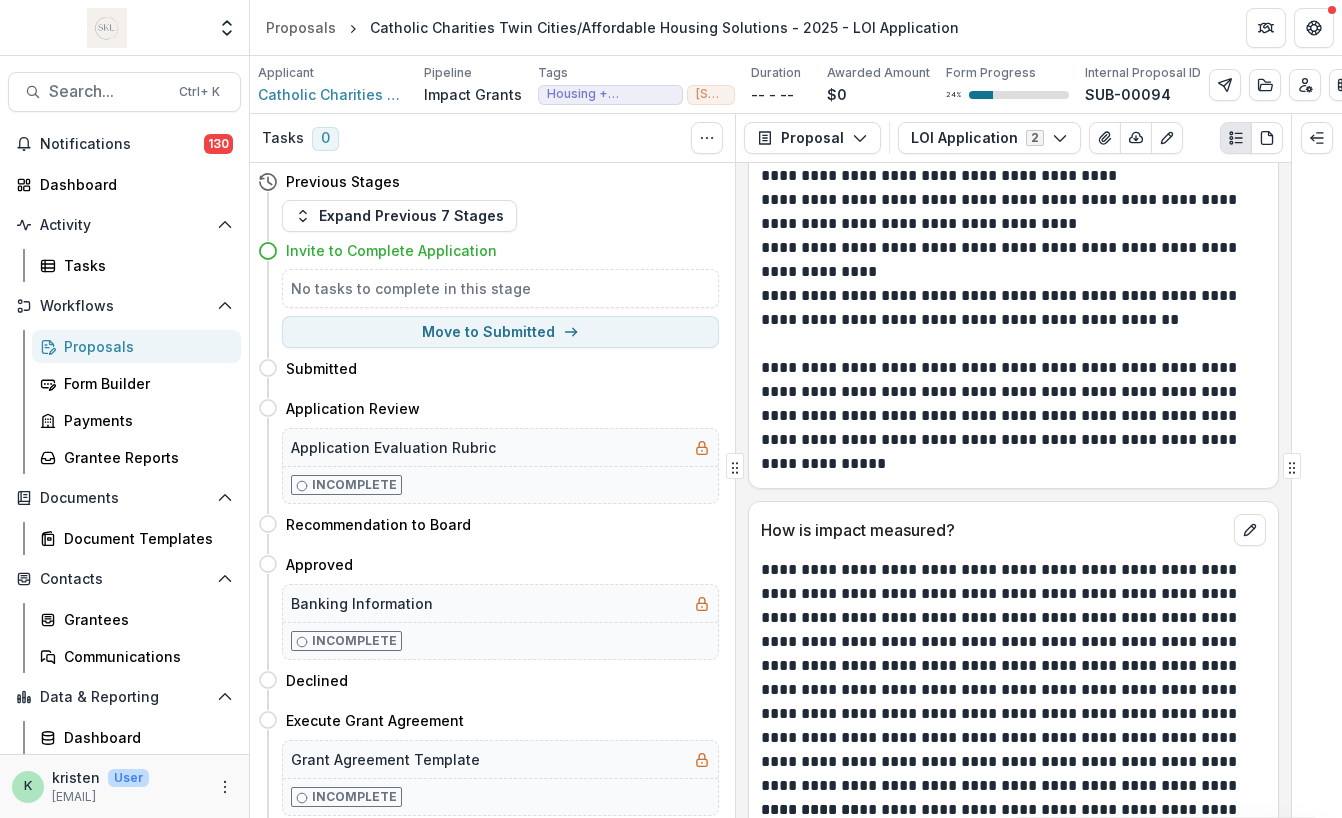 scroll, scrollTop: 4093, scrollLeft: 0, axis: vertical 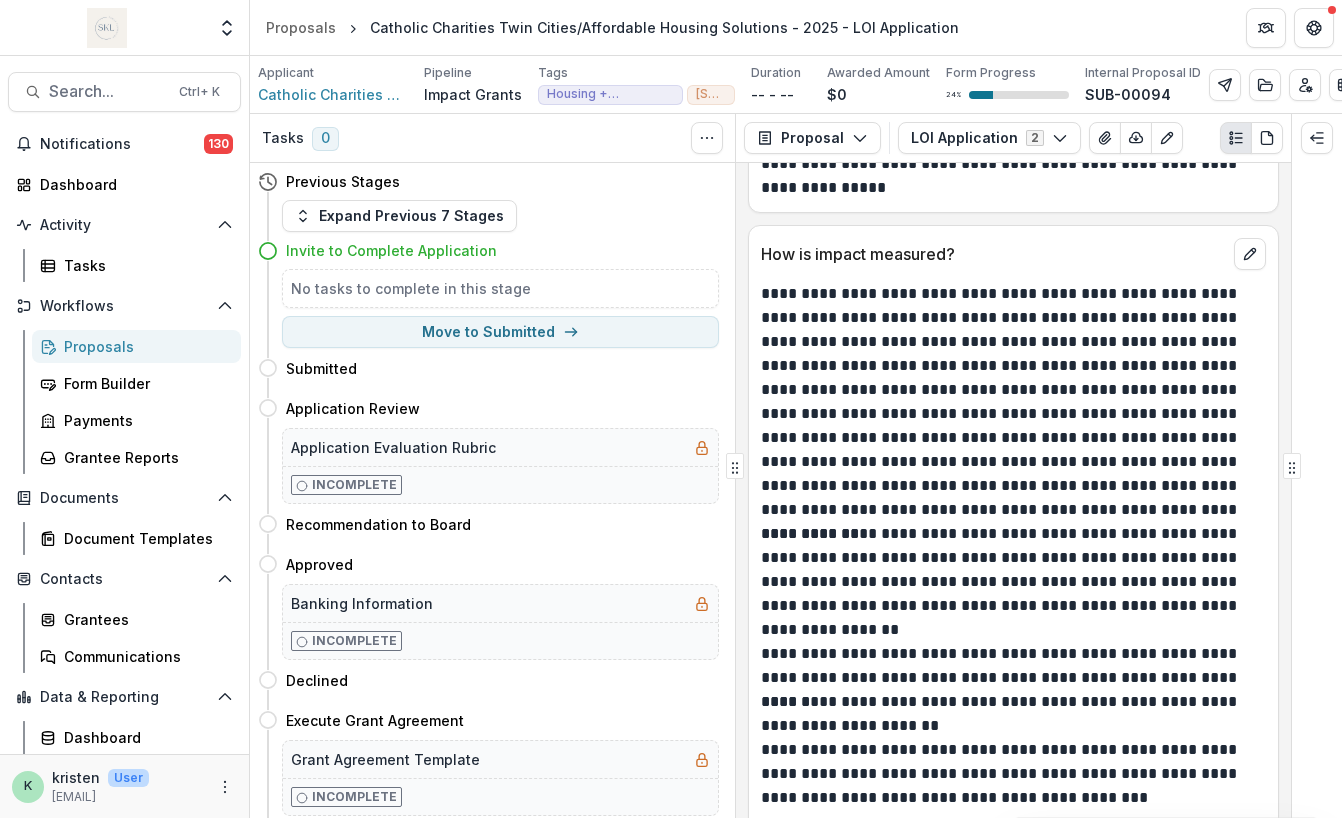 click on "Proposals" at bounding box center [144, 346] 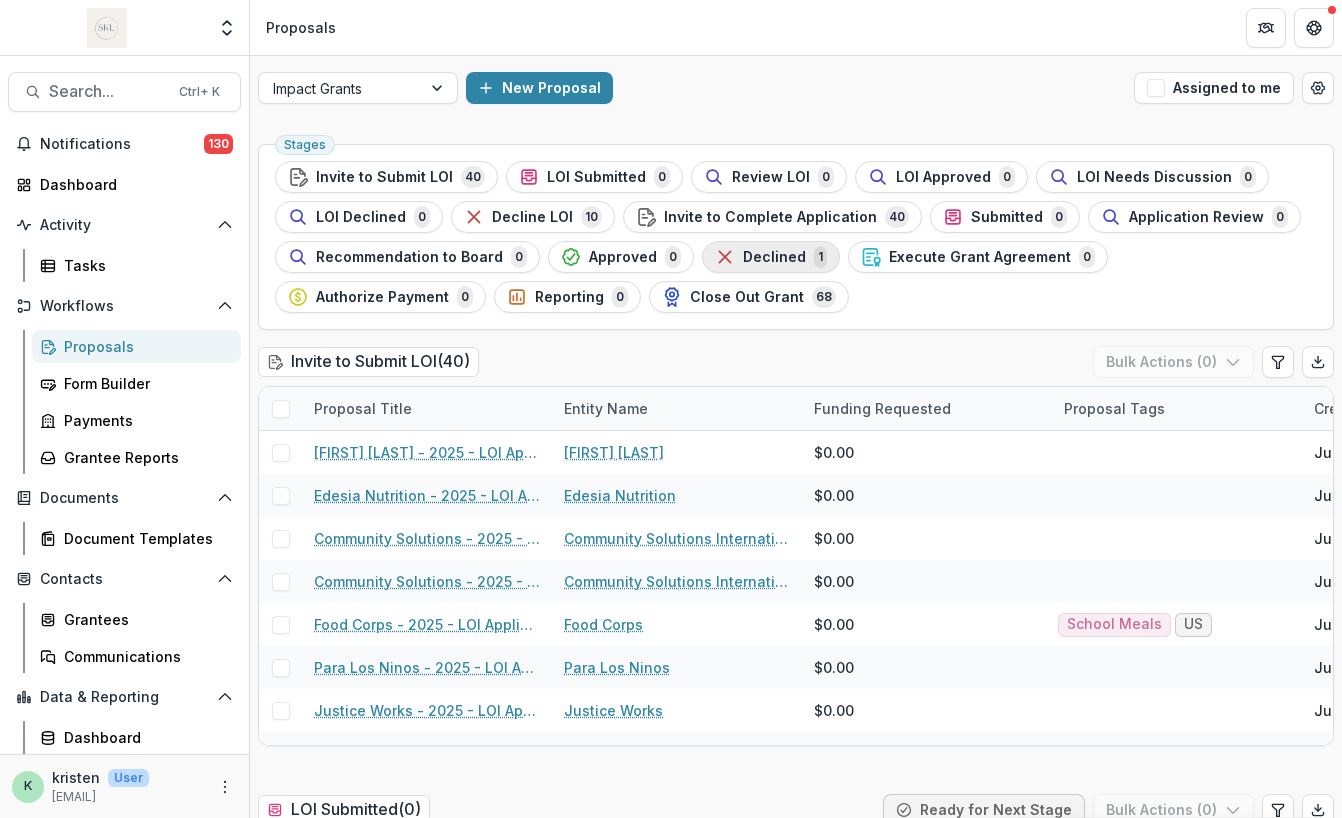 click on "Declined" at bounding box center [774, 257] 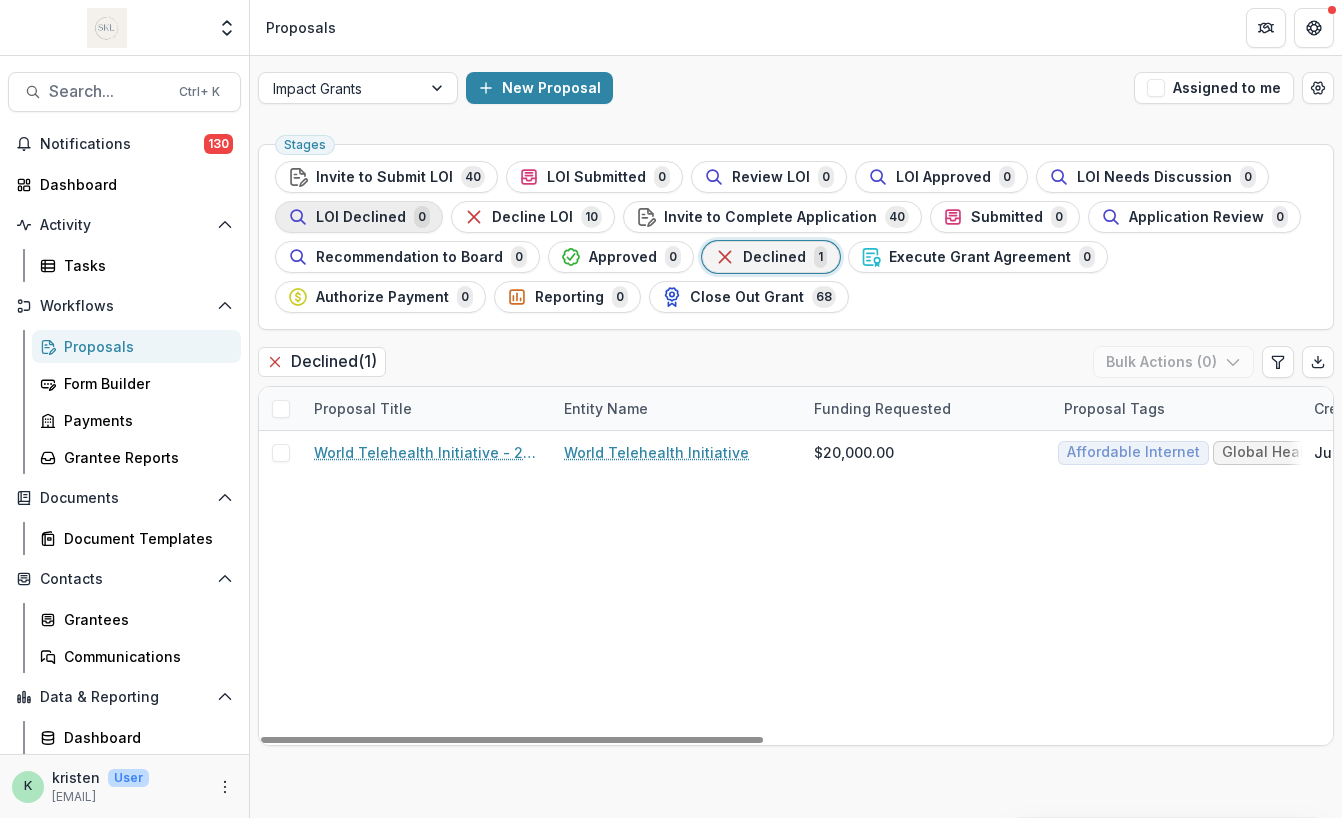 click on "LOI Declined" at bounding box center (361, 217) 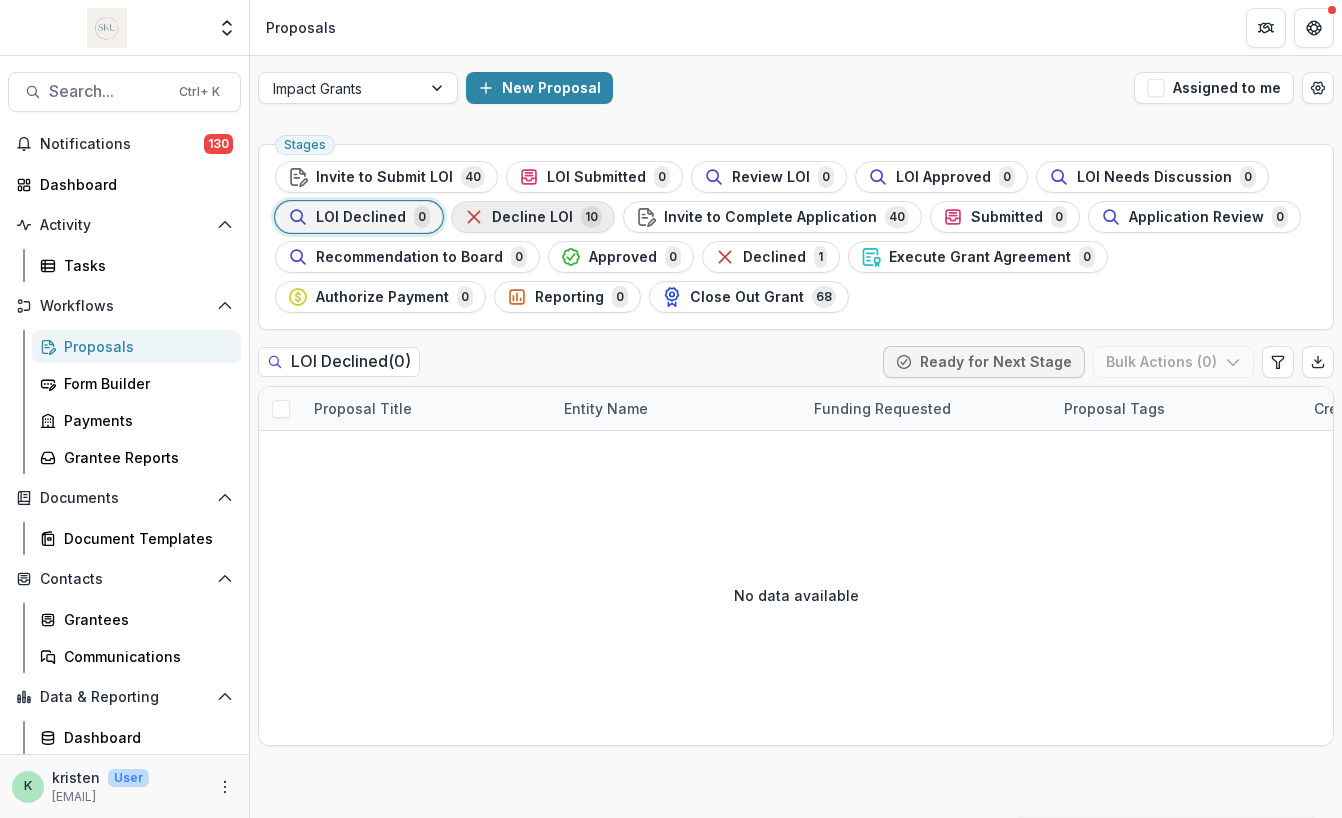 click on "Decline LOI" at bounding box center [532, 217] 